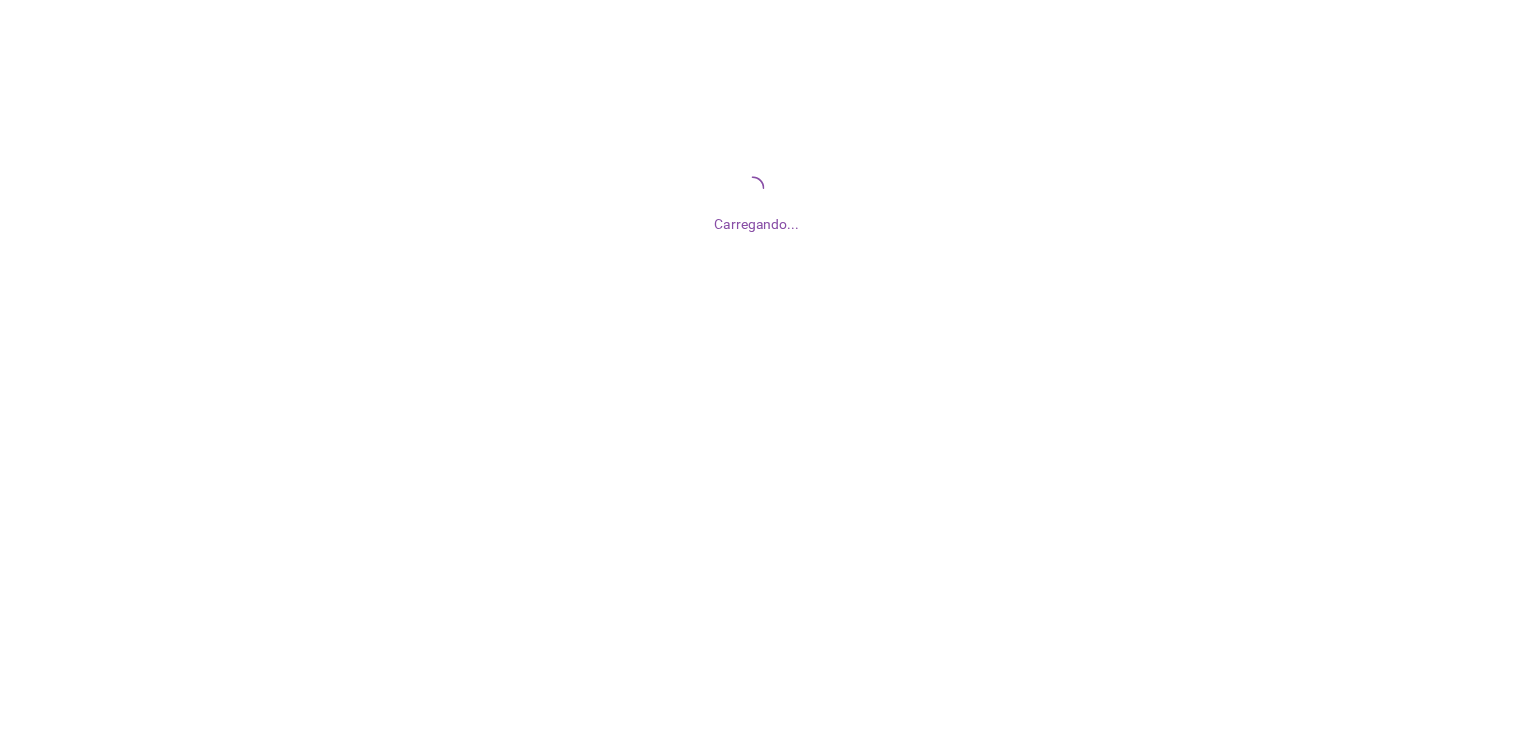 scroll, scrollTop: 0, scrollLeft: 0, axis: both 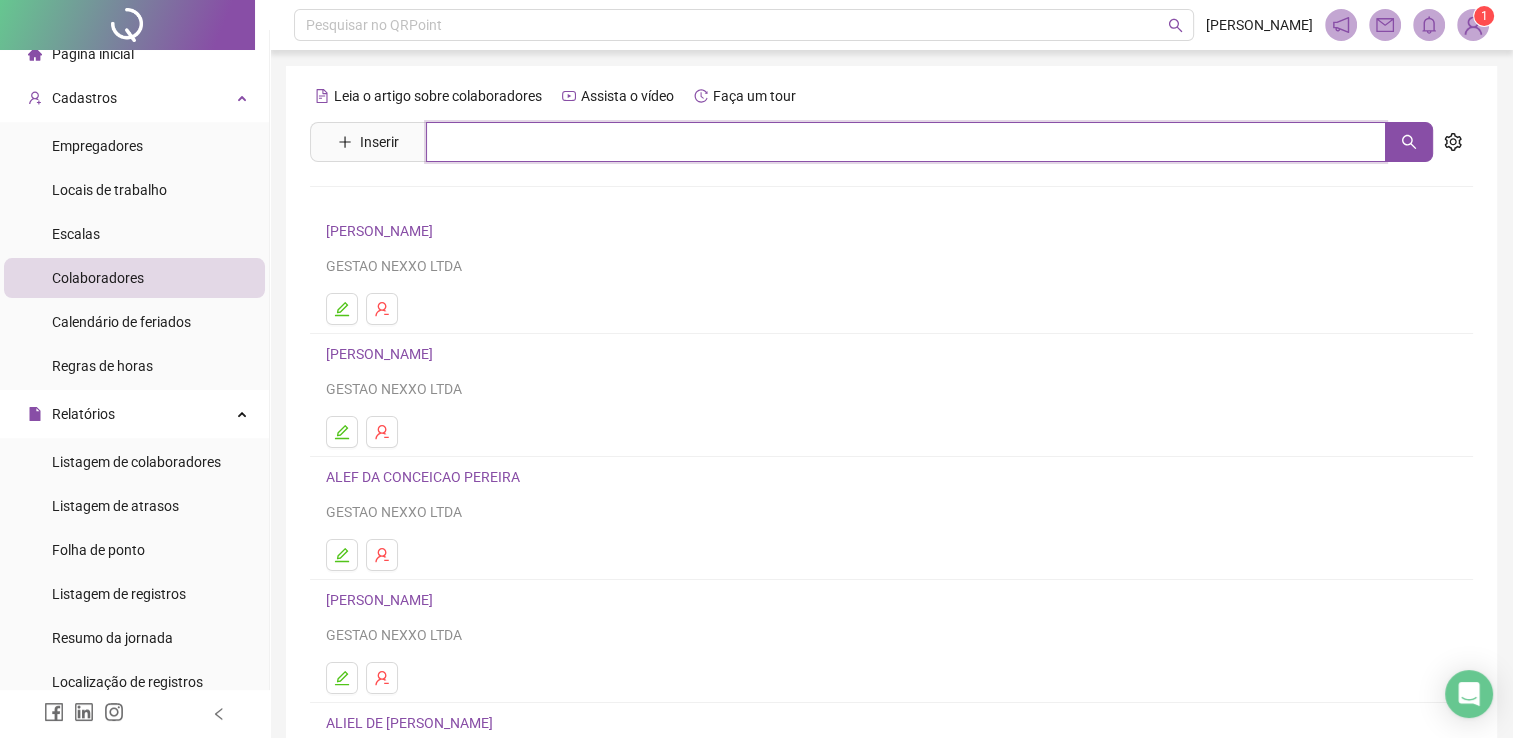 click at bounding box center [906, 142] 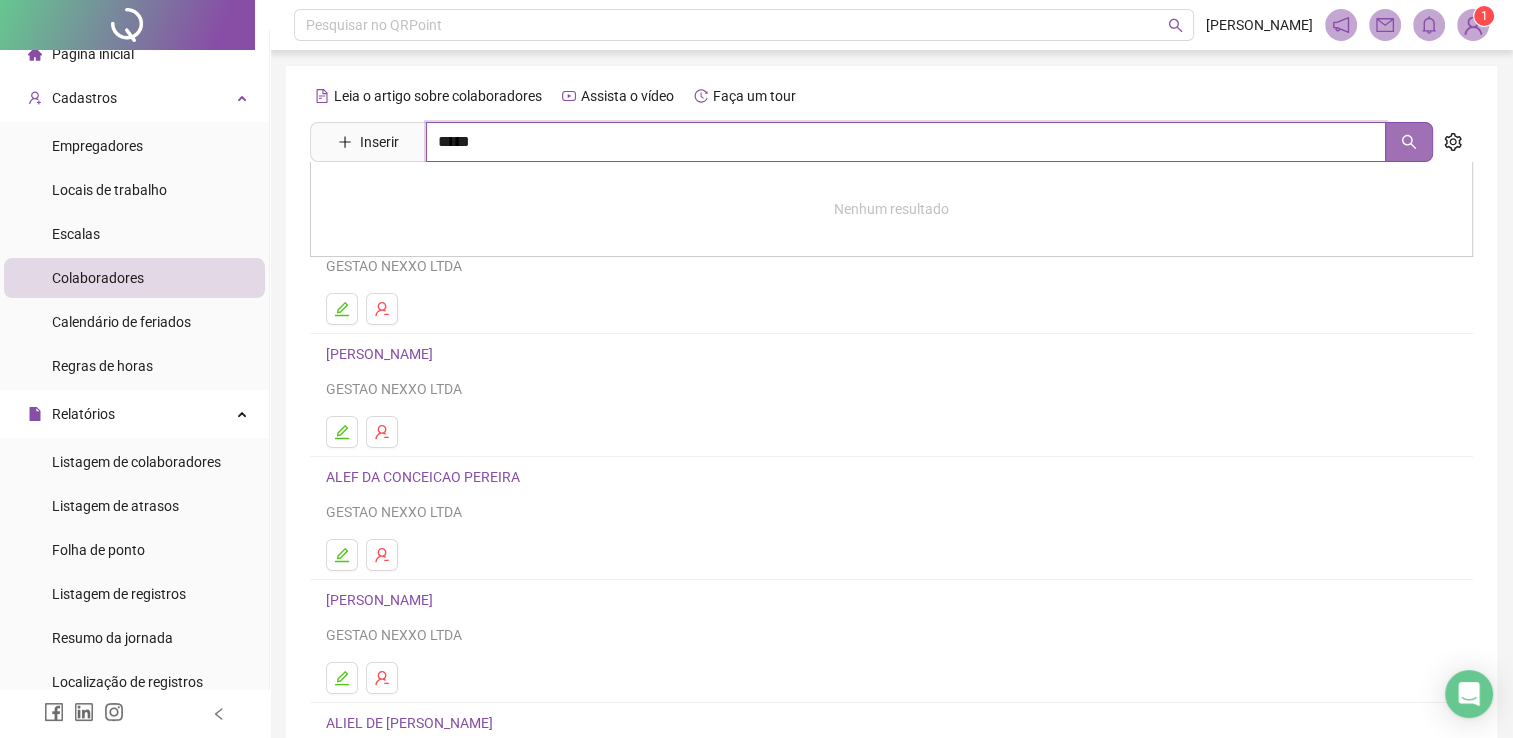 click at bounding box center (1409, 142) 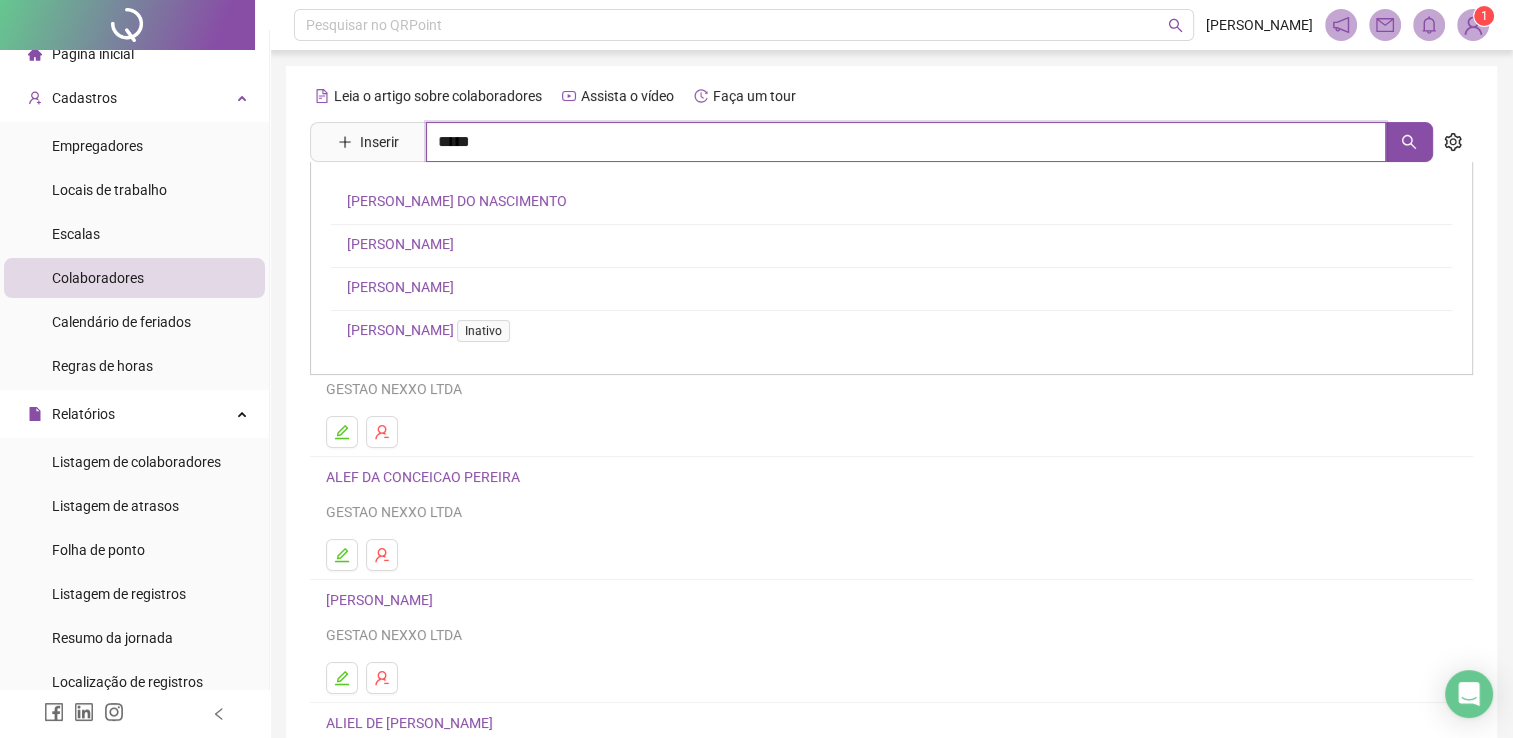 type on "*****" 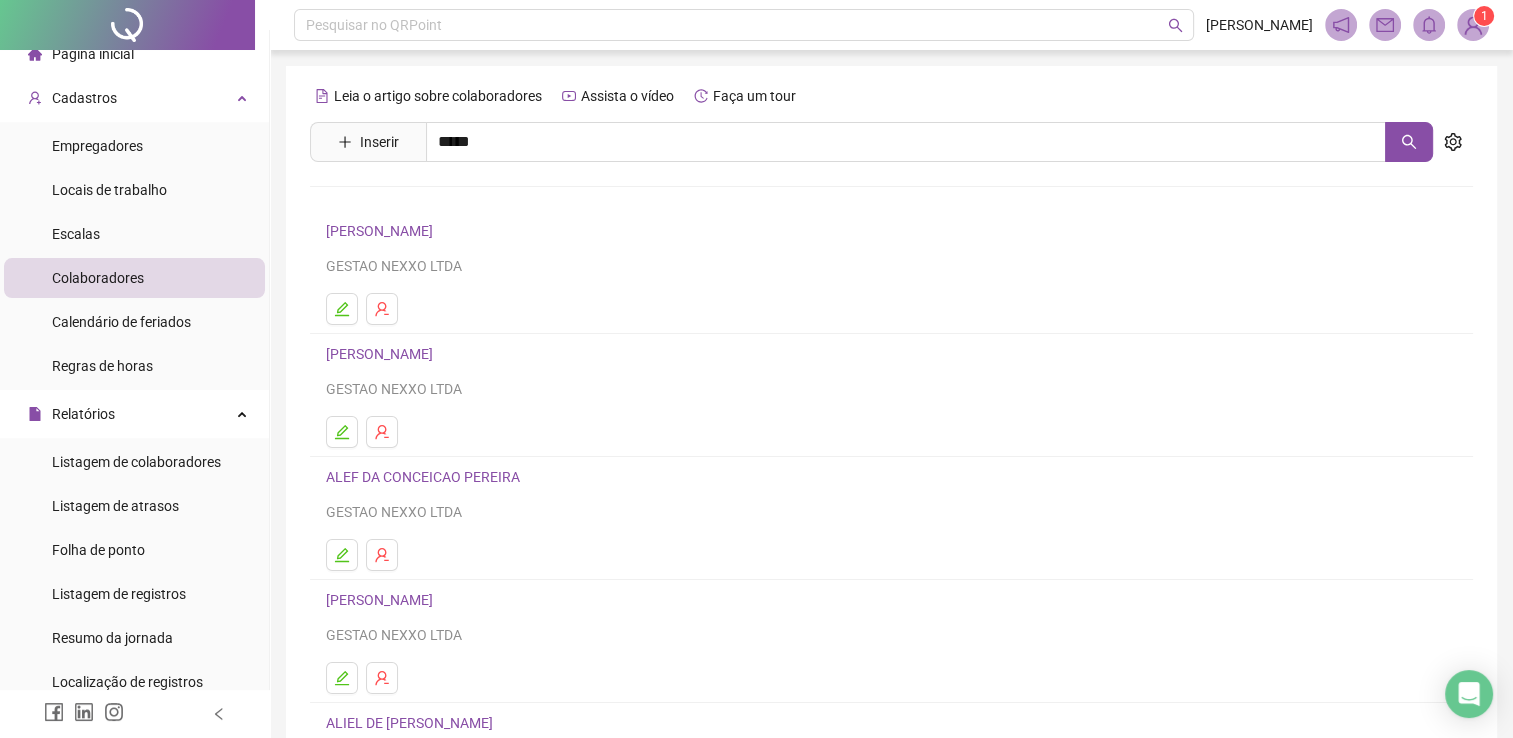 click on "LUCAS DA GAMA RAMOS" at bounding box center (400, 244) 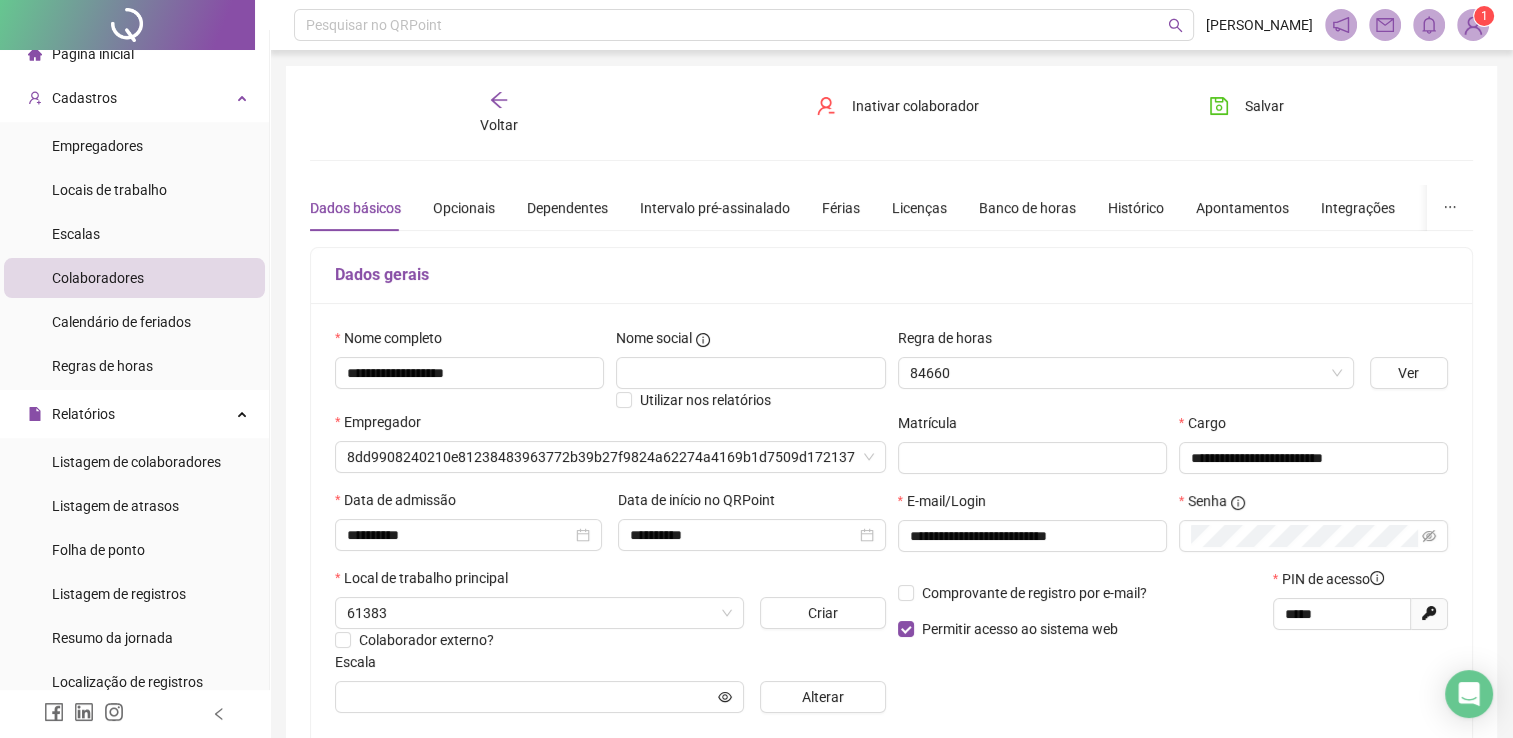type on "*********" 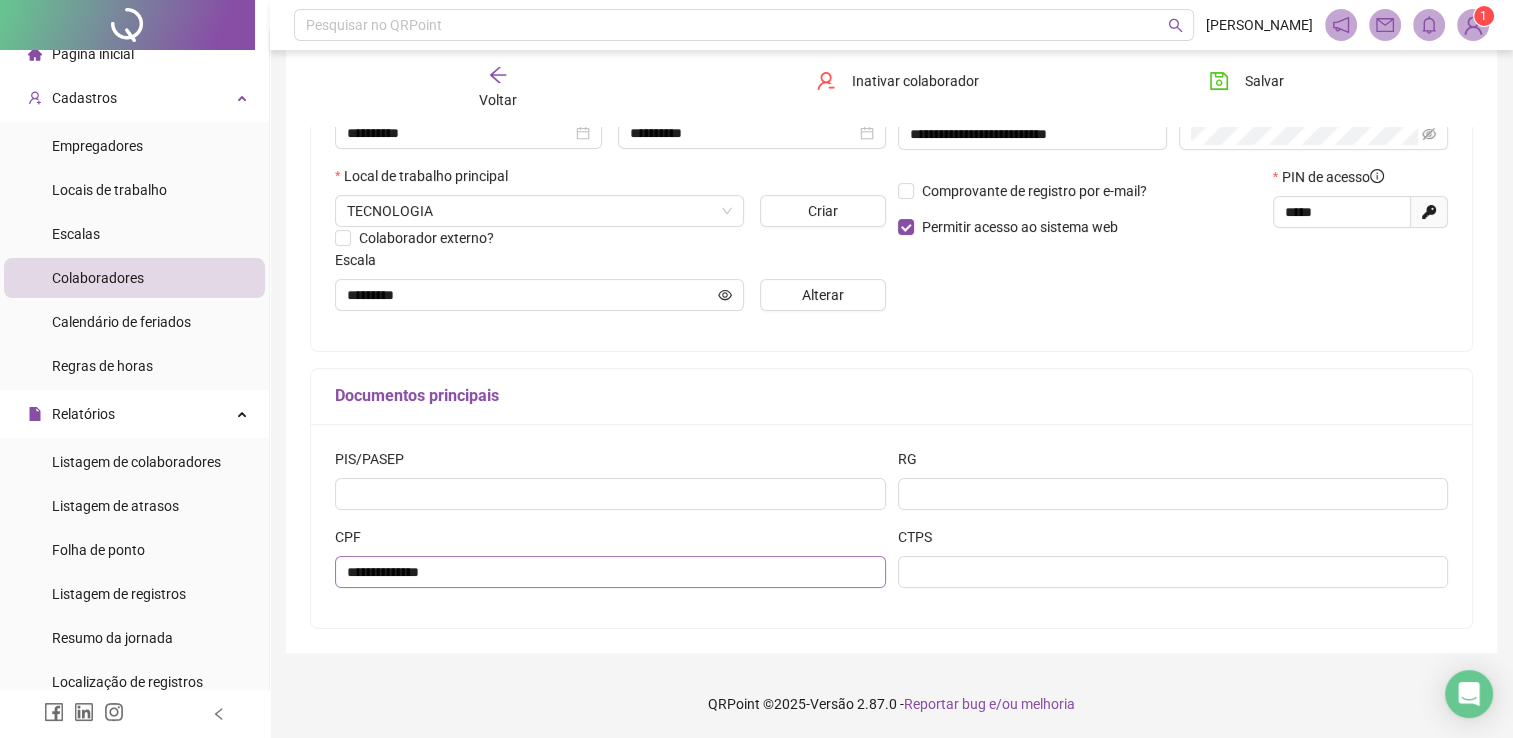 scroll, scrollTop: 402, scrollLeft: 0, axis: vertical 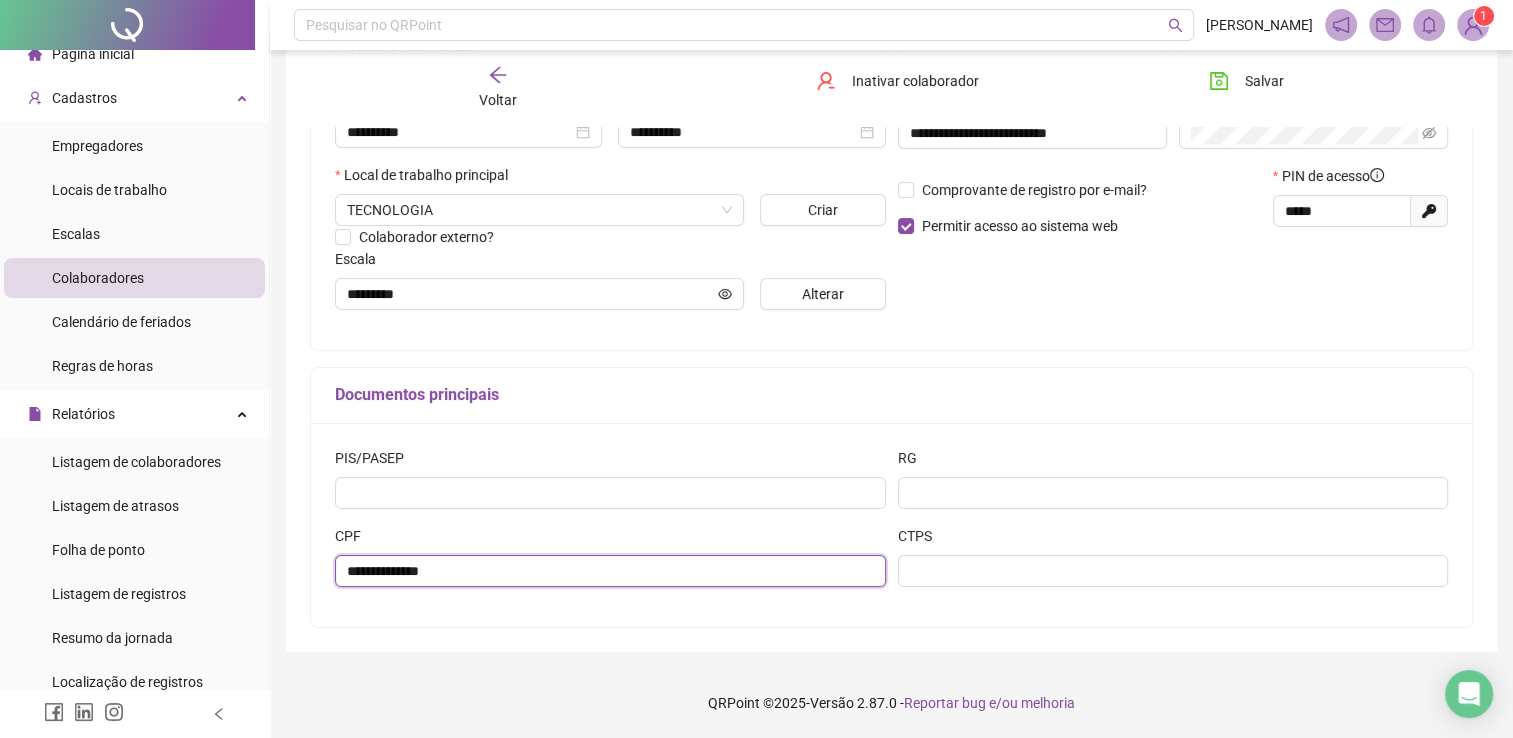 drag, startPoint x: 461, startPoint y: 580, endPoint x: 340, endPoint y: 578, distance: 121.016525 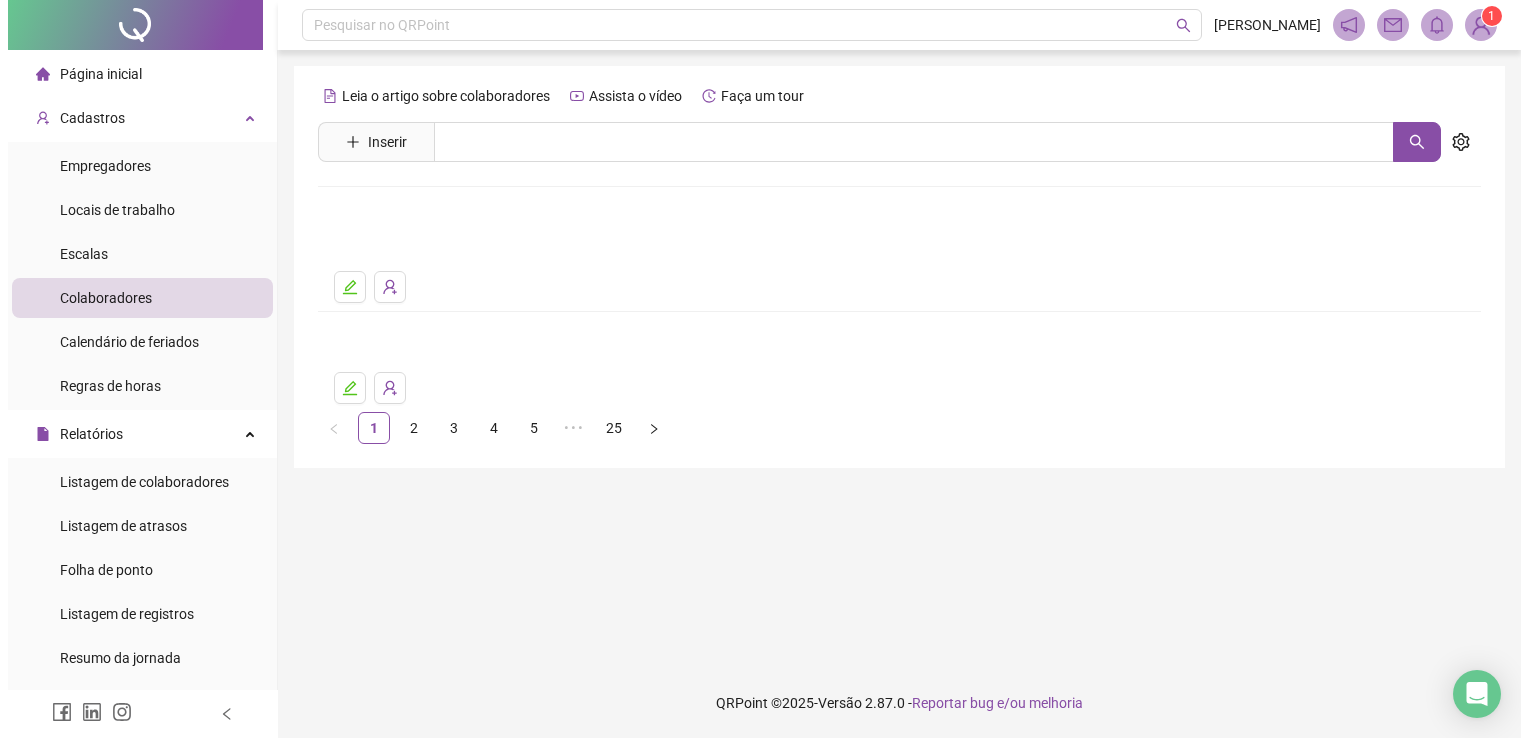 scroll, scrollTop: 0, scrollLeft: 0, axis: both 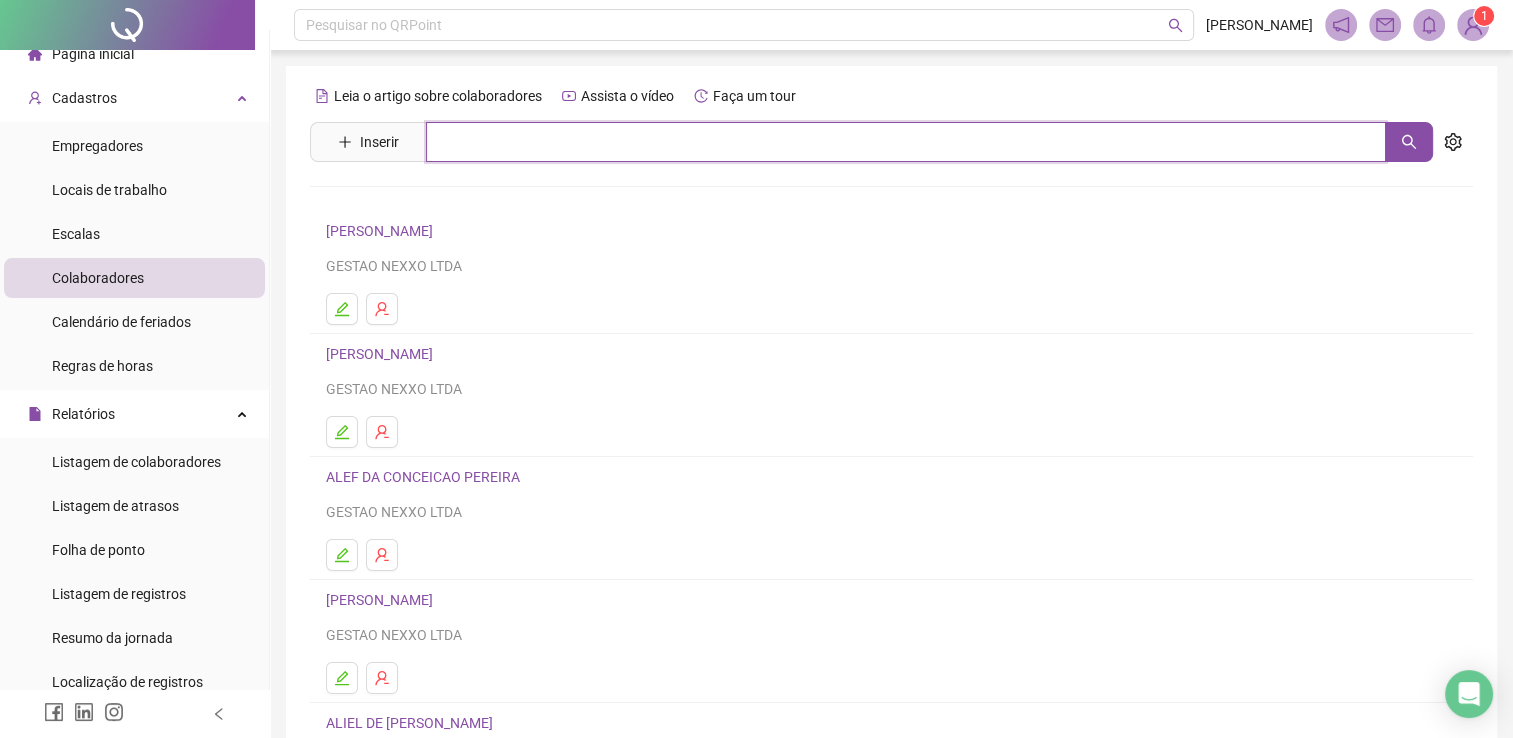 click at bounding box center (906, 142) 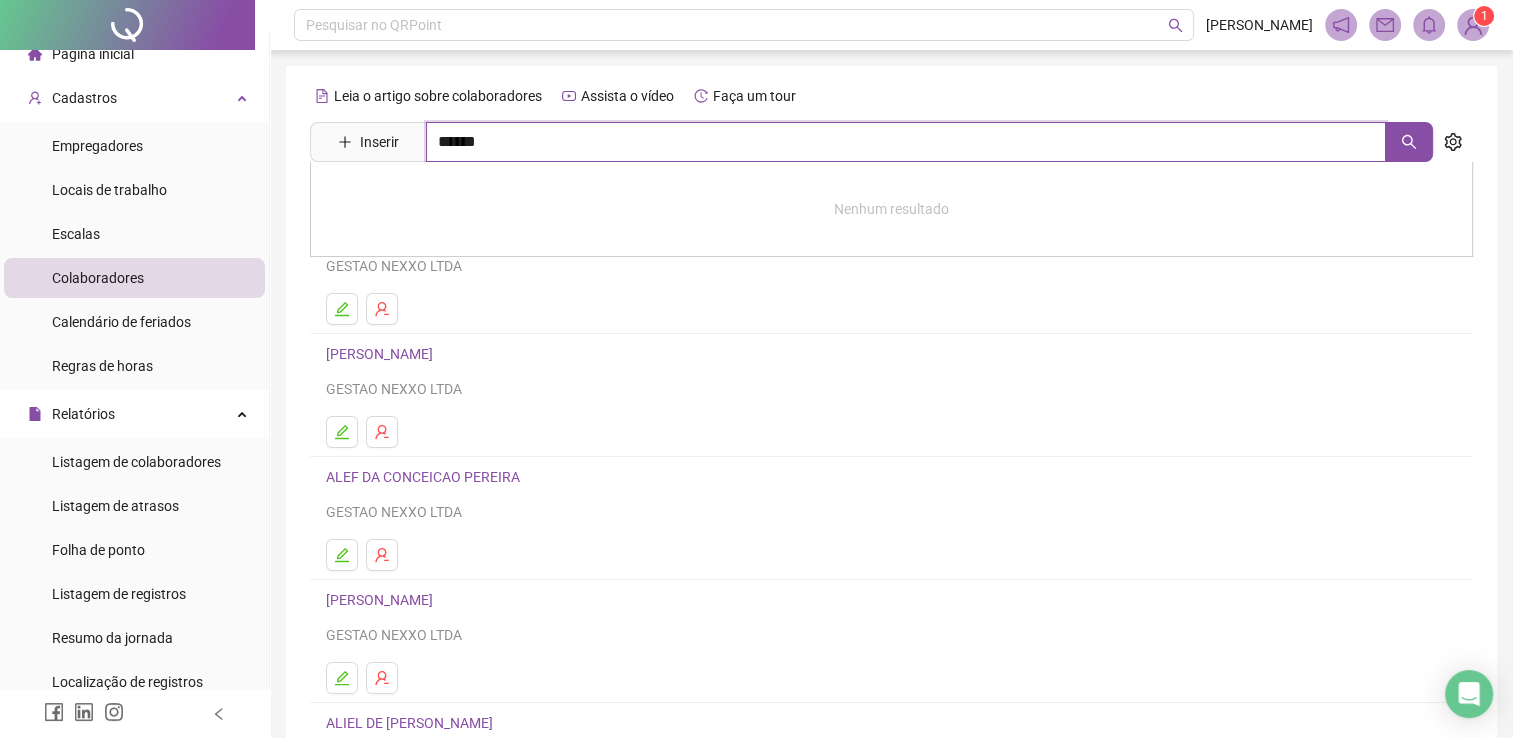 type on "******" 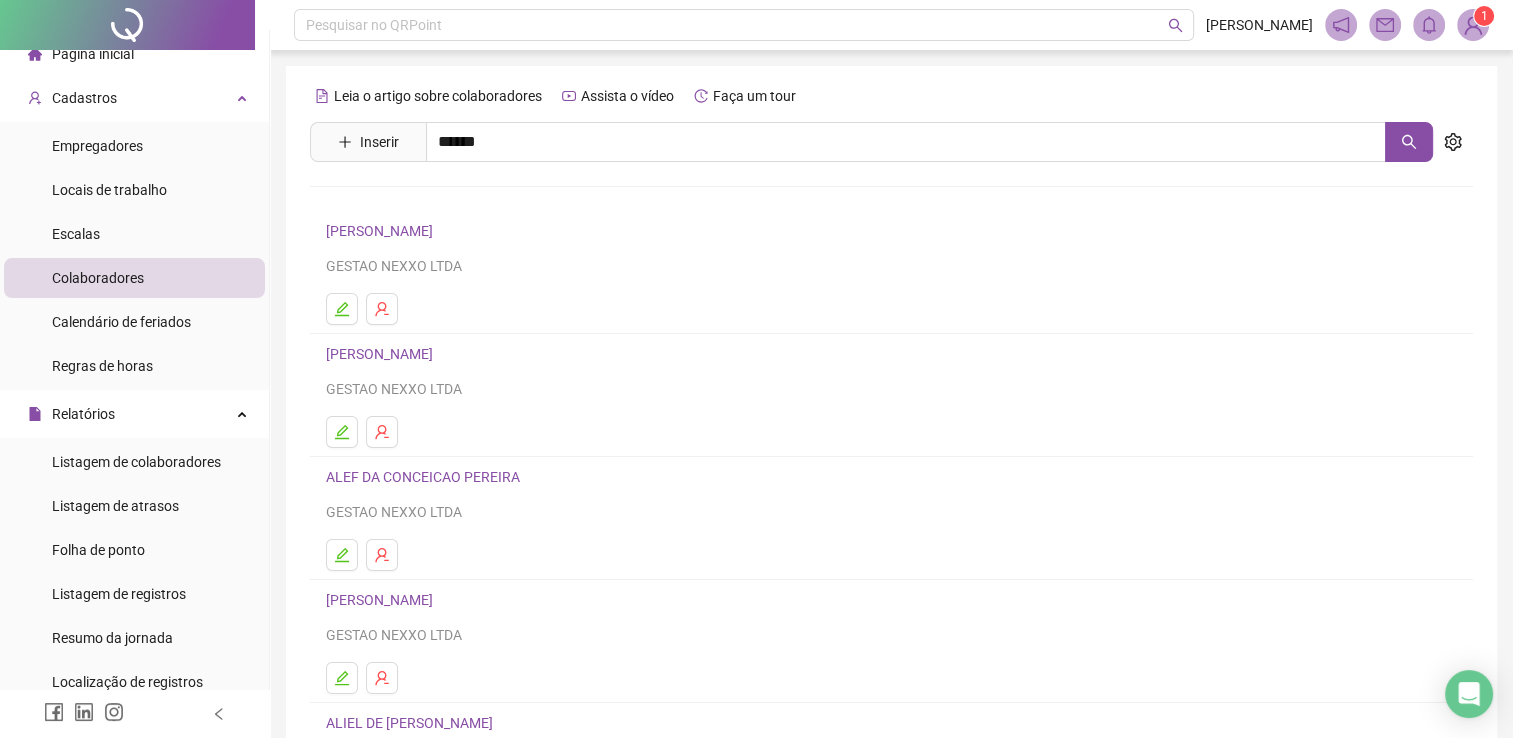 click on "[PERSON_NAME]" at bounding box center [400, 245] 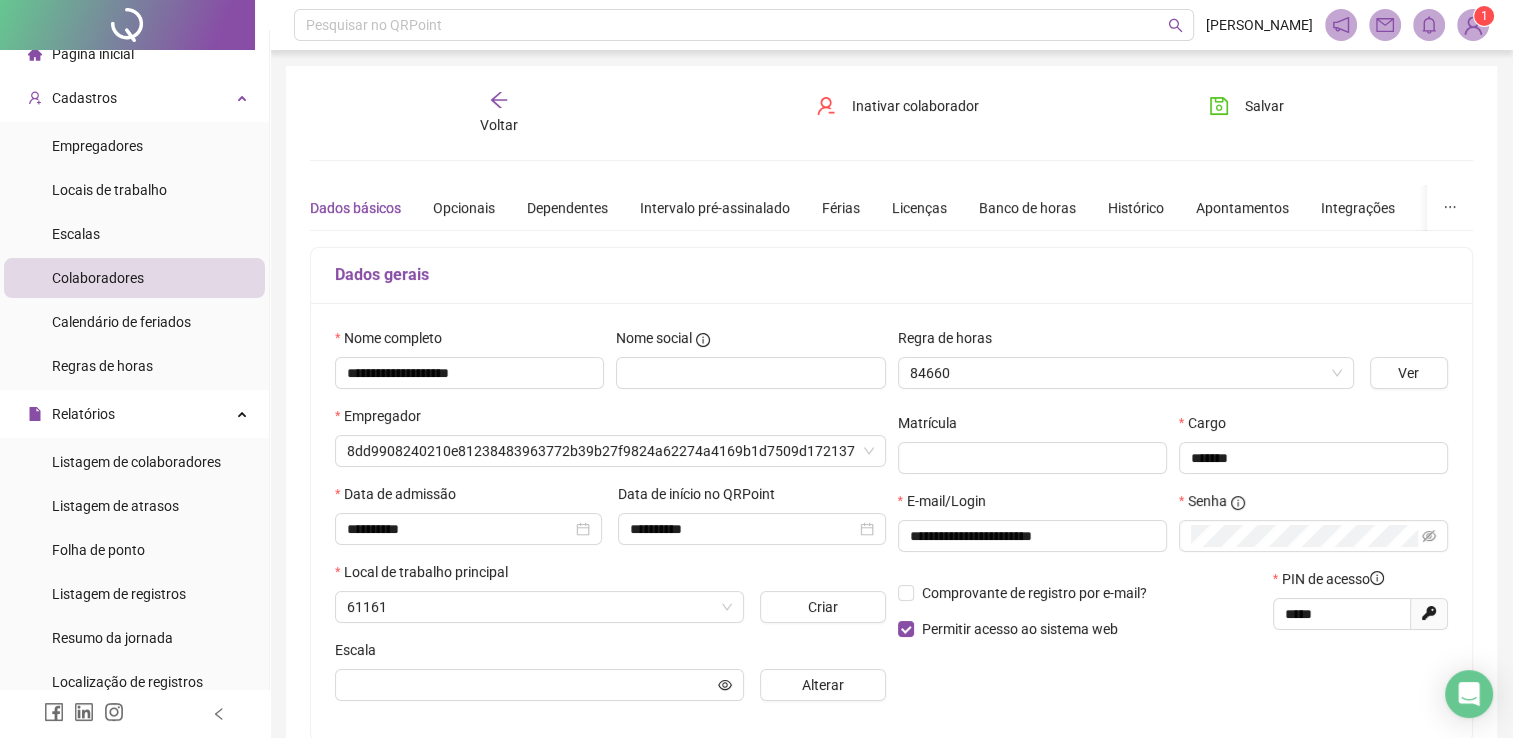 type on "*********" 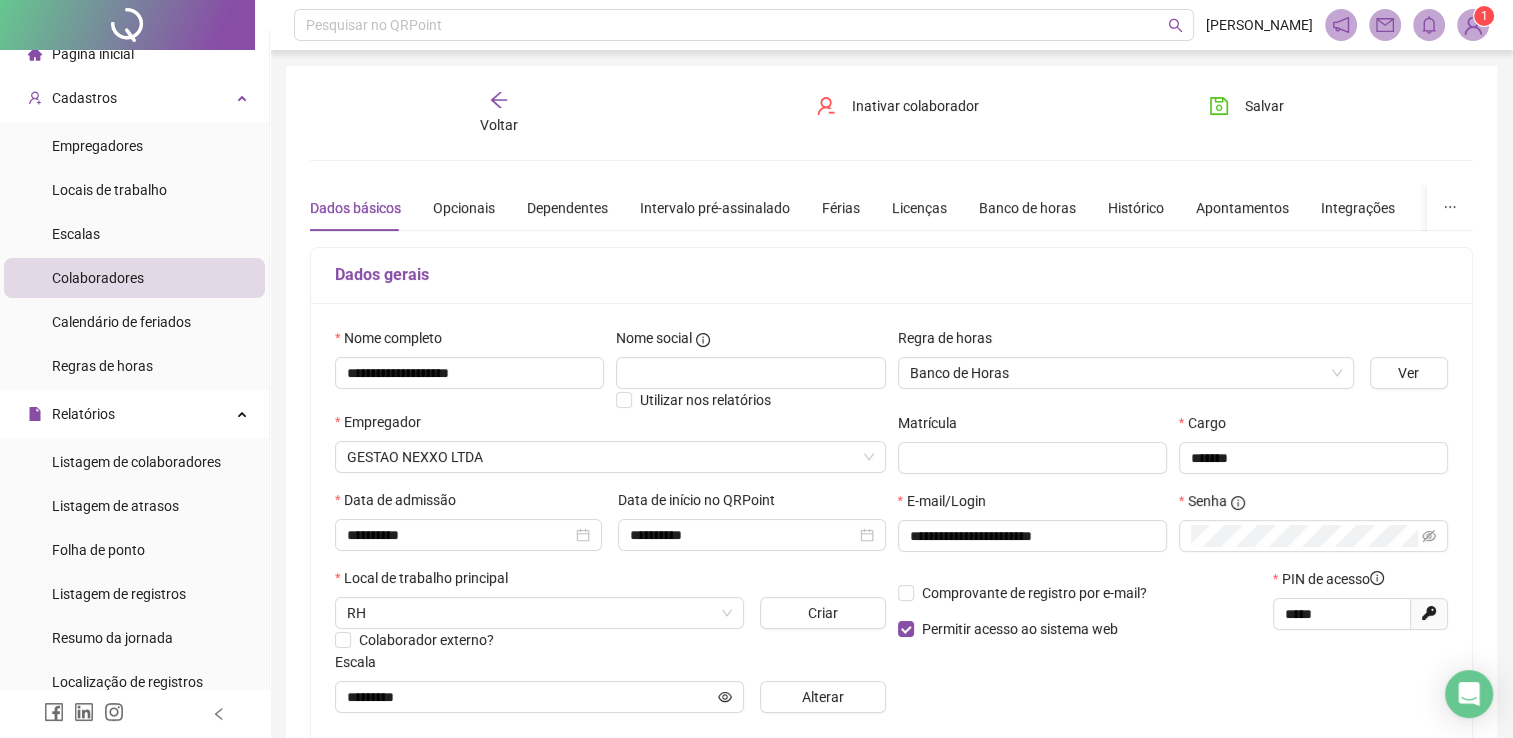 click on "Gerar novo pin" at bounding box center (1429, 614) 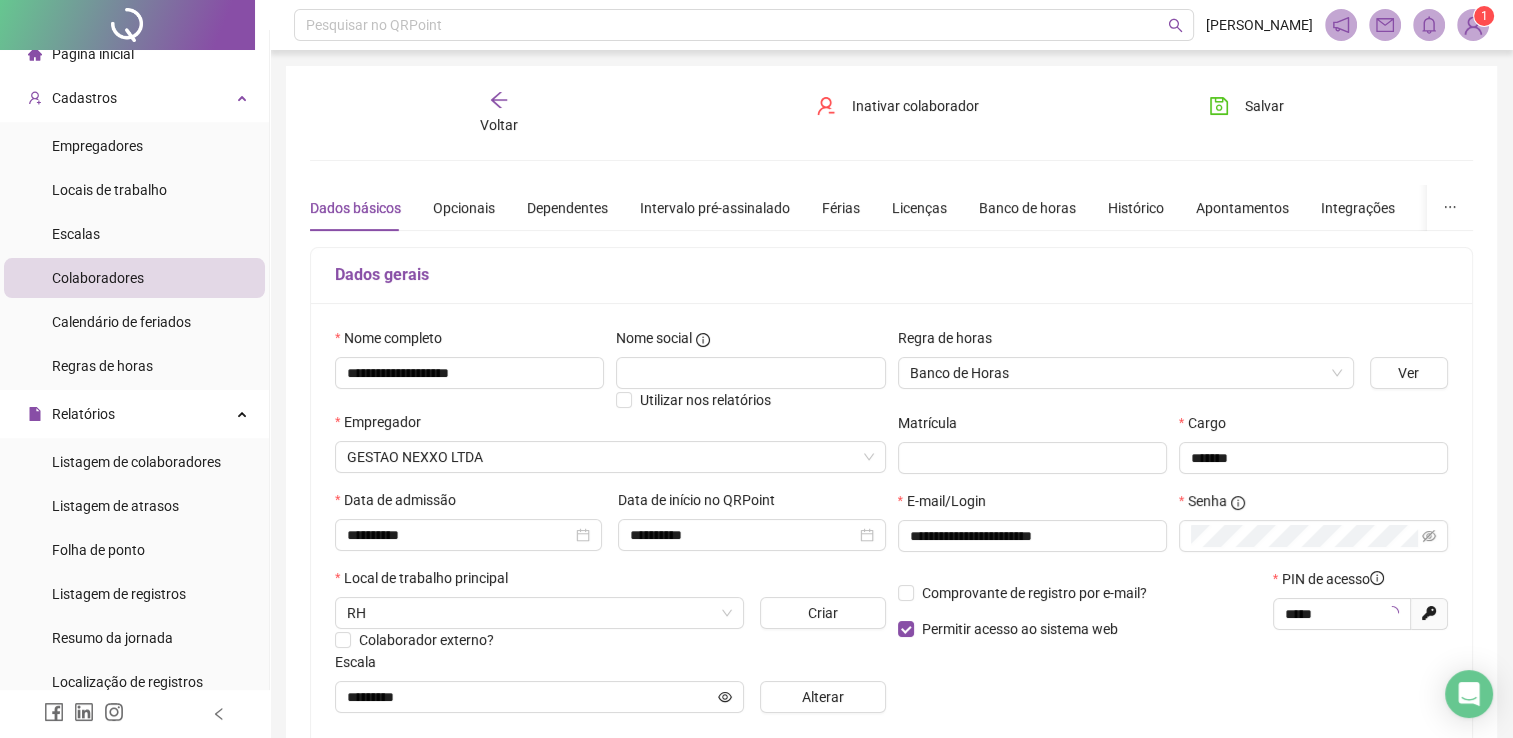 type on "*****" 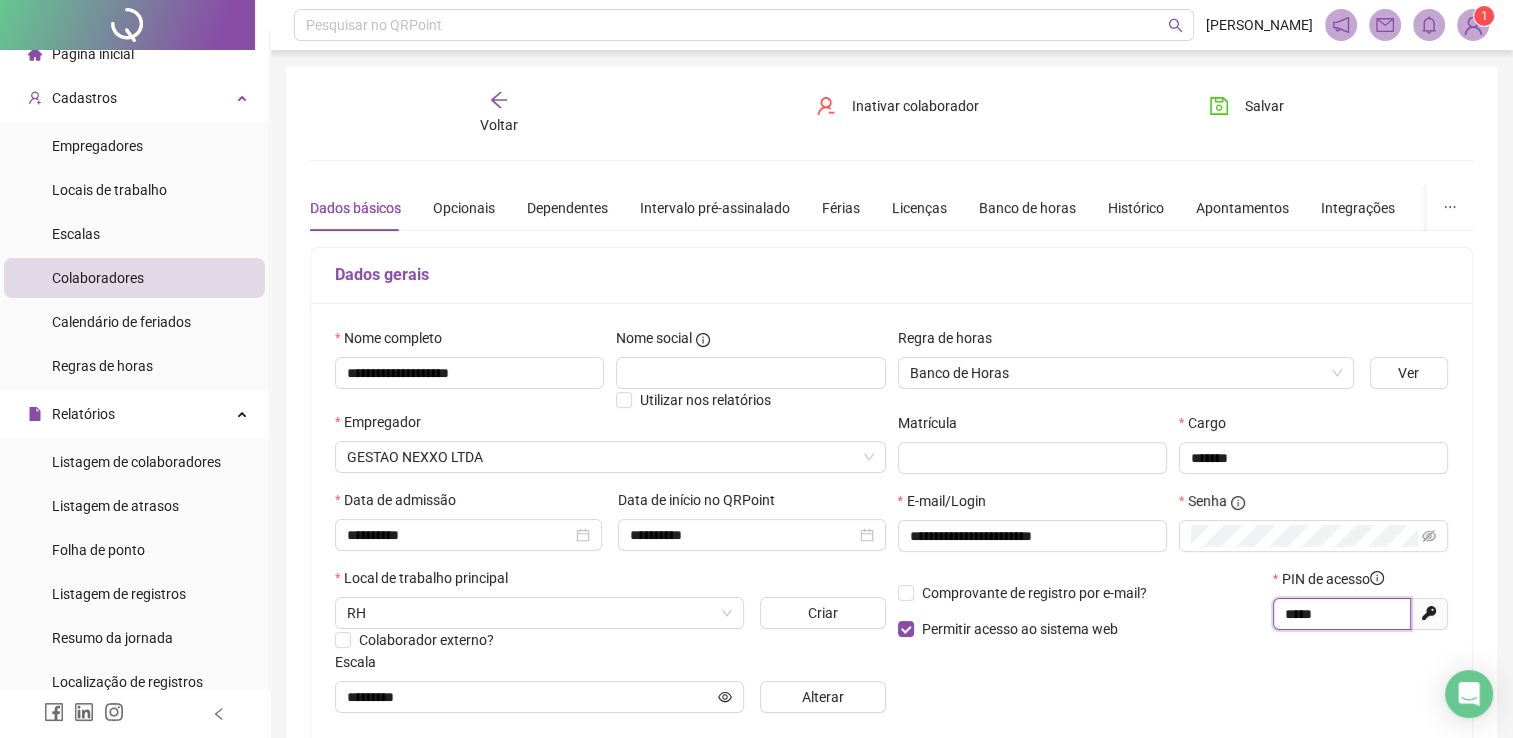 click on "*****" at bounding box center (1340, 614) 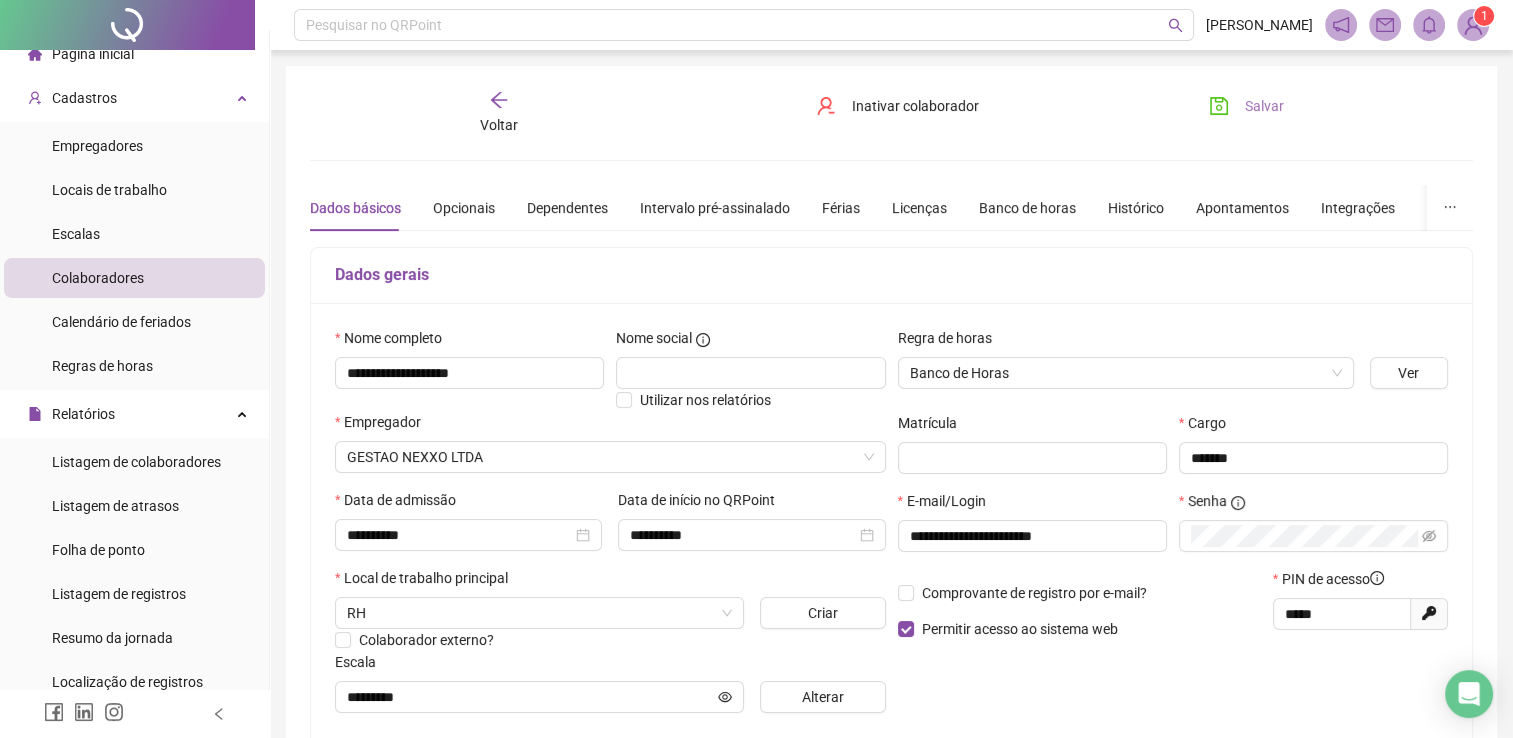 click on "Salvar" at bounding box center (1264, 106) 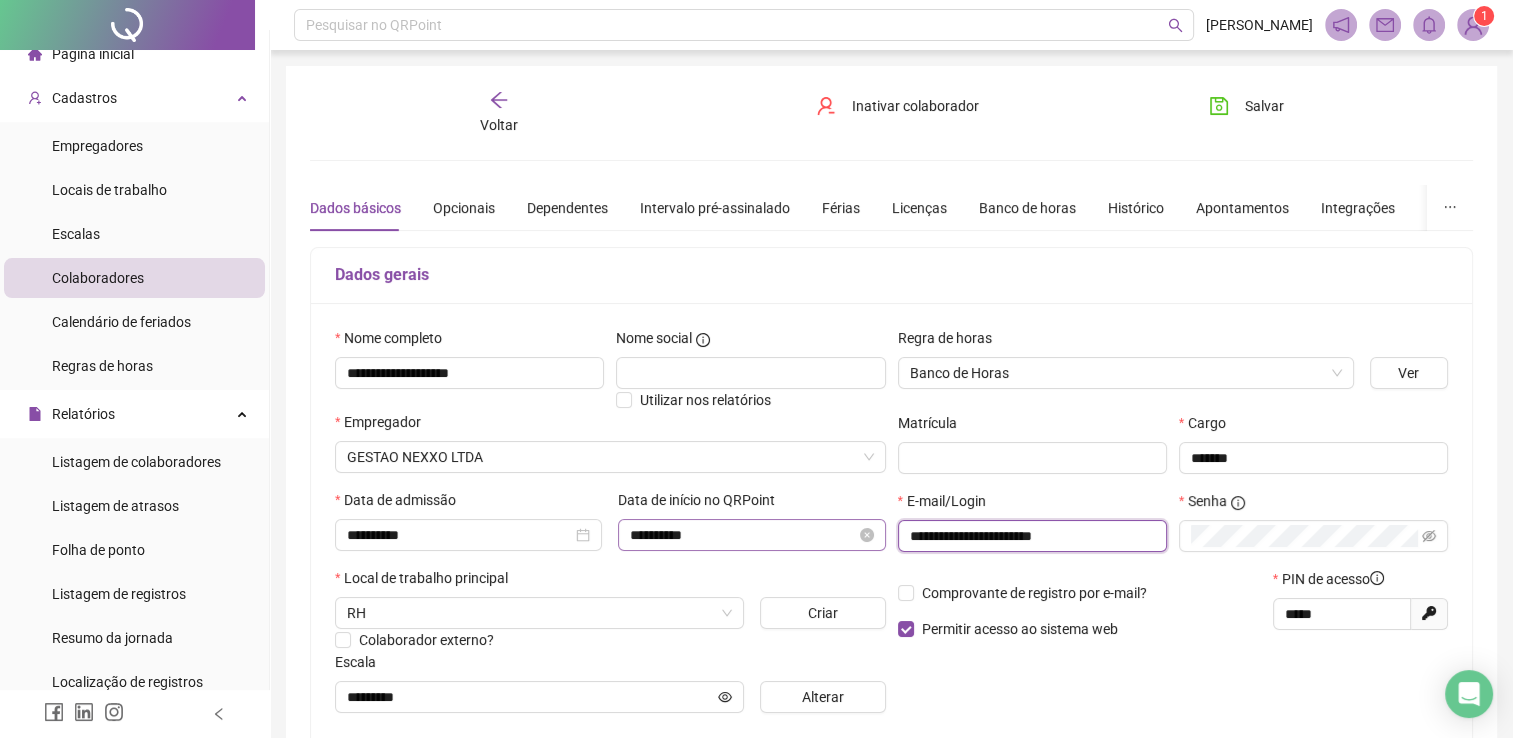 drag, startPoint x: 1088, startPoint y: 534, endPoint x: 880, endPoint y: 548, distance: 208.47063 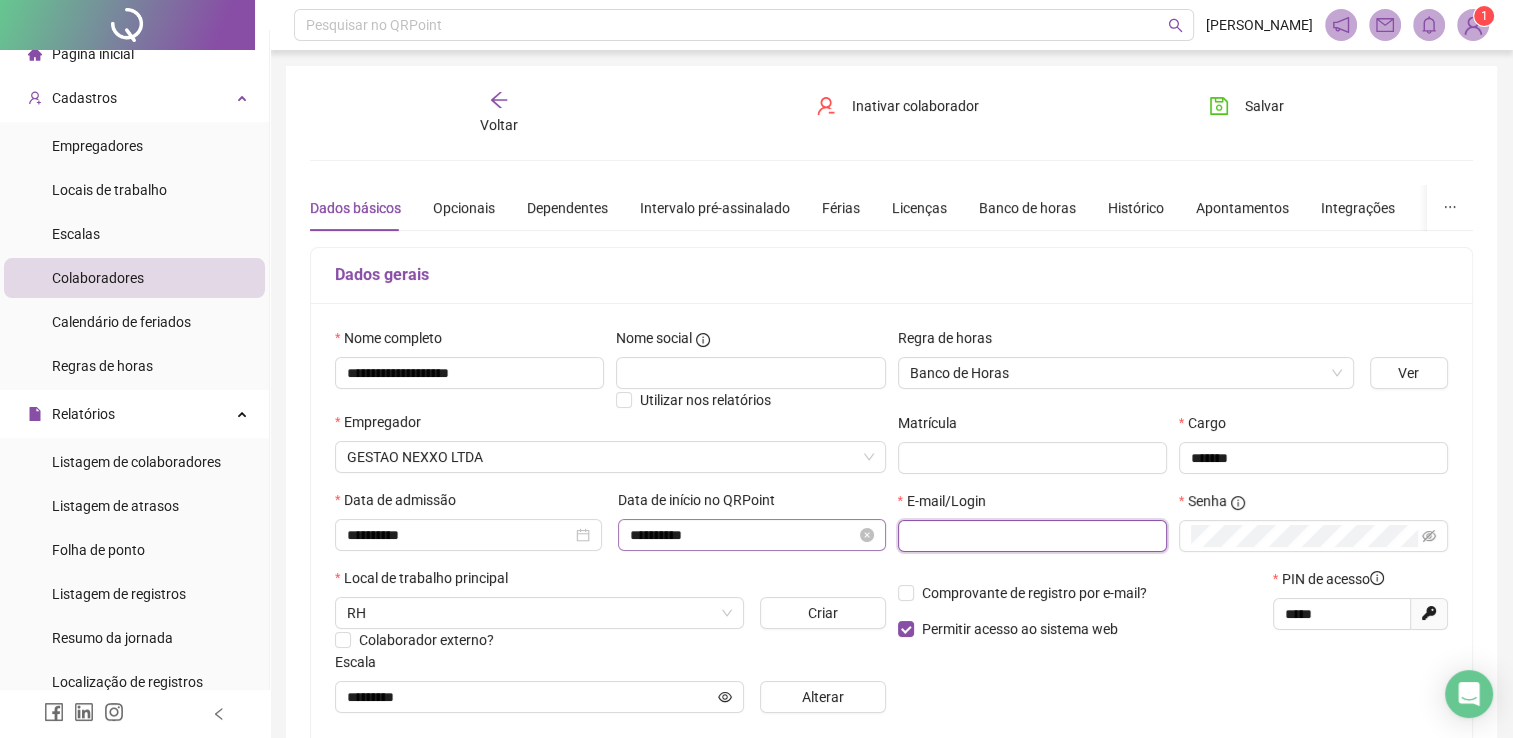 paste on "**********" 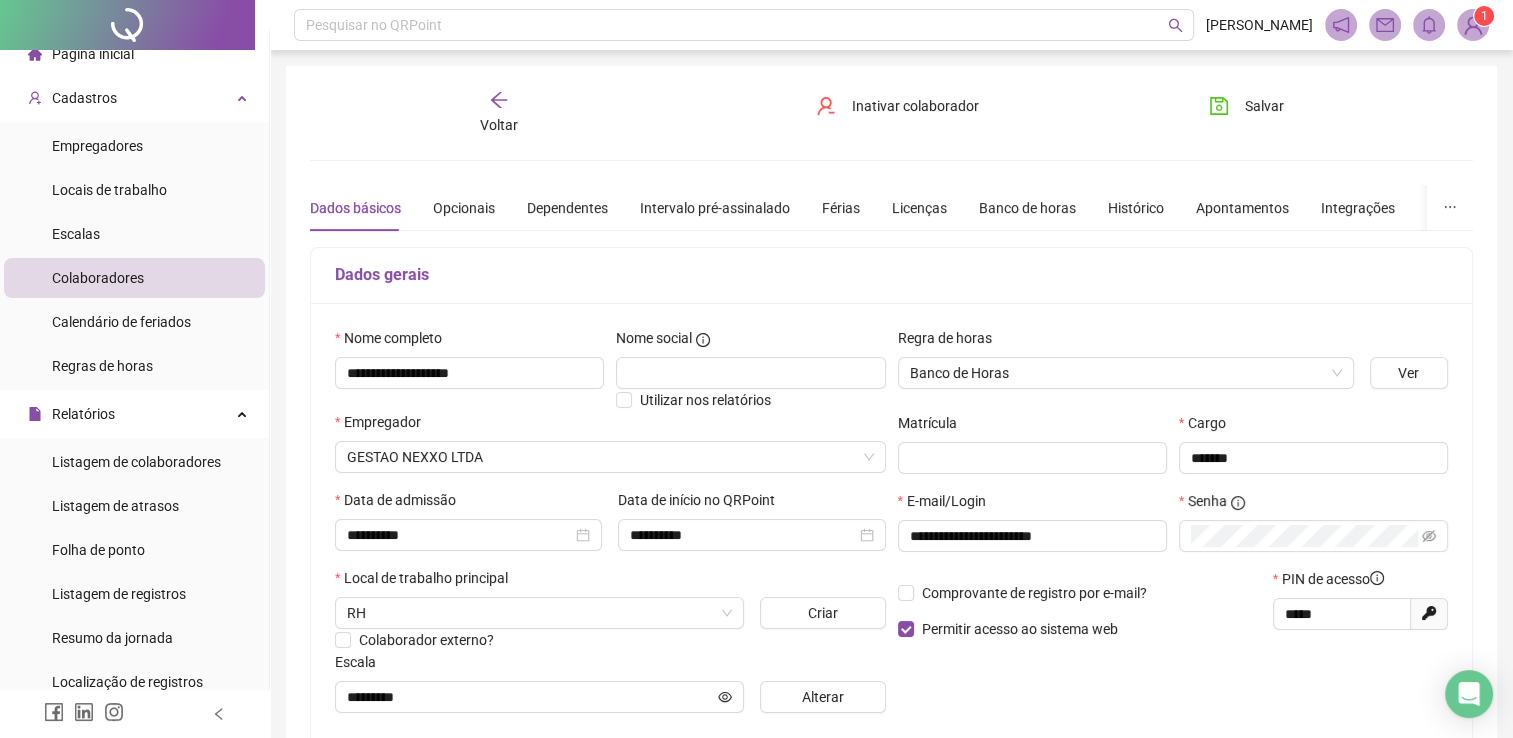 click on "Gerar novo pin" at bounding box center (1429, 614) 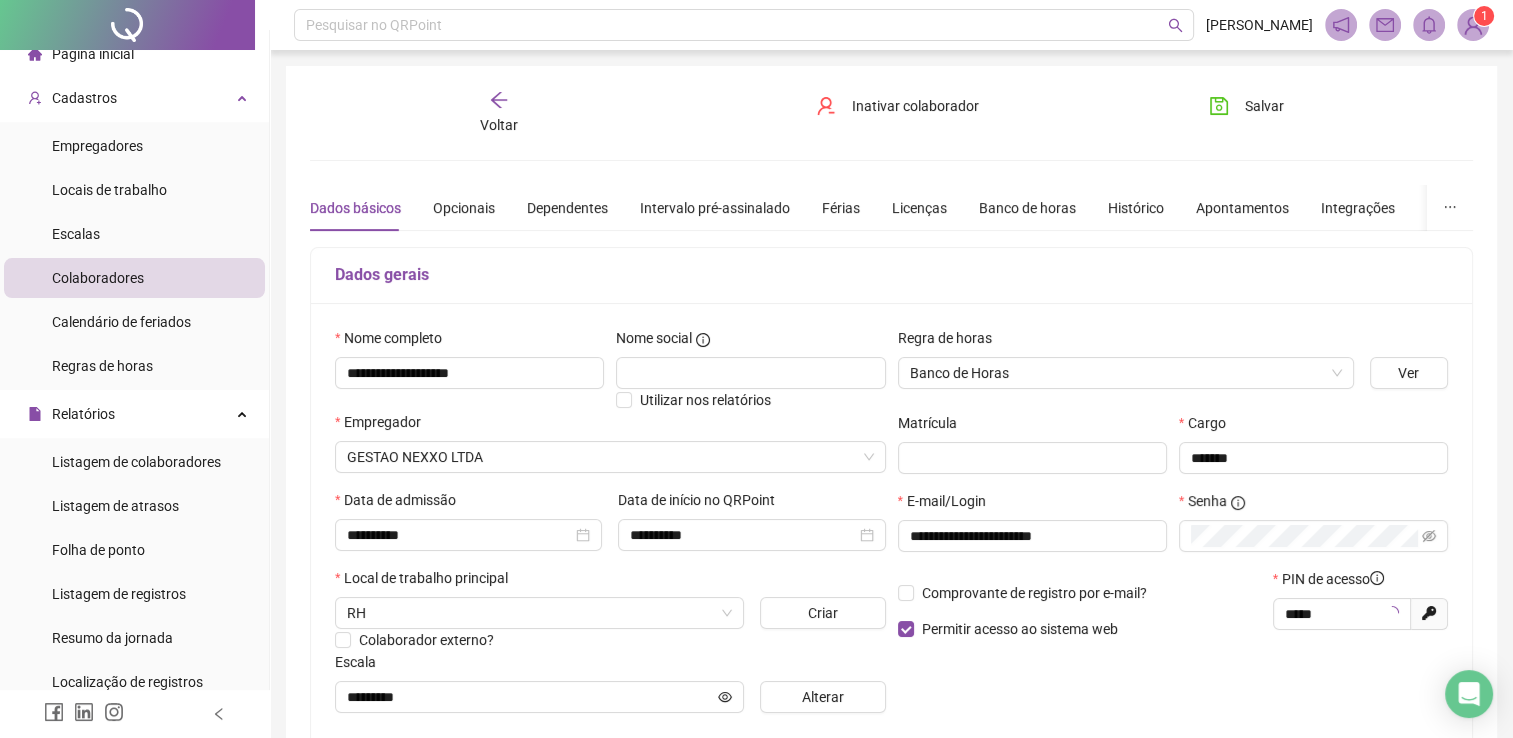 type on "*****" 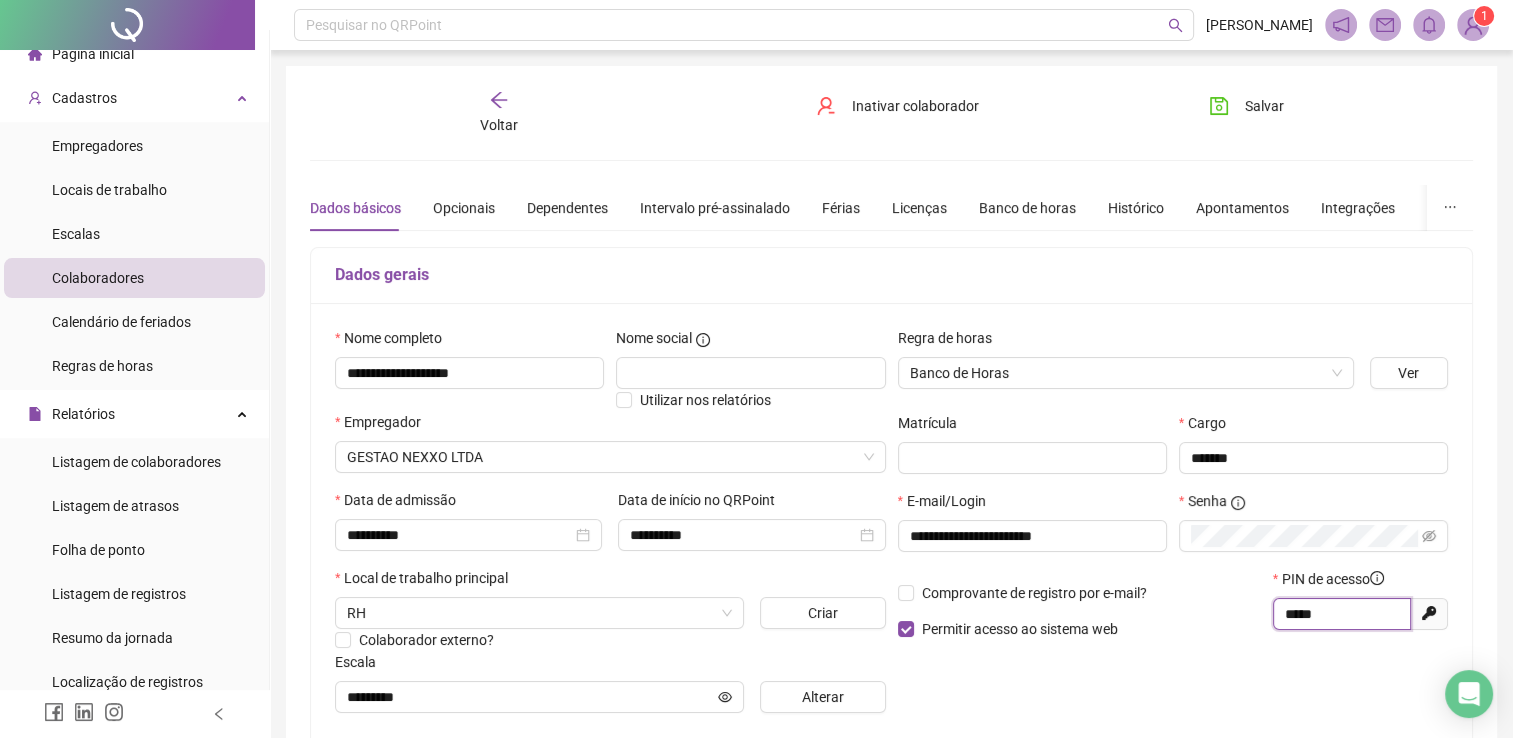 click on "*****" at bounding box center [1340, 614] 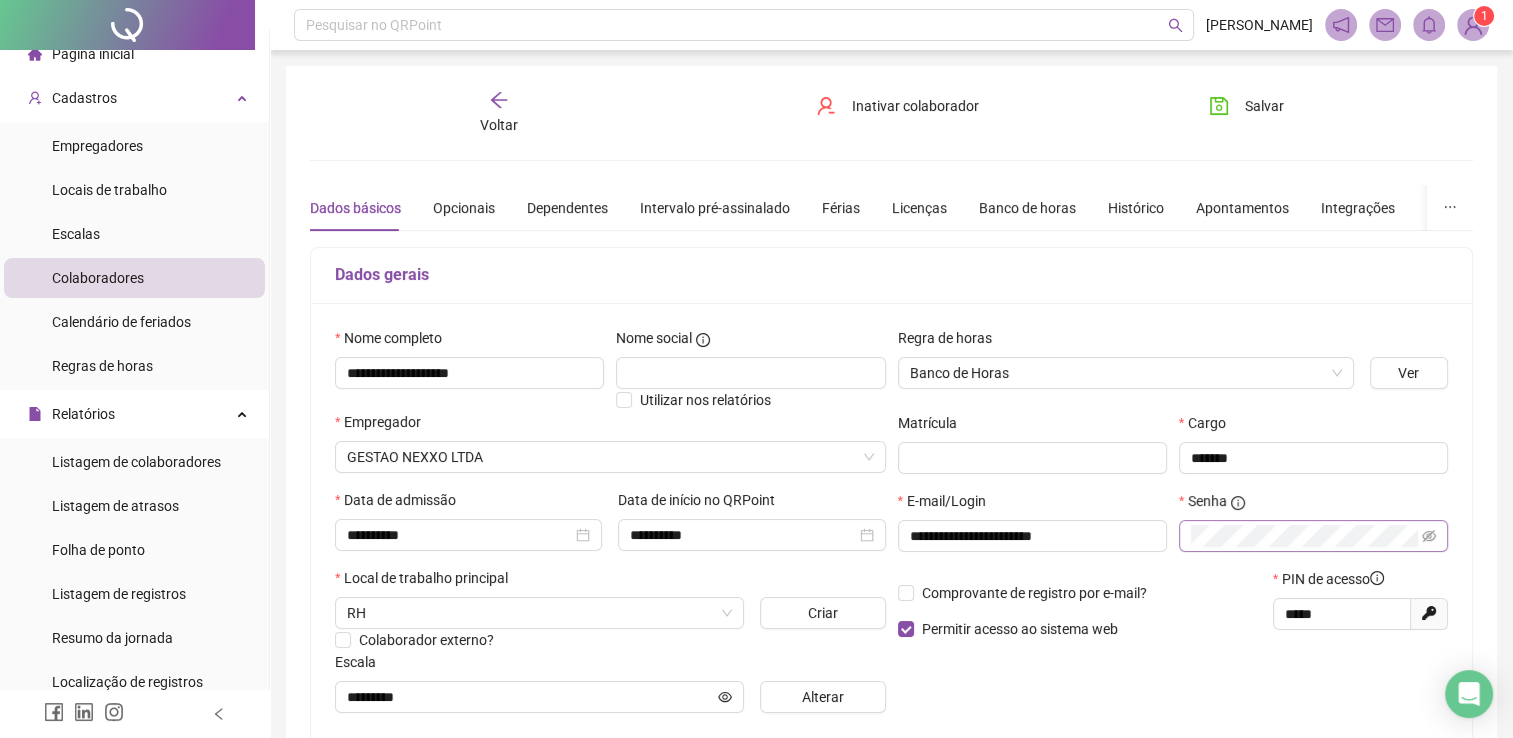click at bounding box center (1313, 536) 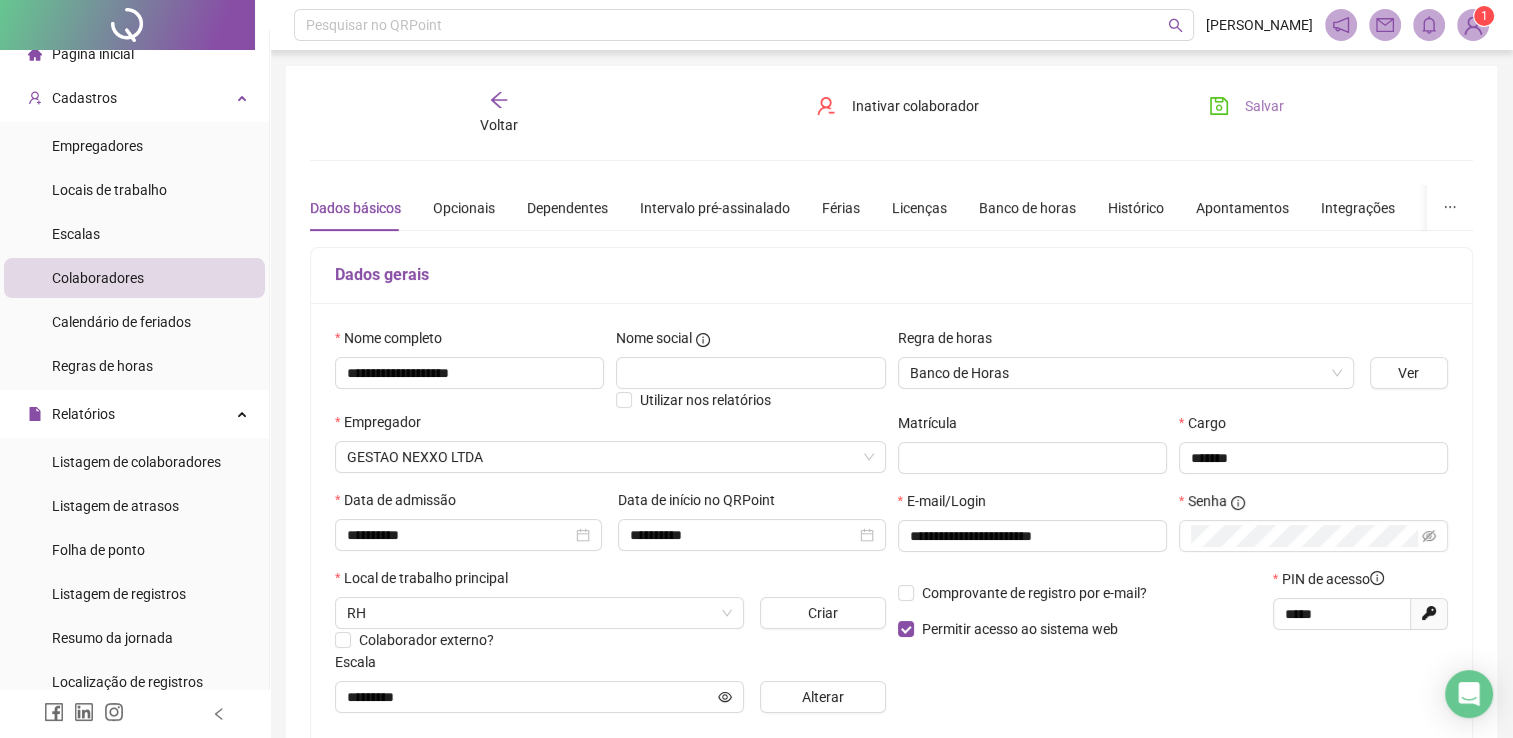 click on "Salvar" at bounding box center [1264, 106] 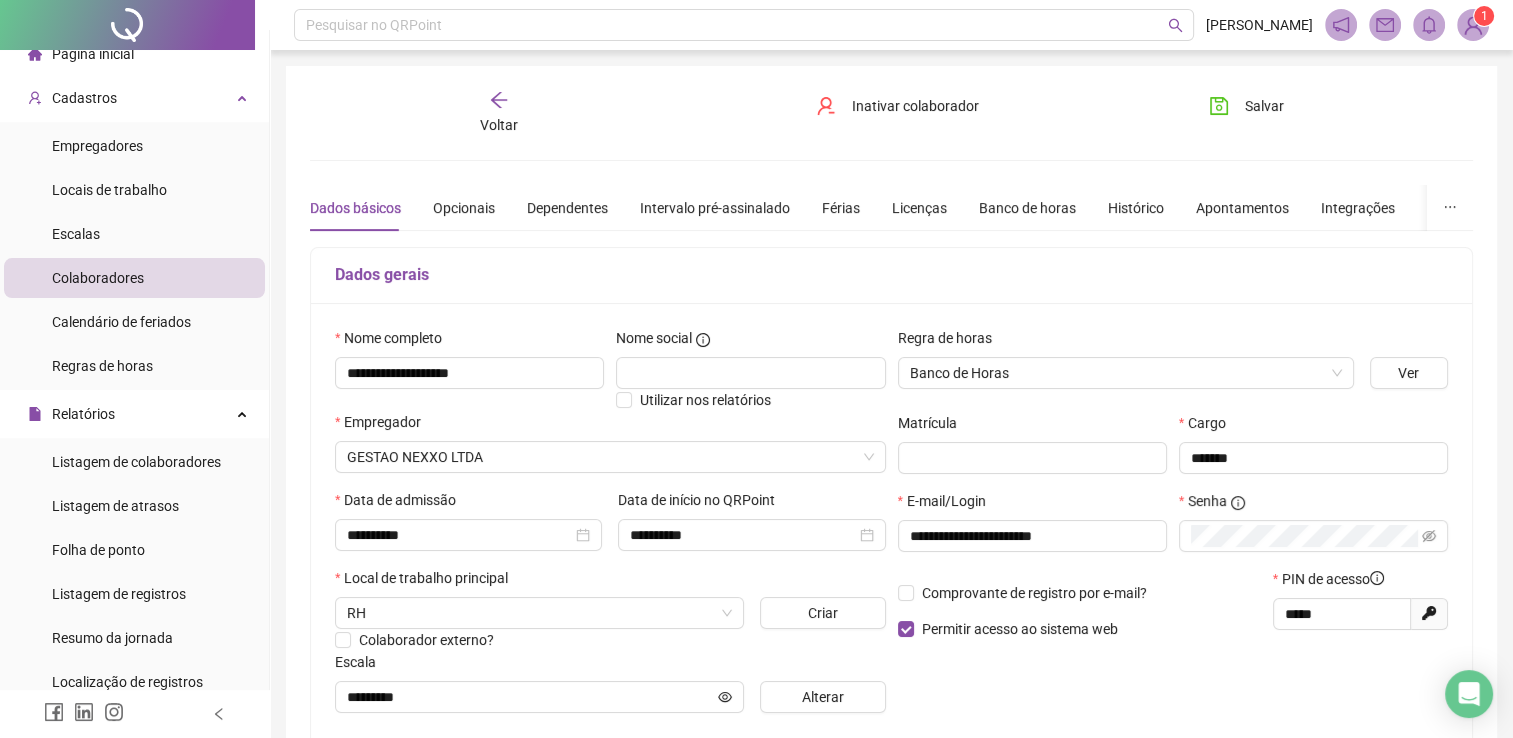 click on "Voltar" at bounding box center [499, 125] 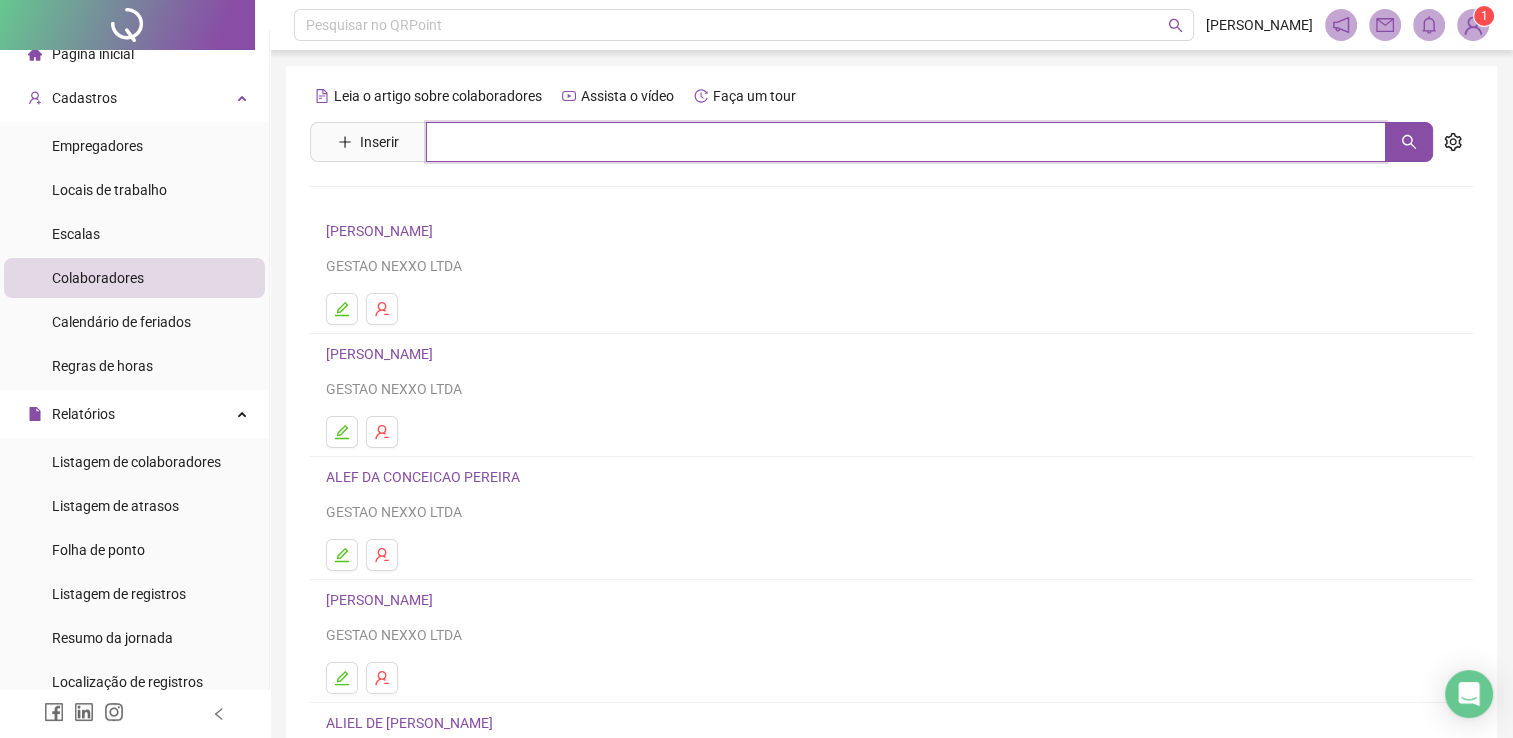 click at bounding box center [906, 142] 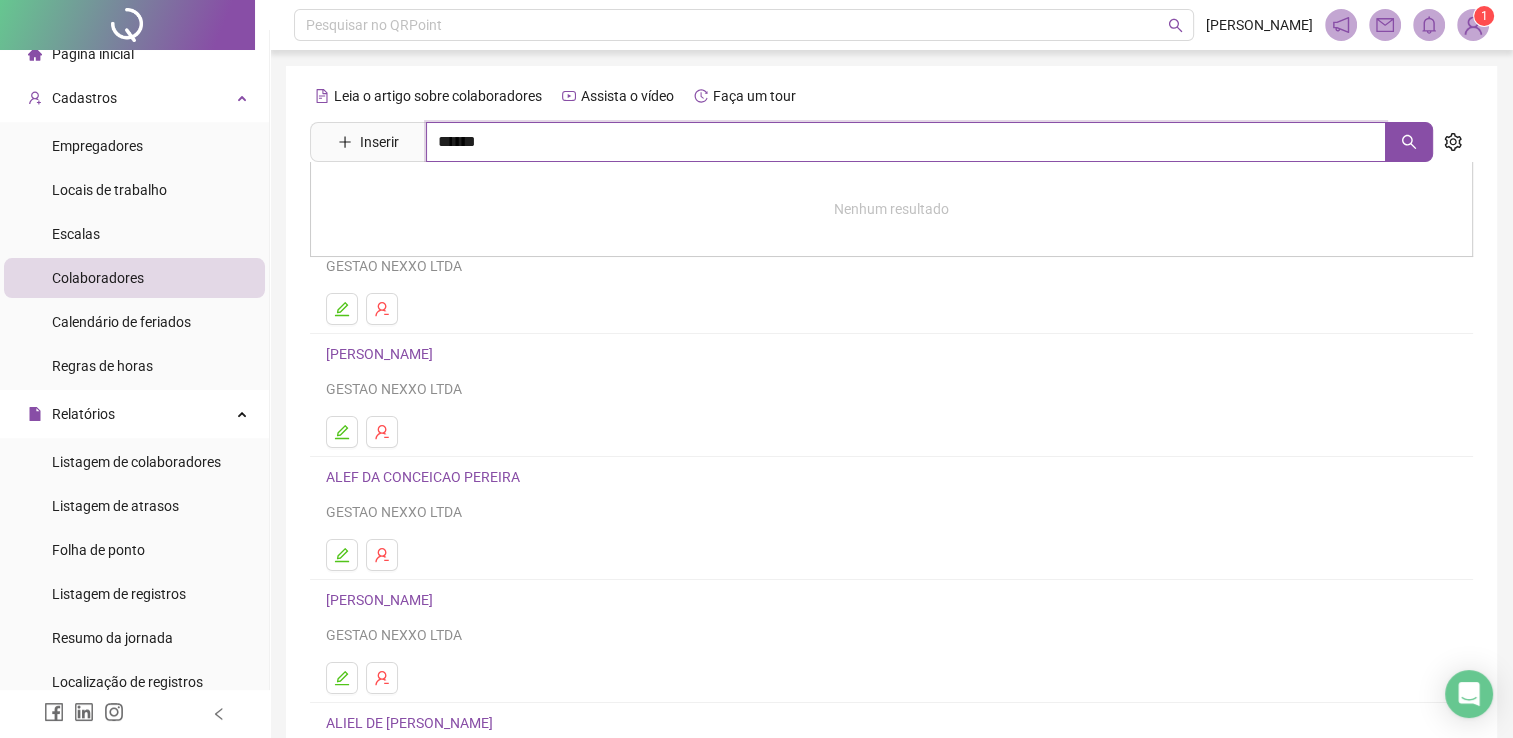 type on "******" 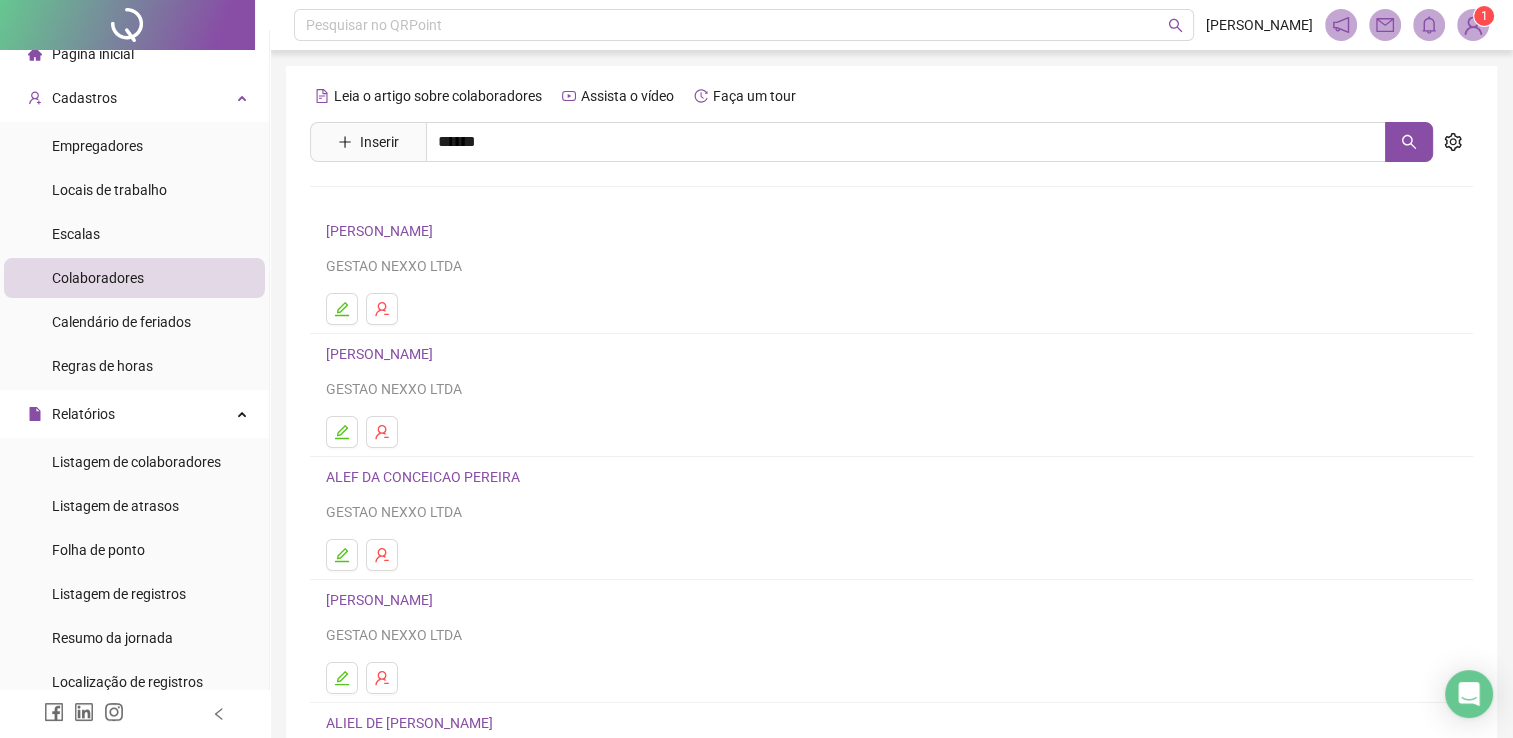 click on "FLAVIO TELES PEREIRA" at bounding box center [400, 201] 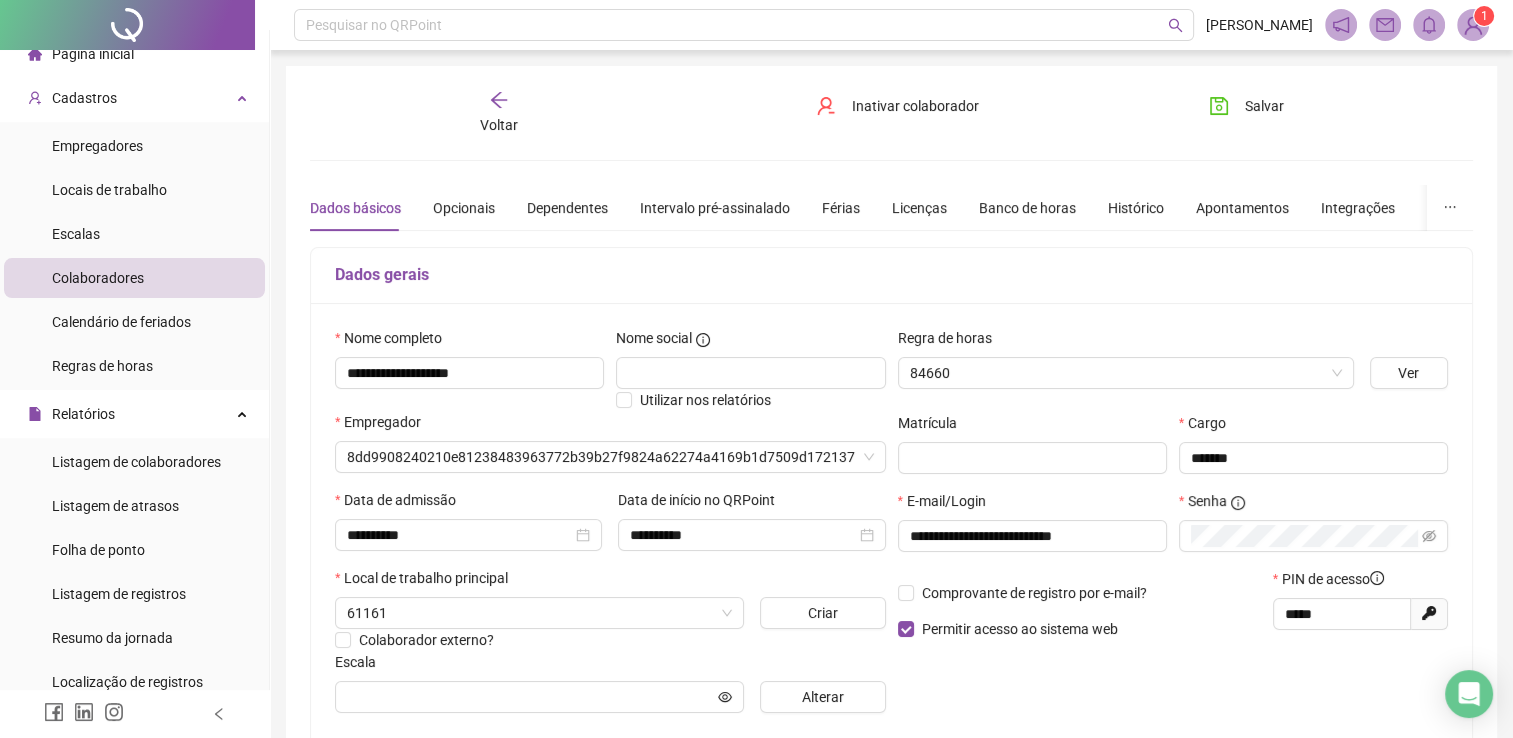 type on "*********" 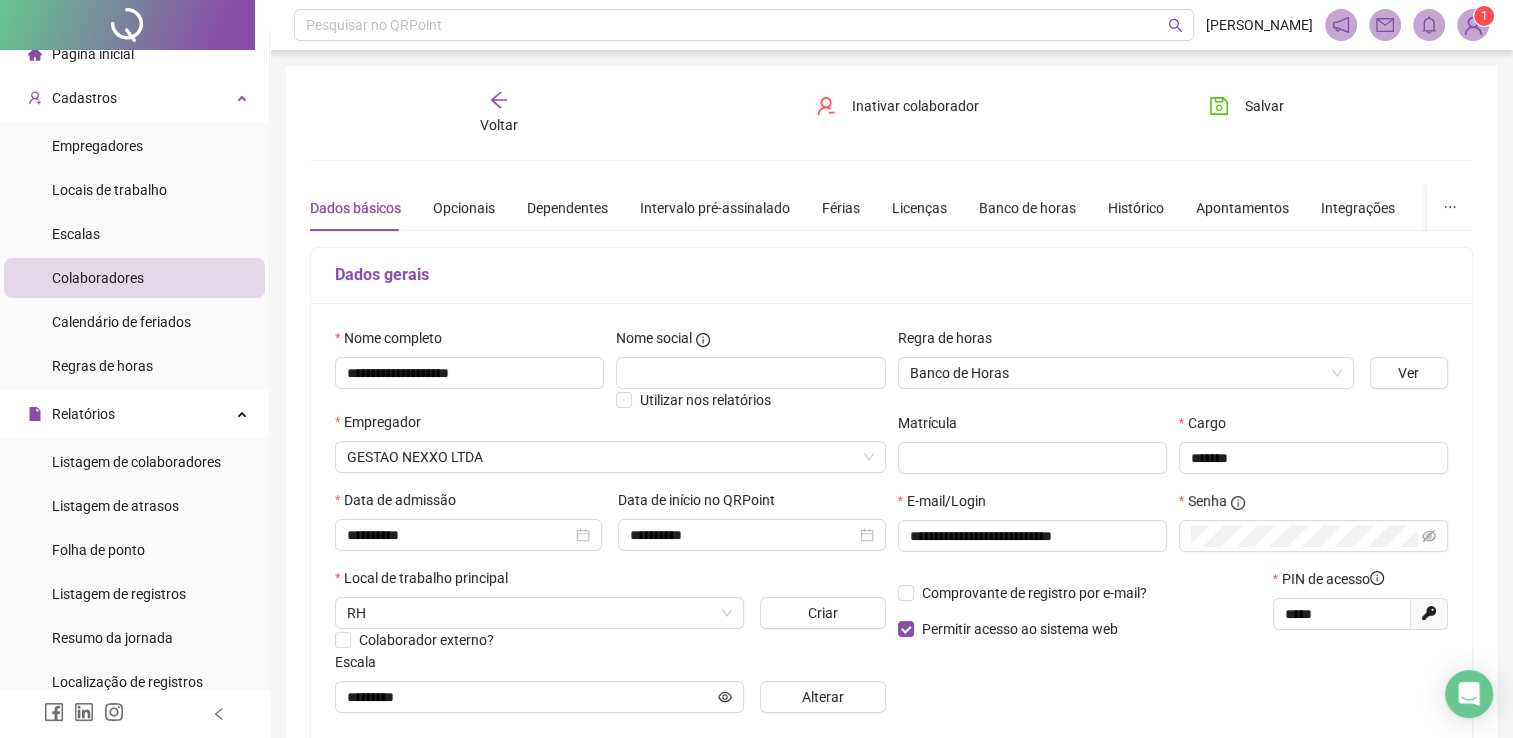 click on "Voltar" at bounding box center [498, 113] 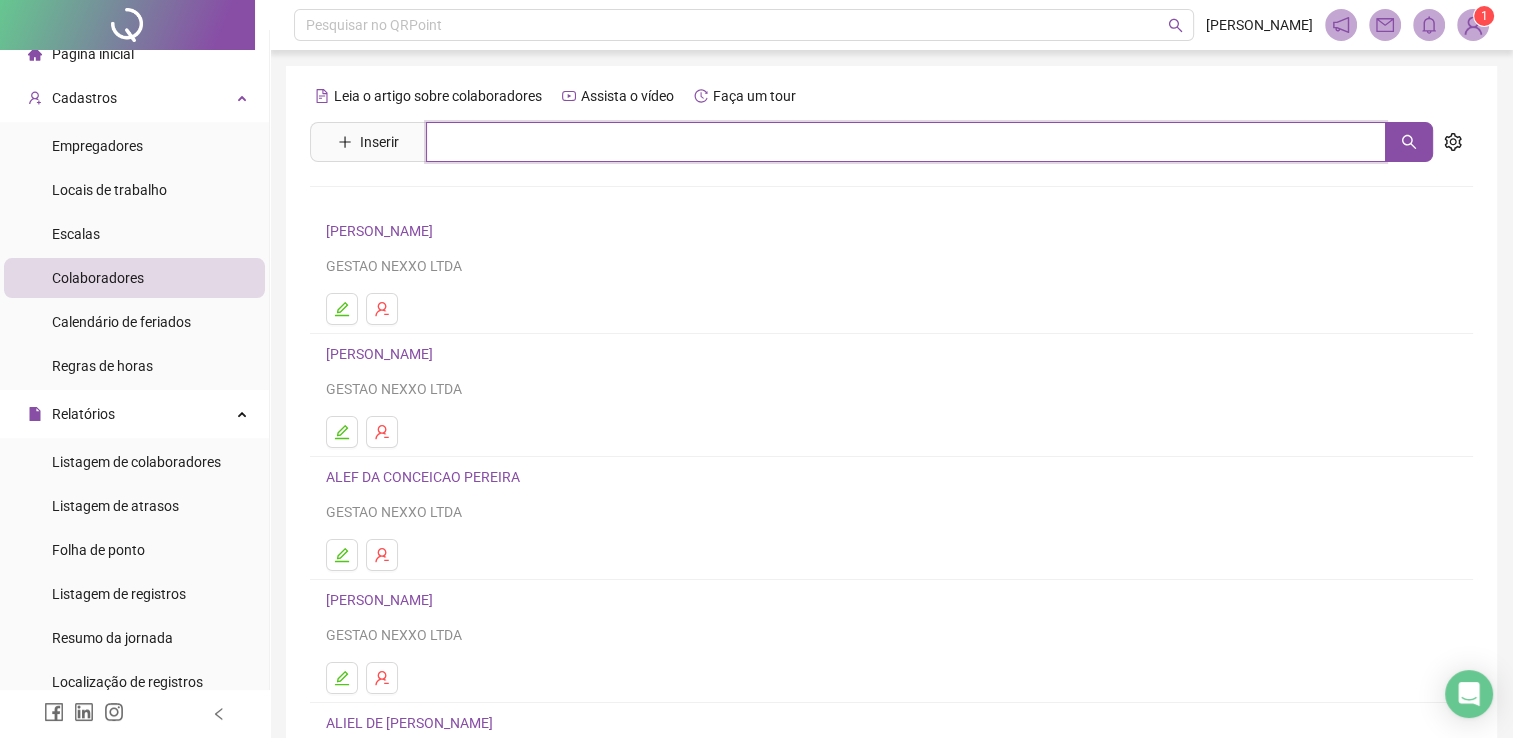 drag, startPoint x: 499, startPoint y: 150, endPoint x: 510, endPoint y: 146, distance: 11.7046995 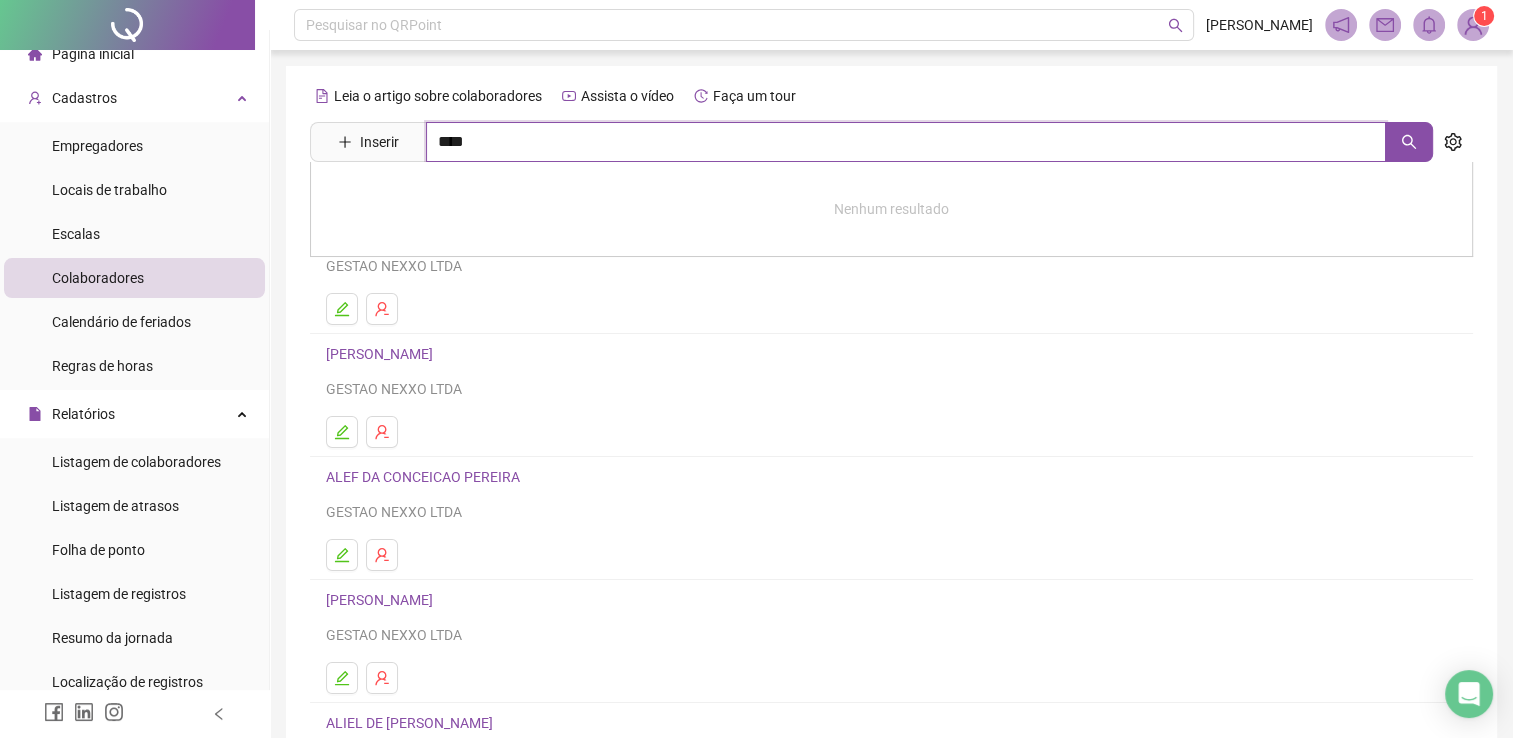 type on "****" 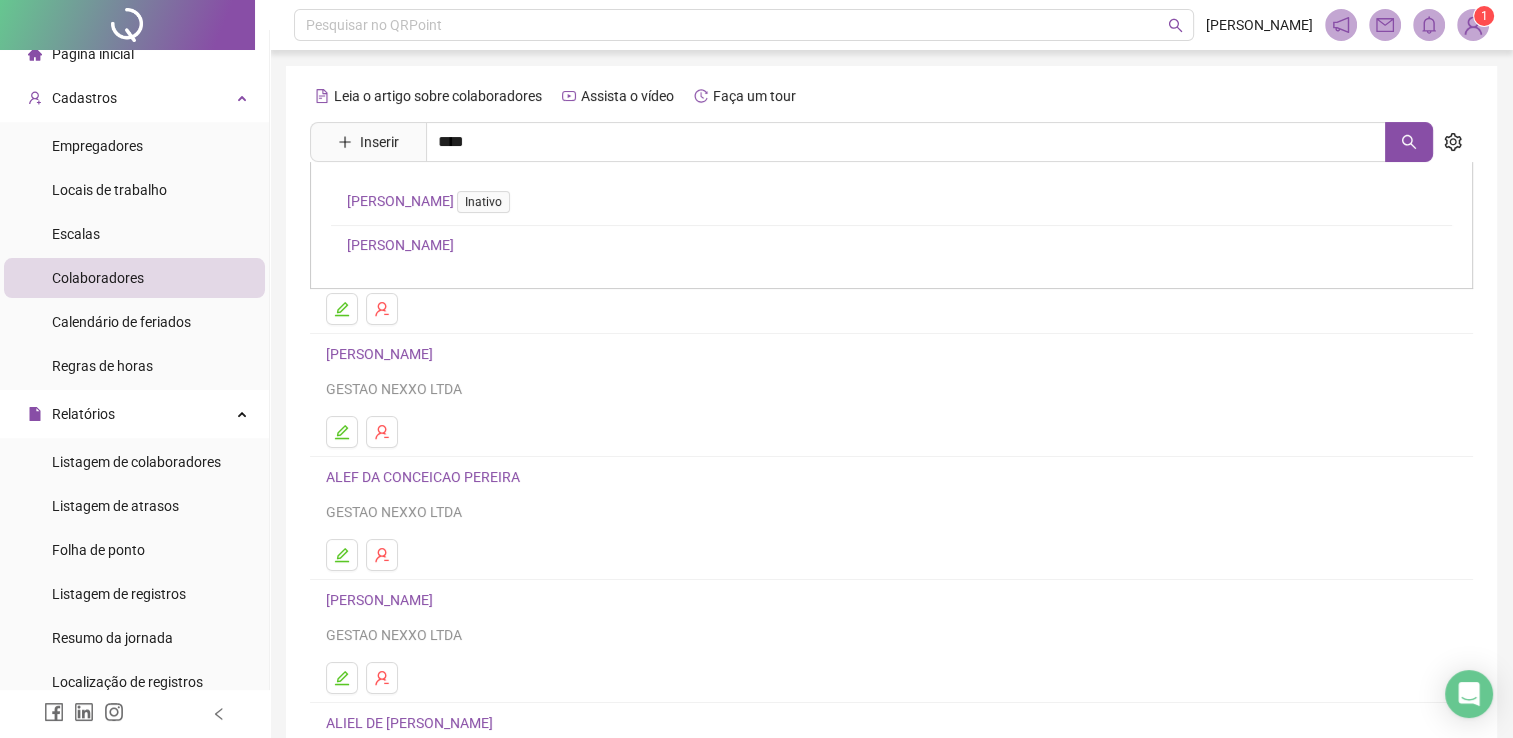 click on "AILANA NUNES DOS SANTOS SOUZA   Inativo AILANA RAIRES SANTOS" at bounding box center [891, 225] 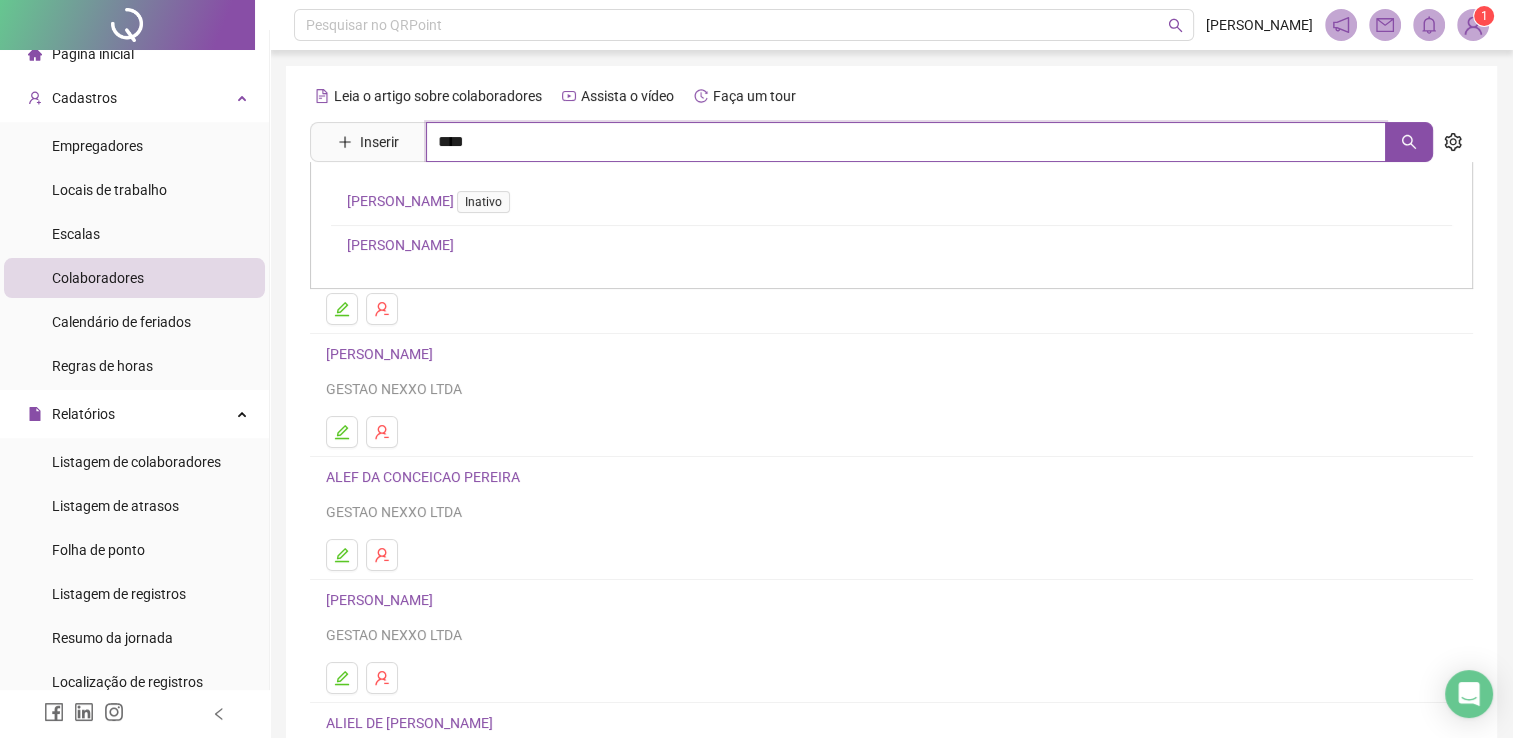 click on "****" at bounding box center (906, 142) 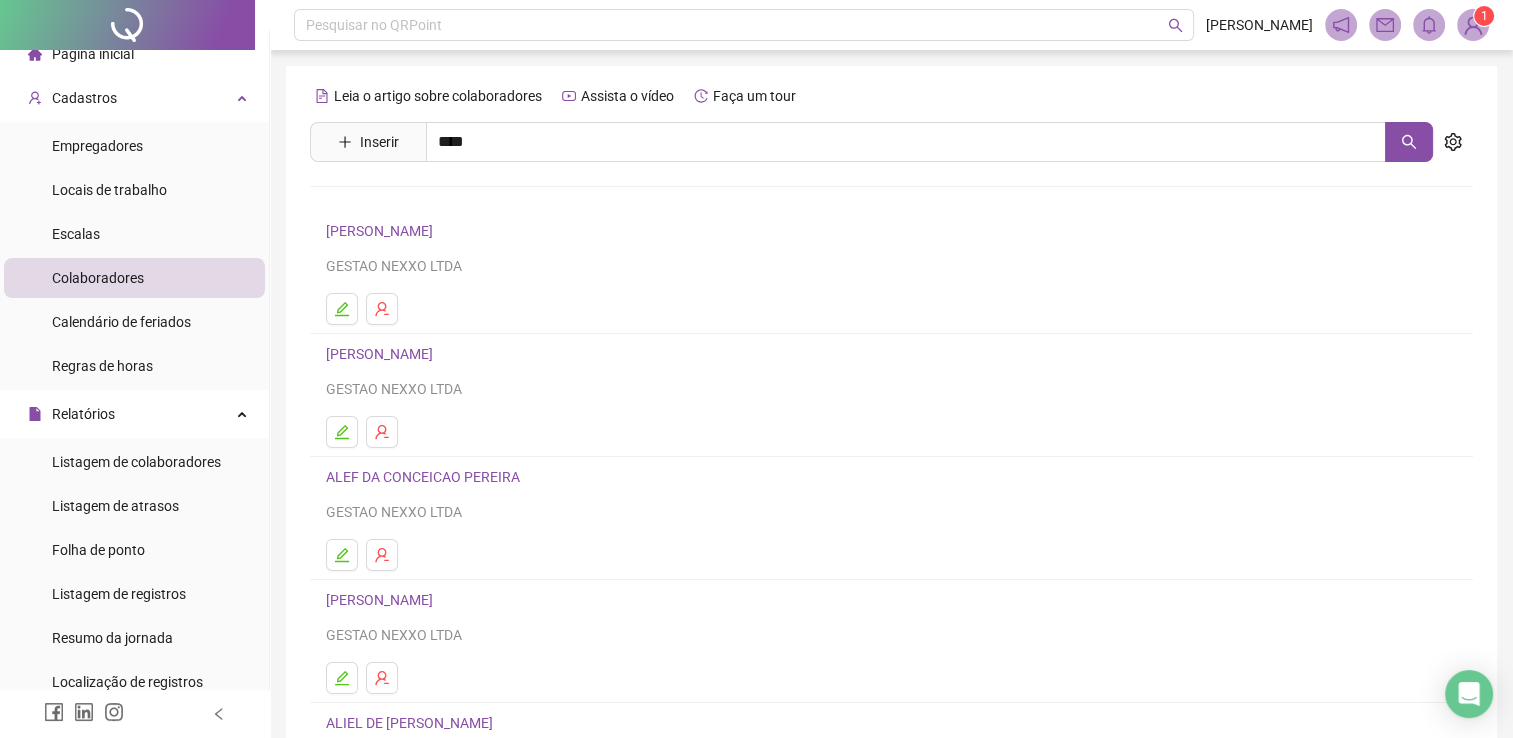 click on "[PERSON_NAME]" at bounding box center (400, 245) 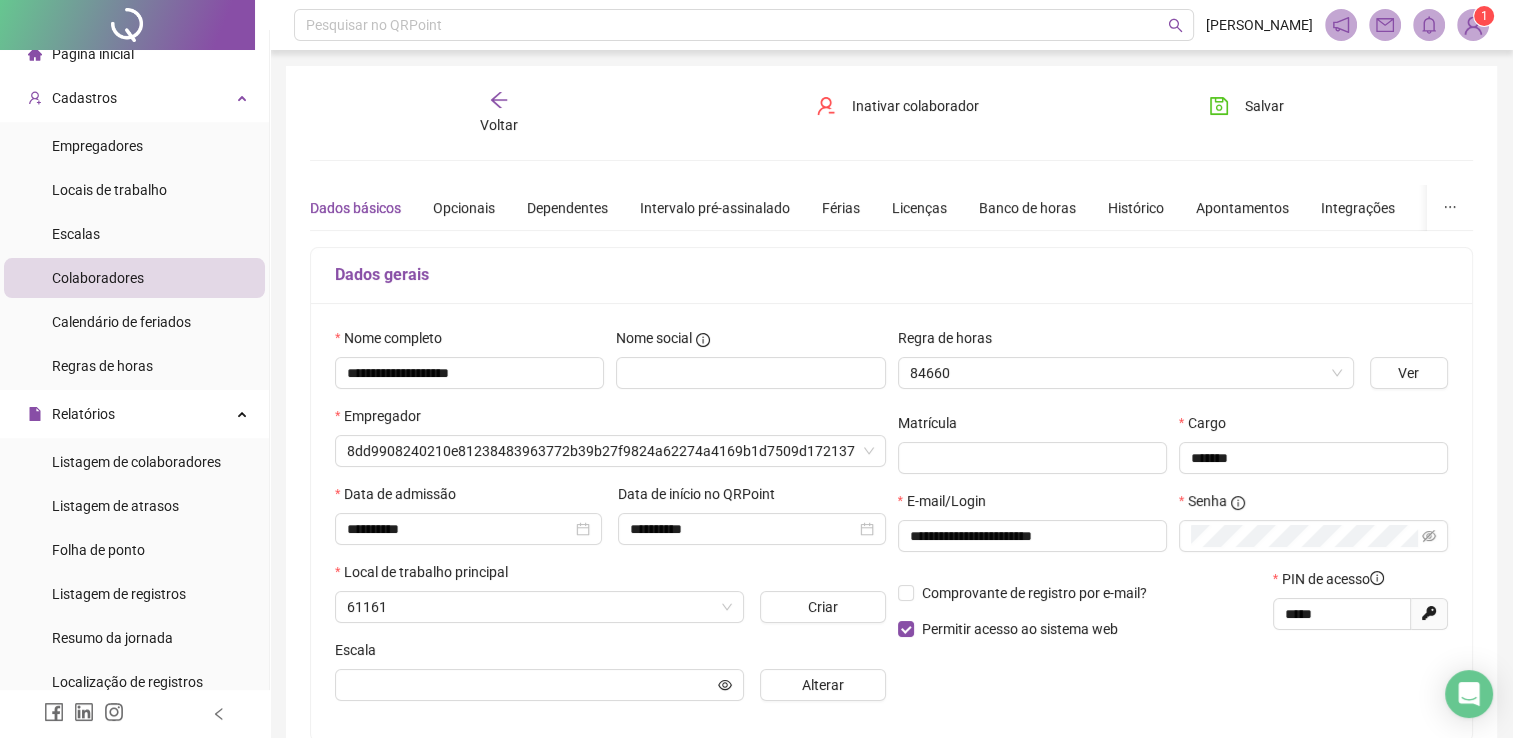 type on "*********" 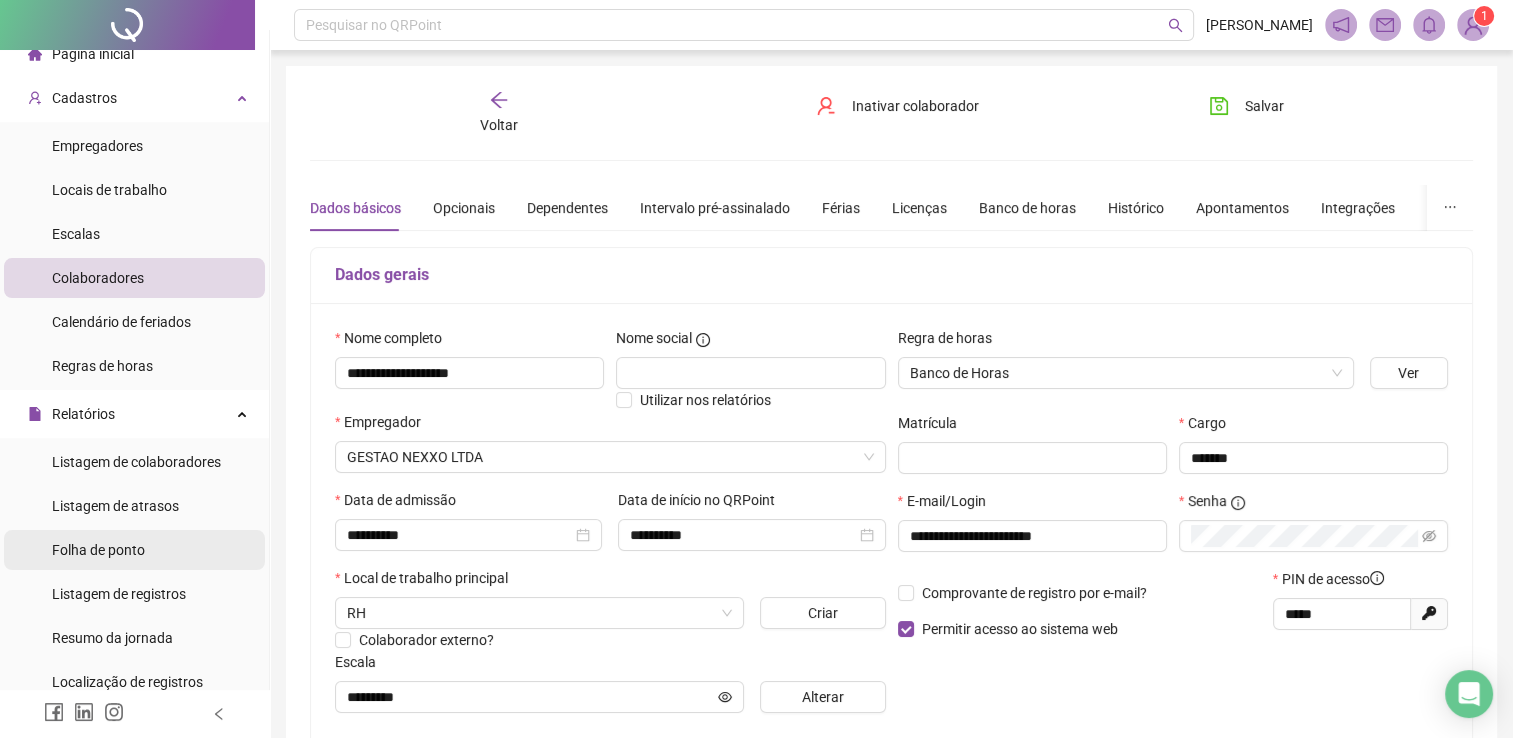 click on "Folha de ponto" at bounding box center [134, 550] 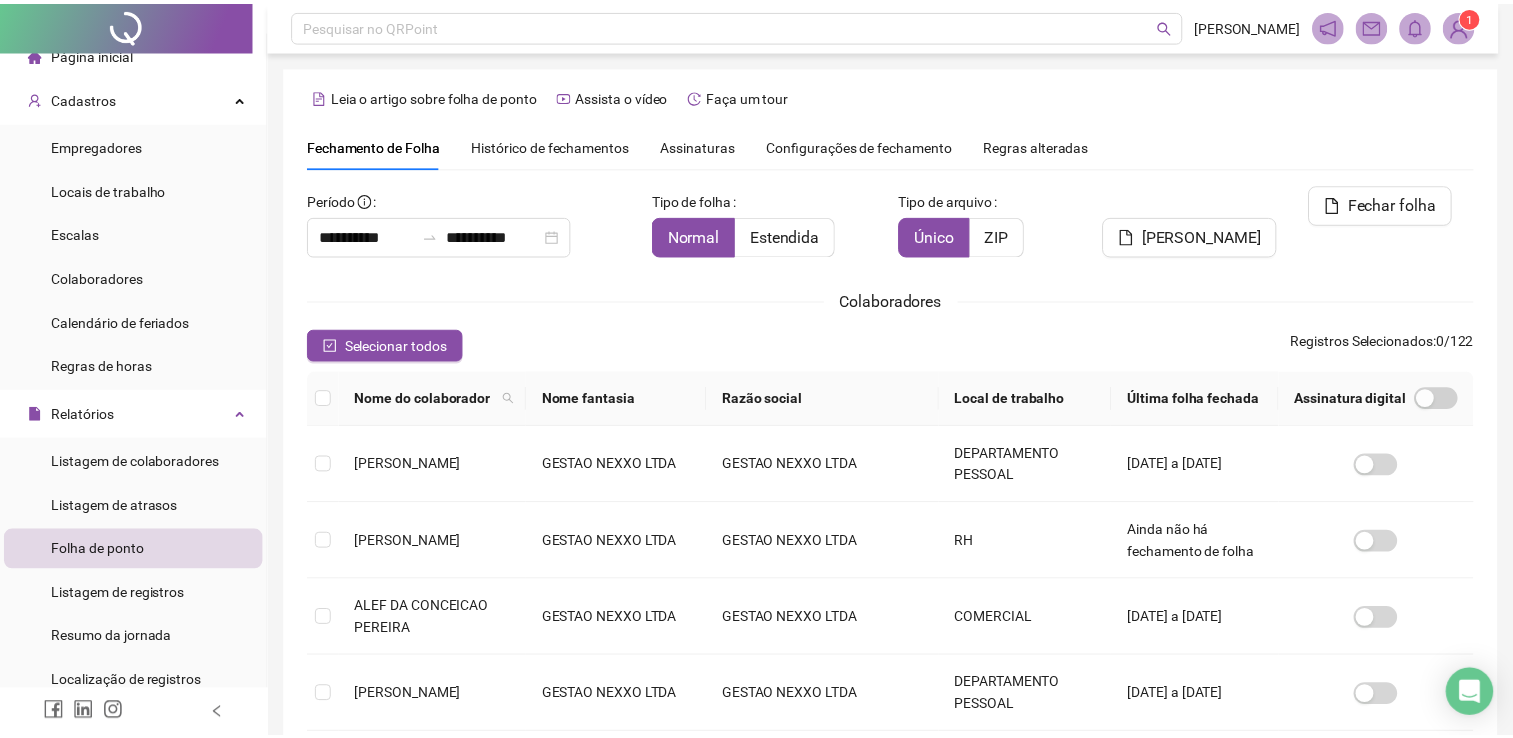scroll, scrollTop: 40, scrollLeft: 0, axis: vertical 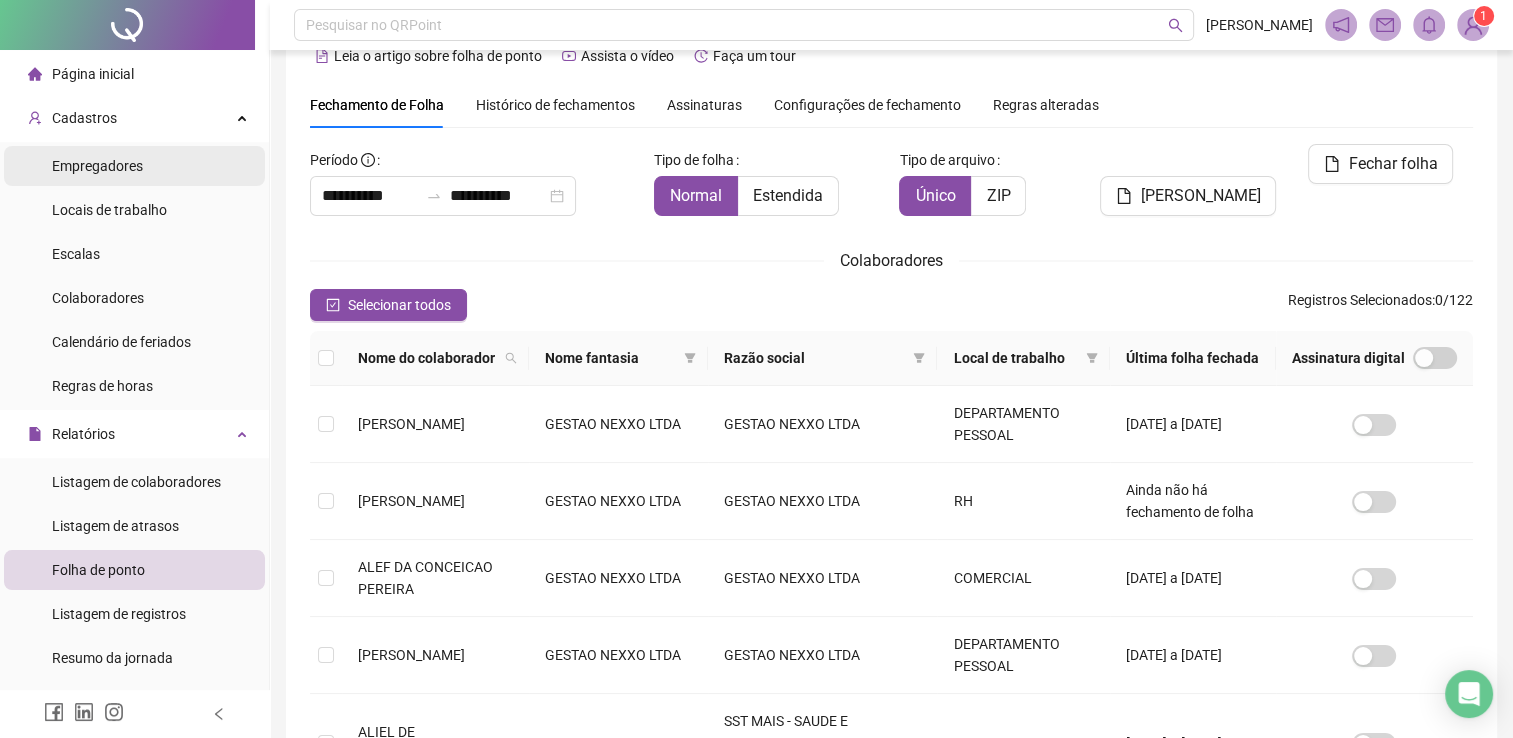 click on "Empregadores" at bounding box center (97, 166) 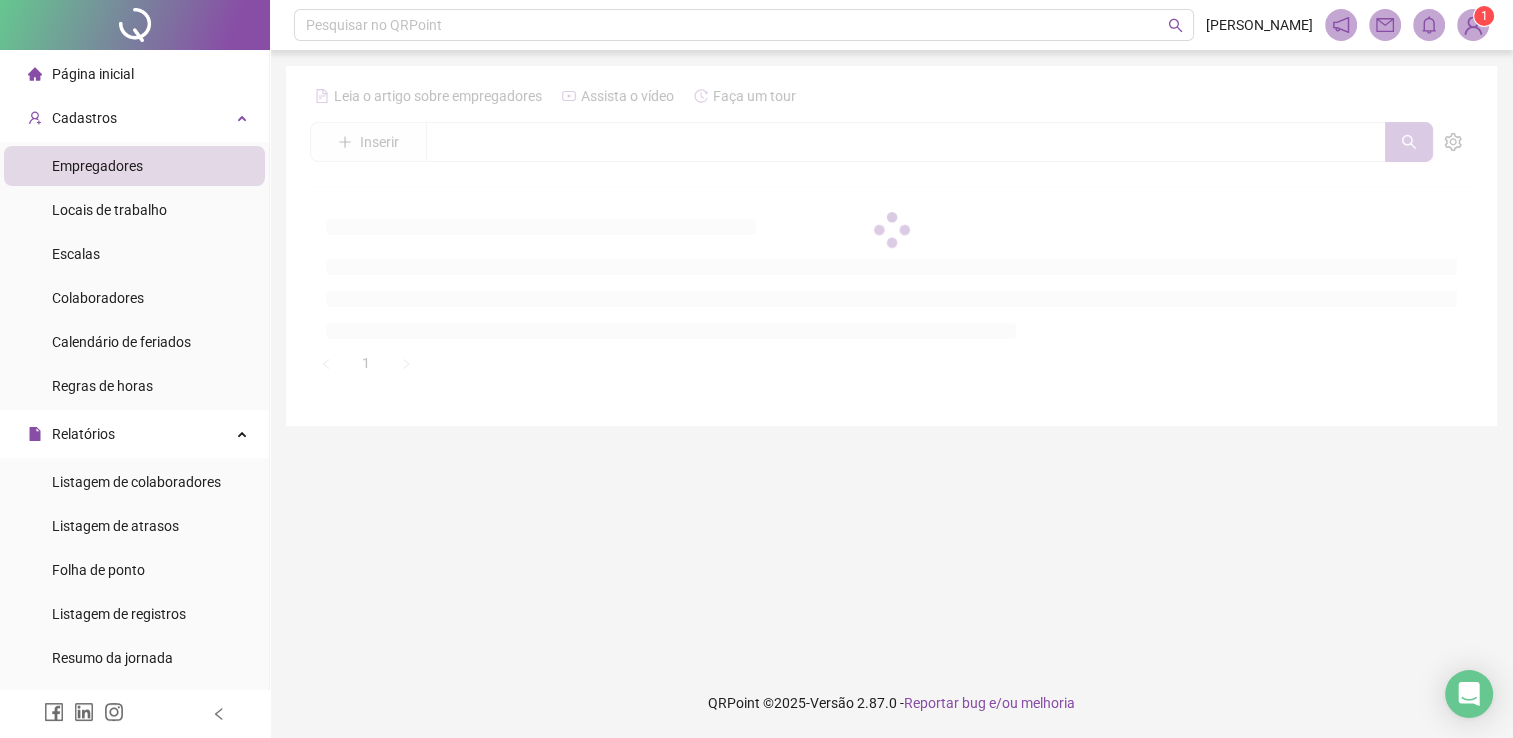 scroll, scrollTop: 0, scrollLeft: 0, axis: both 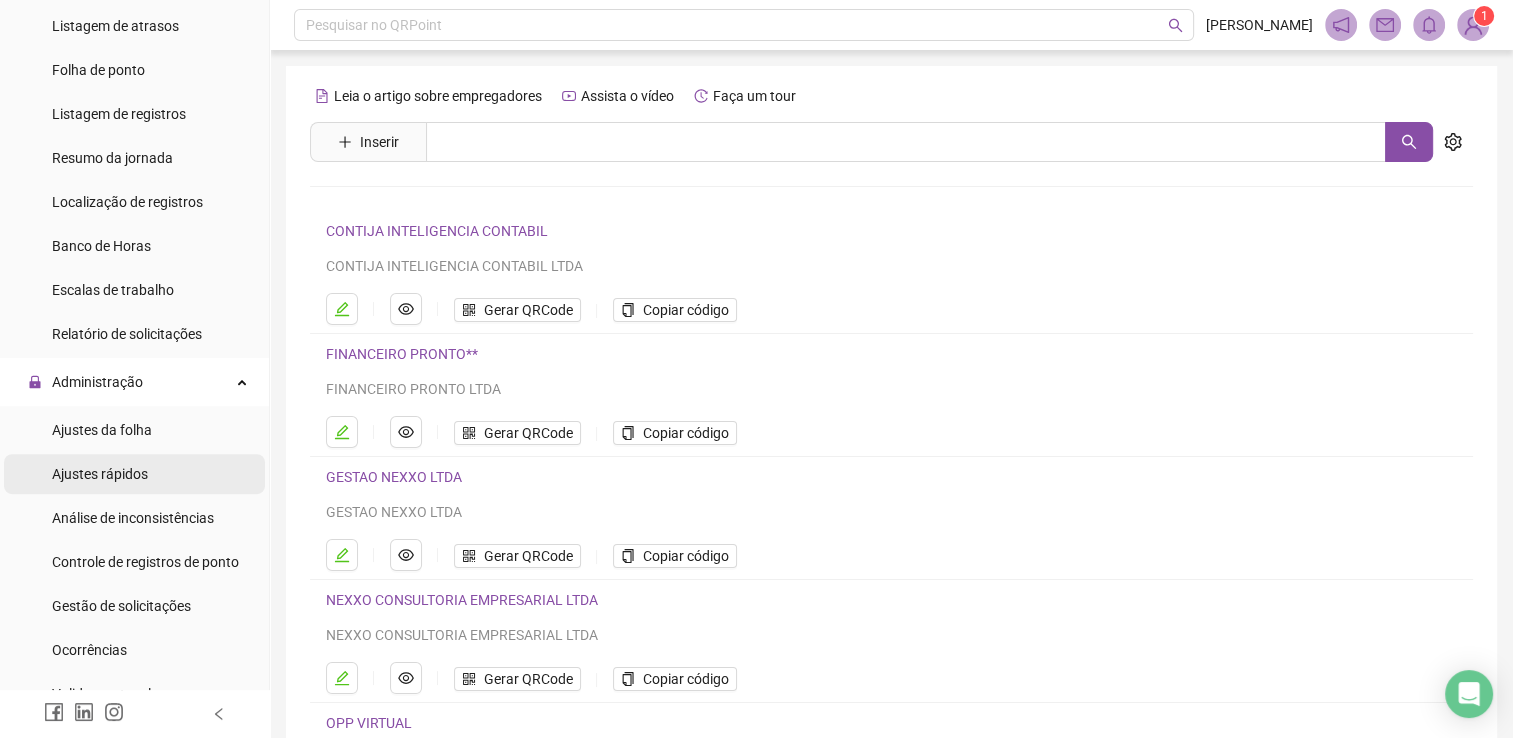 click on "Ajustes rápidos" at bounding box center [100, 474] 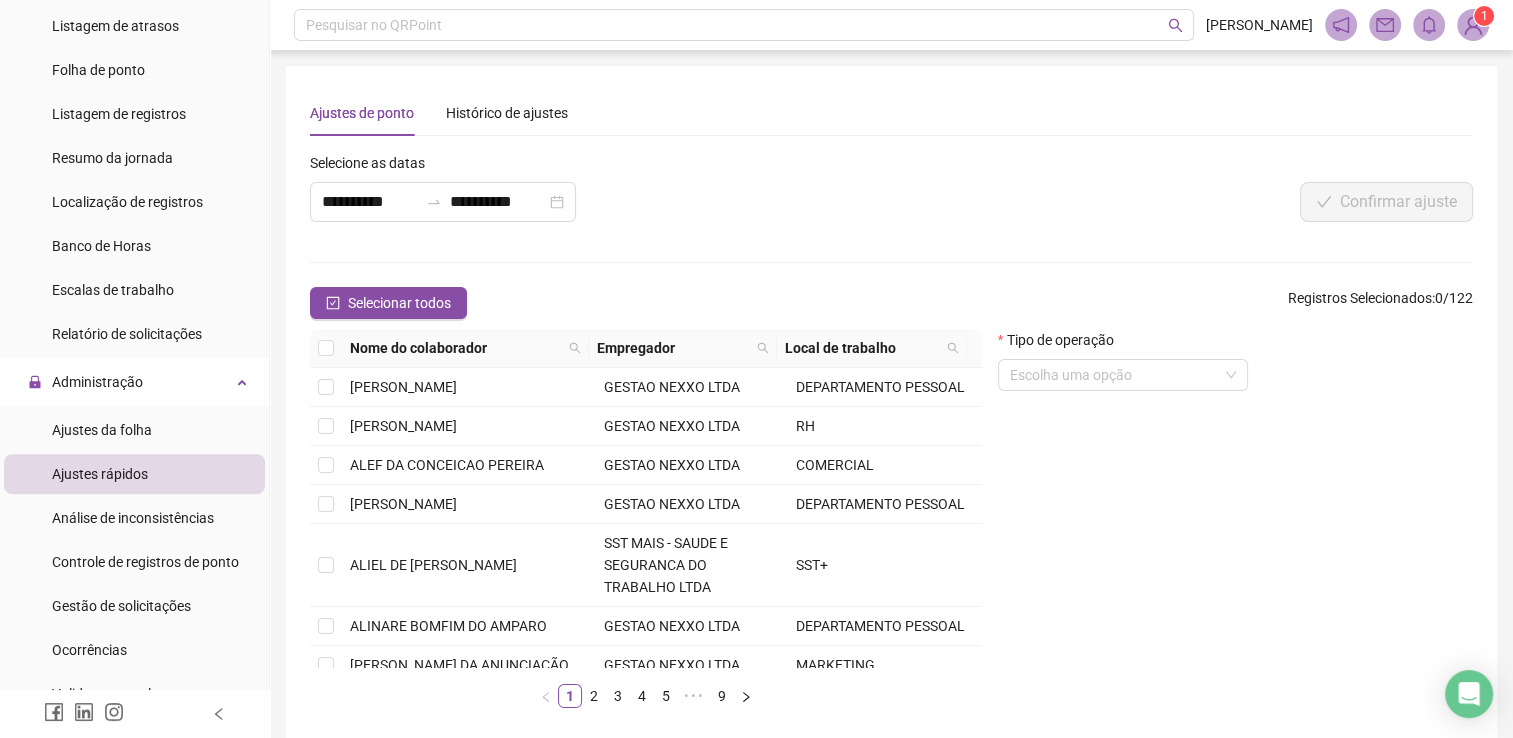scroll, scrollTop: 700, scrollLeft: 0, axis: vertical 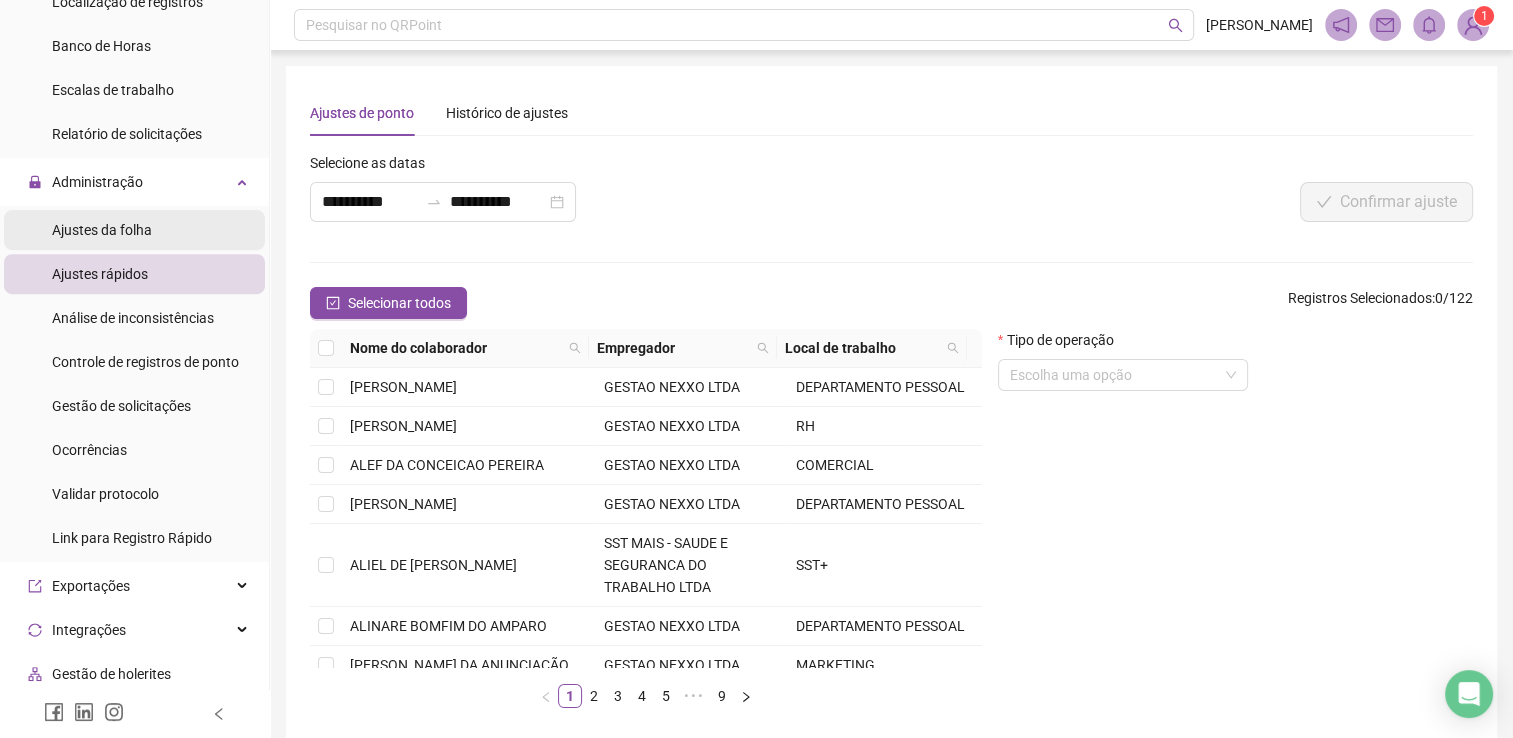 click on "Ajustes da folha" at bounding box center (102, 230) 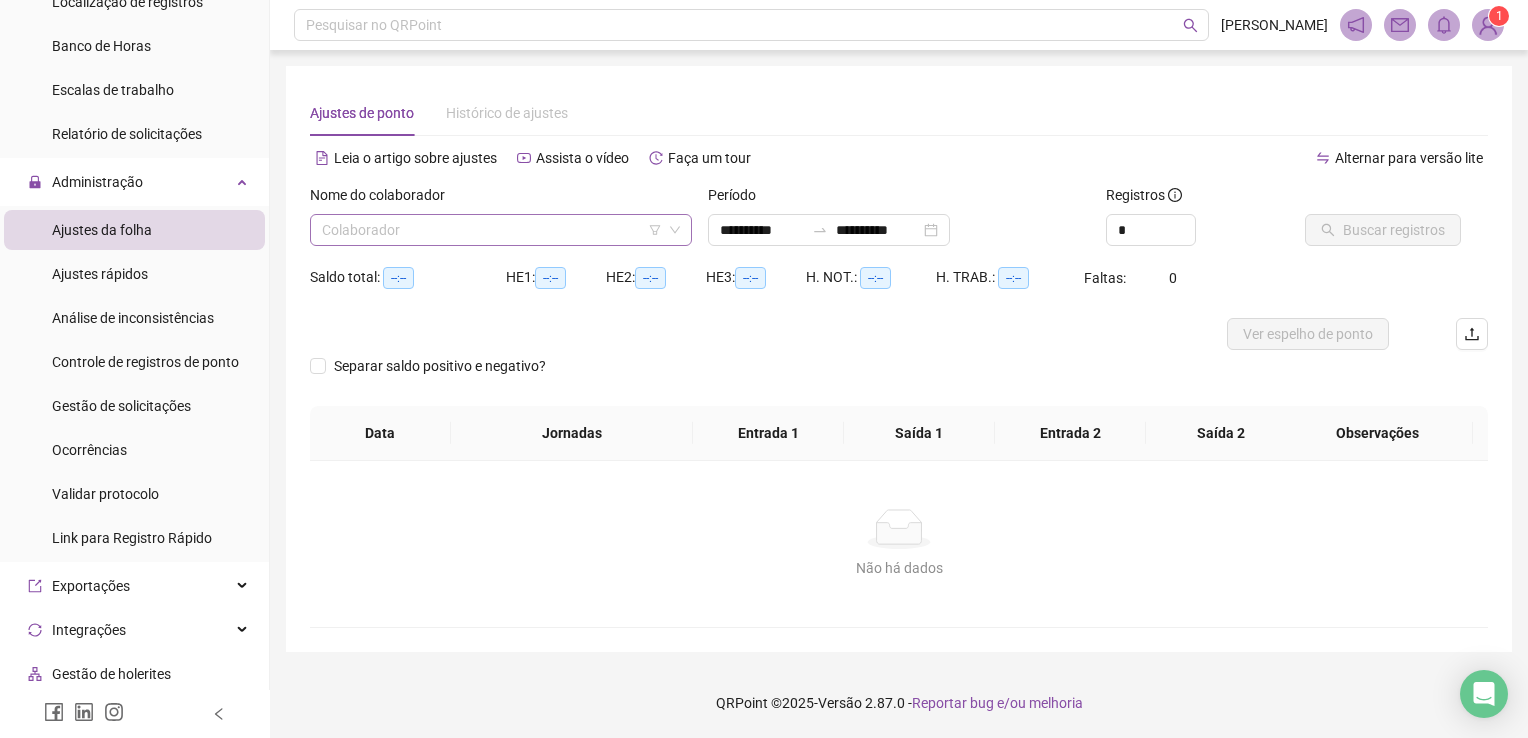click at bounding box center (495, 230) 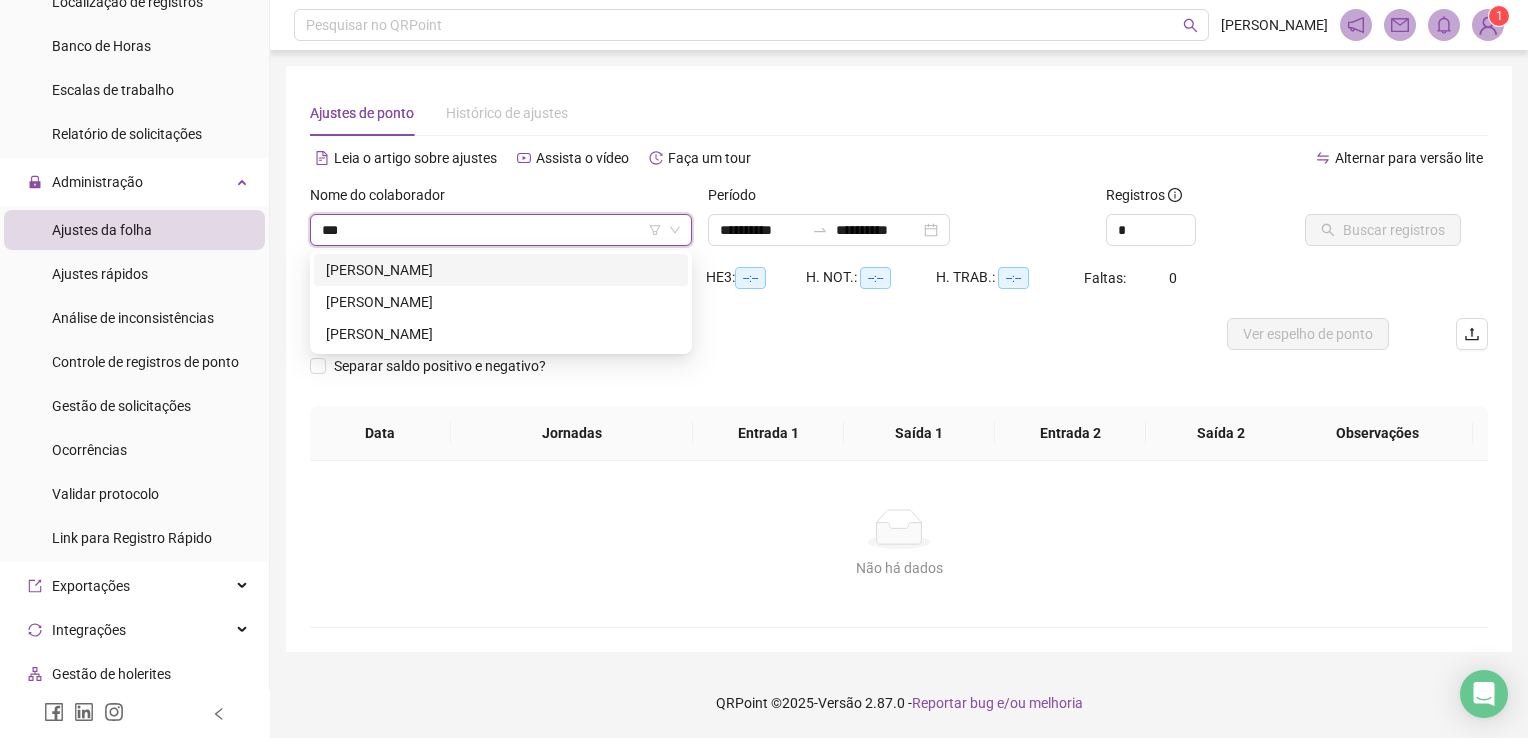 type on "****" 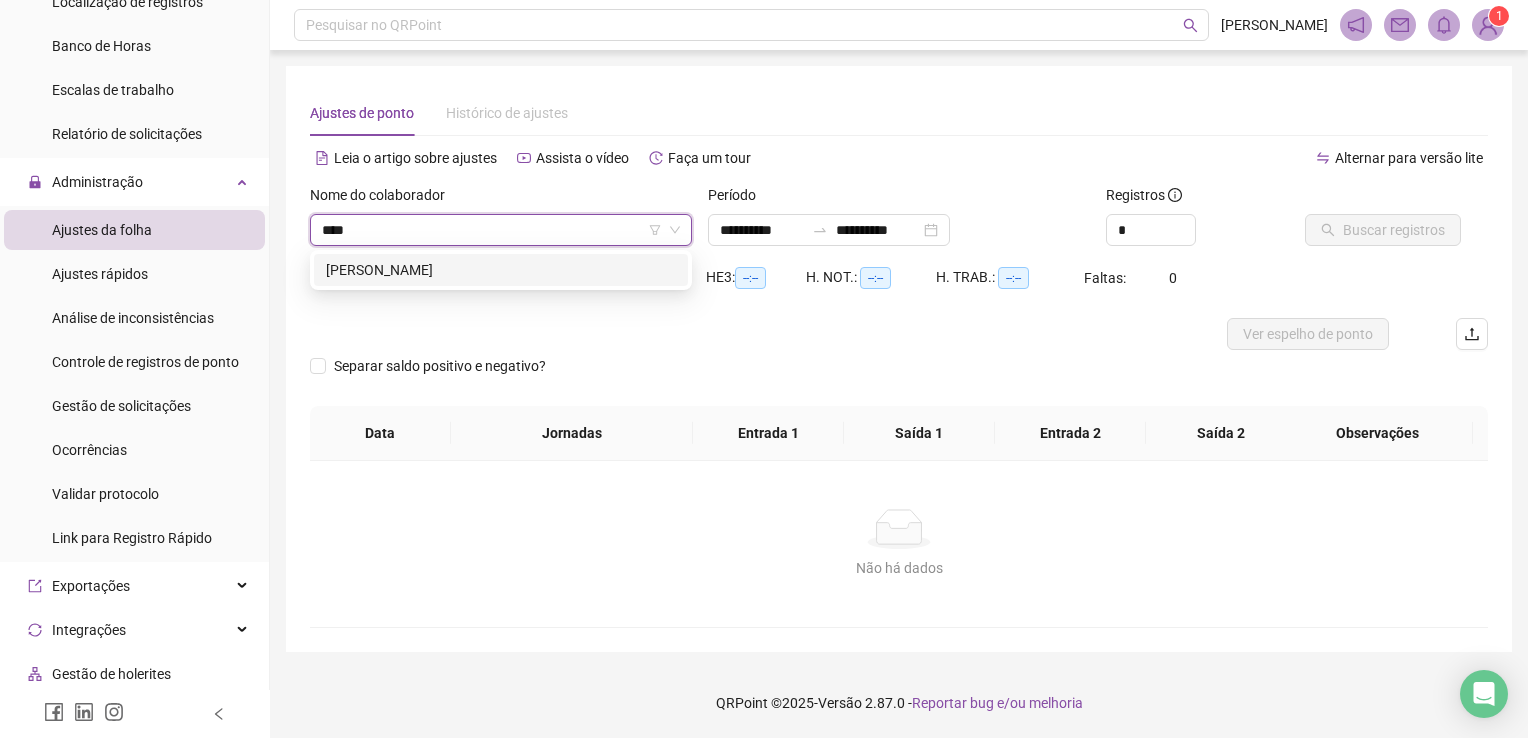 click on "[PERSON_NAME]" at bounding box center [501, 270] 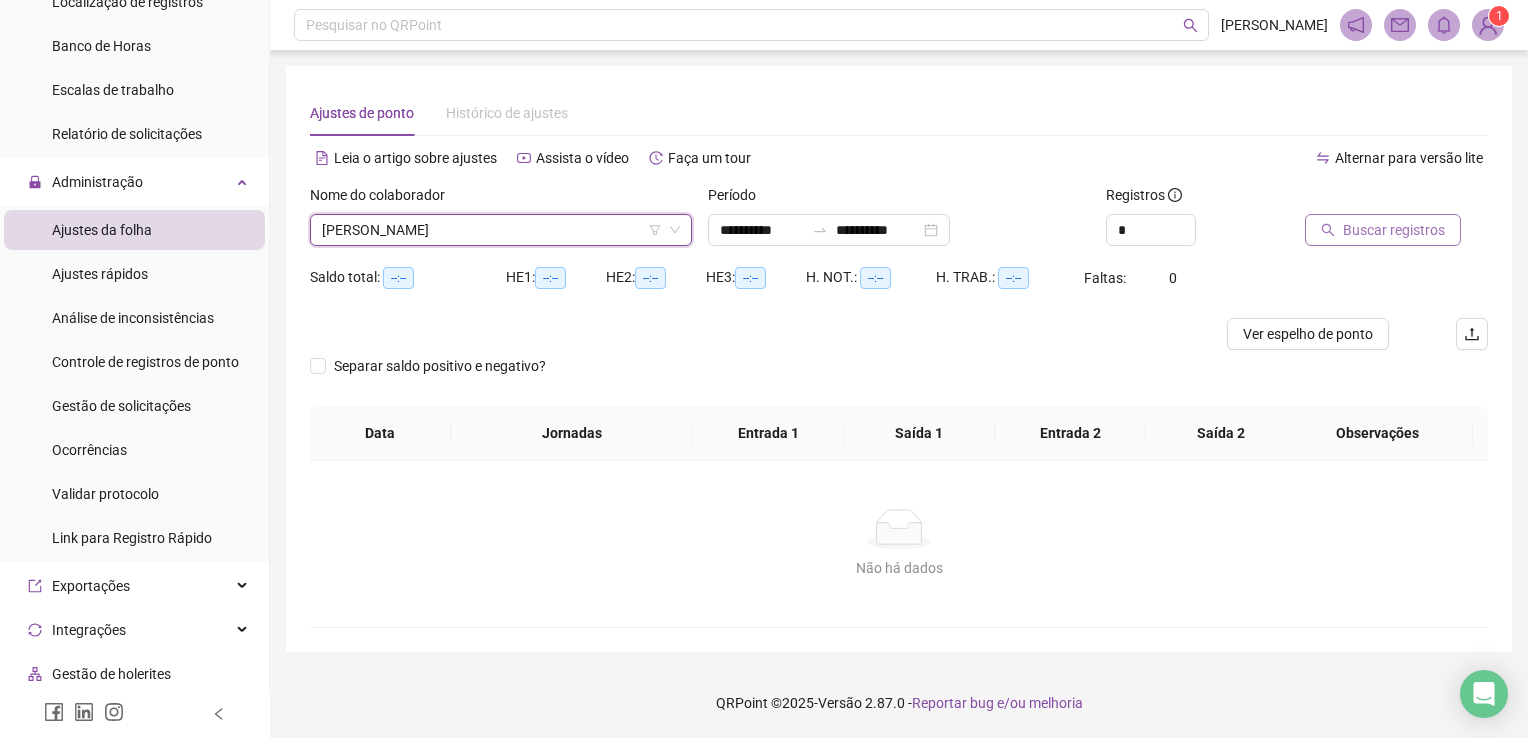 click on "Buscar registros" at bounding box center [1394, 230] 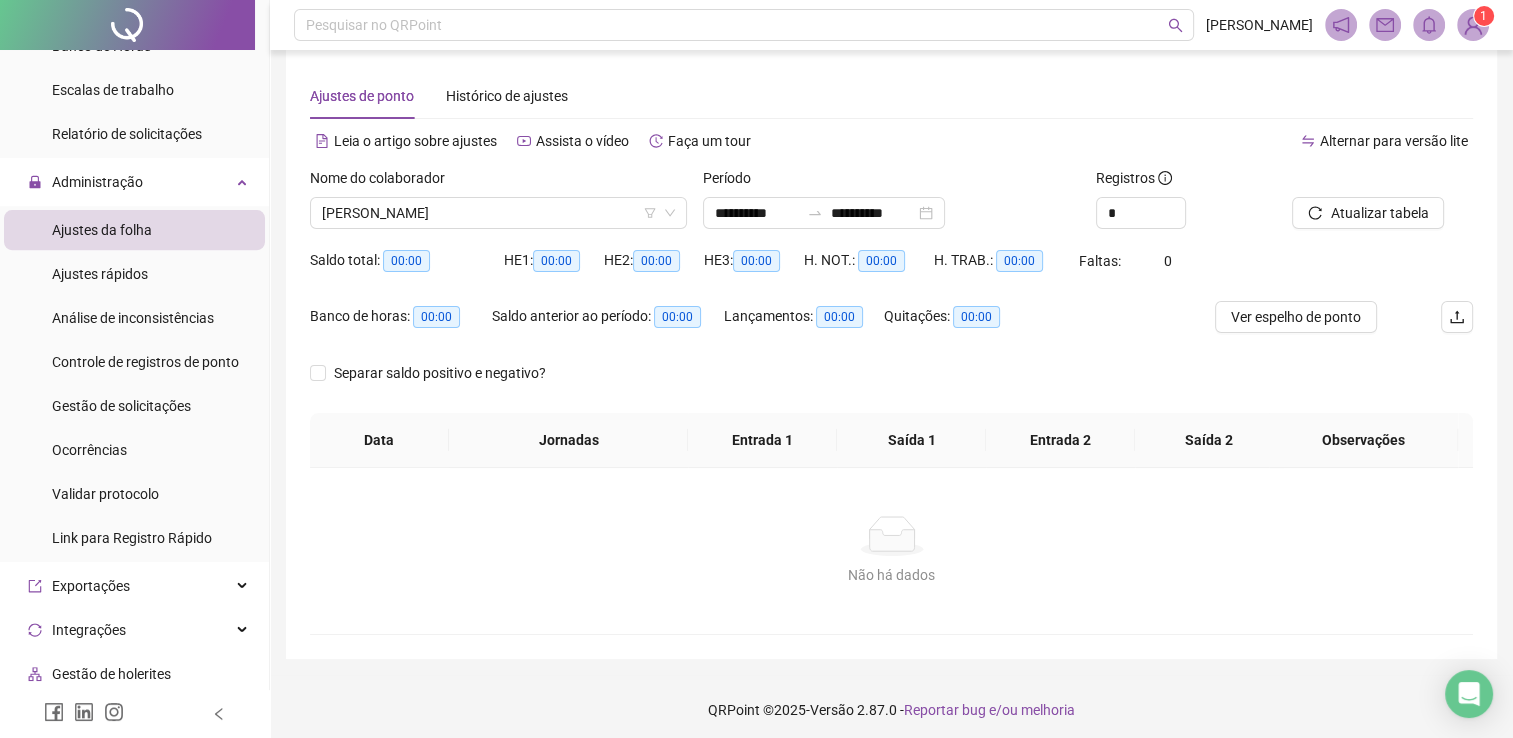 scroll, scrollTop: 23, scrollLeft: 0, axis: vertical 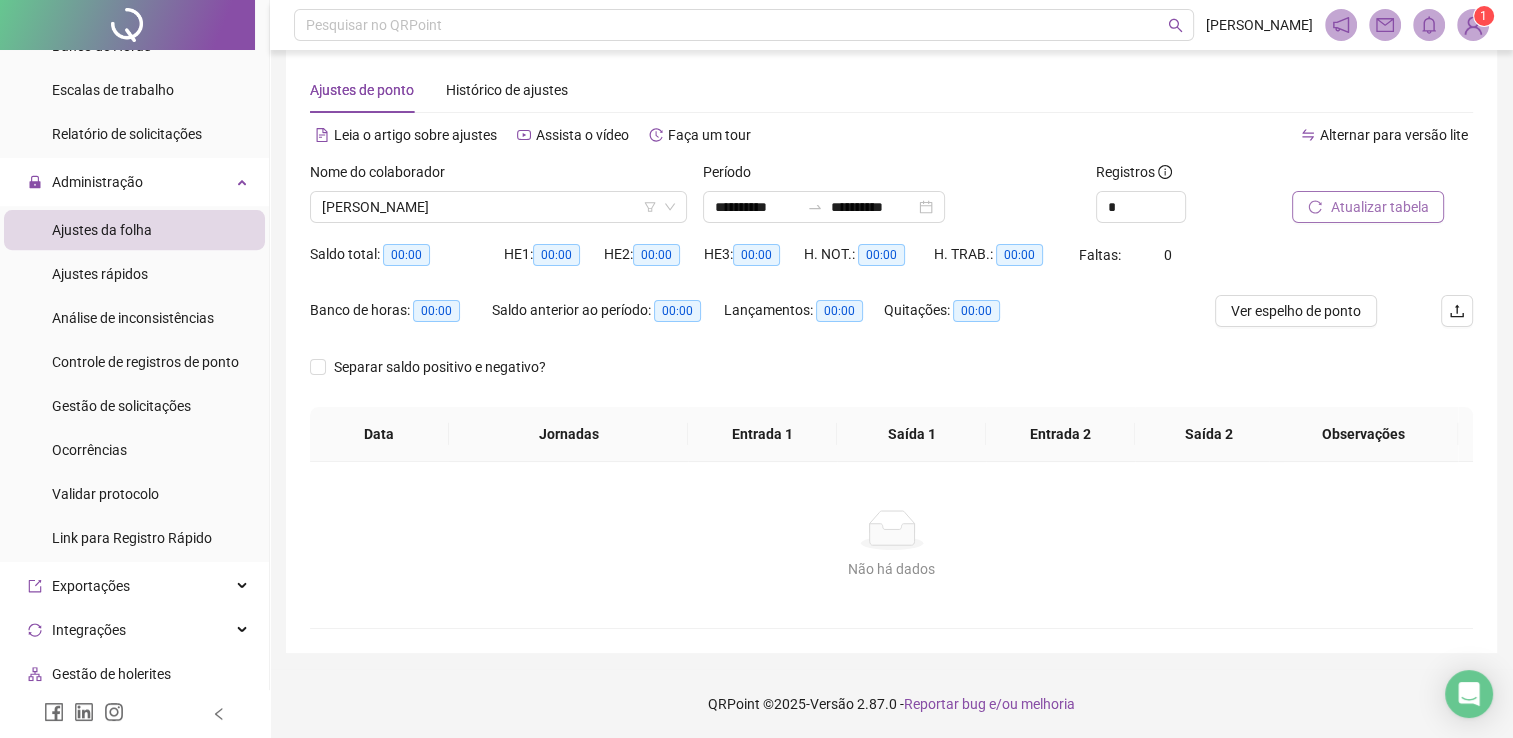 click on "Atualizar tabela" at bounding box center (1368, 207) 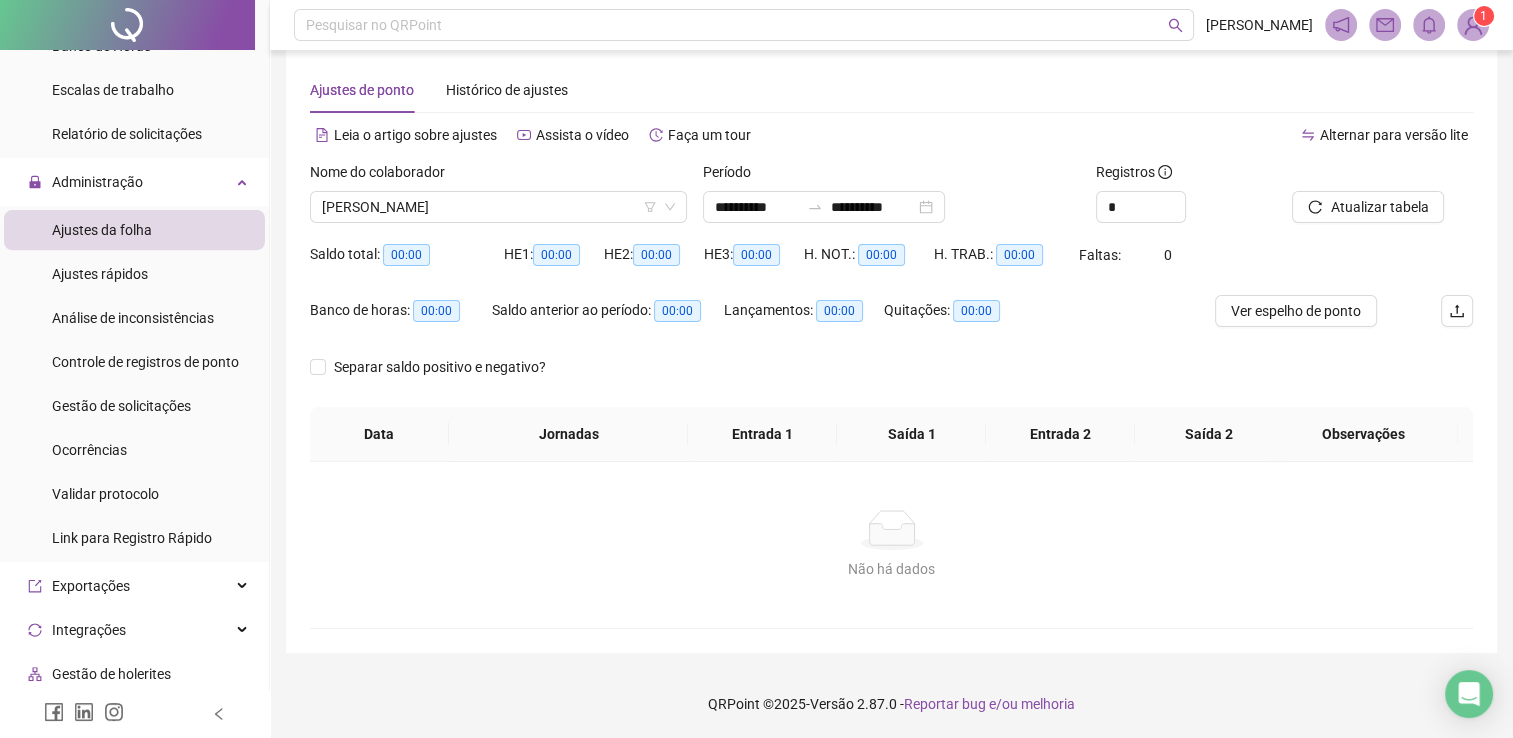 scroll, scrollTop: 0, scrollLeft: 0, axis: both 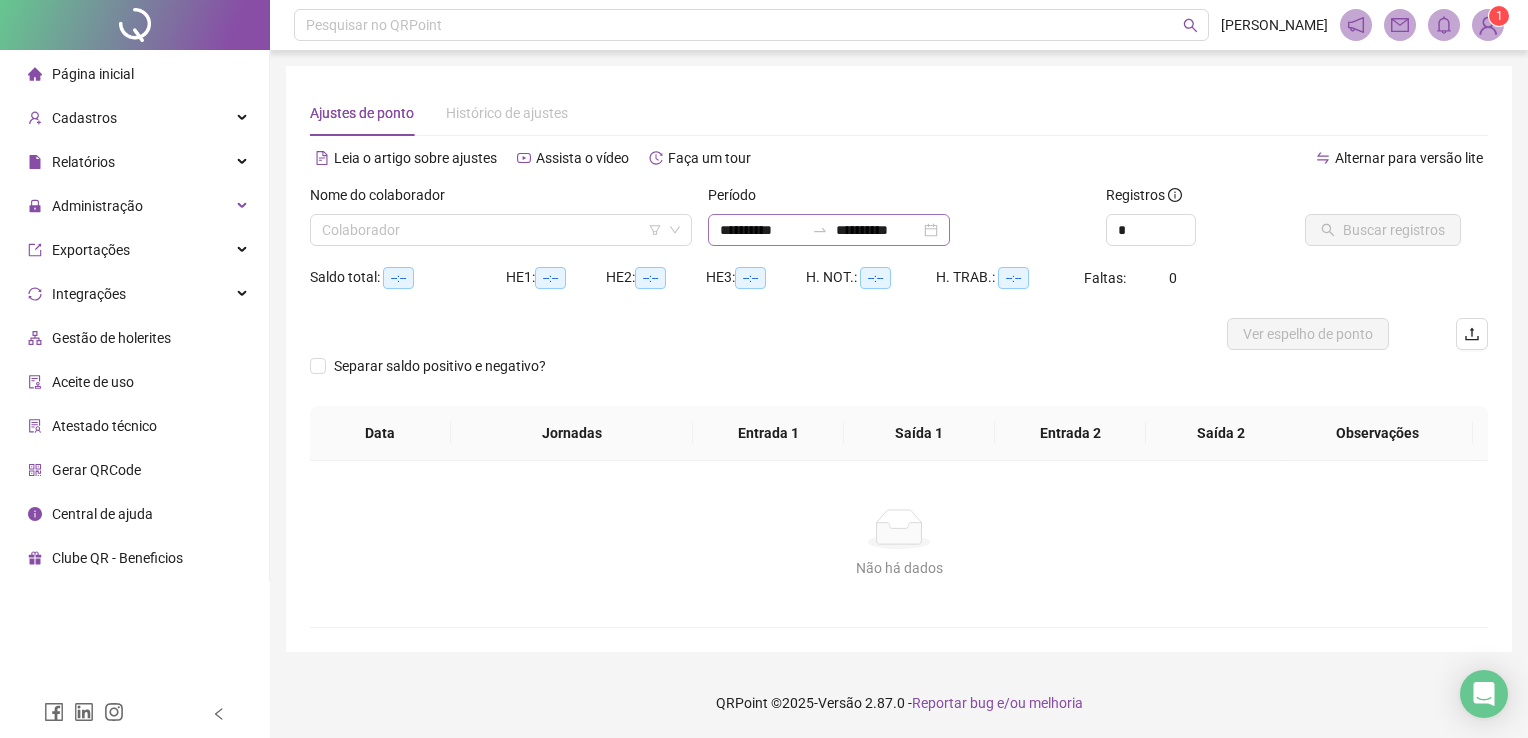 click on "**********" at bounding box center (829, 230) 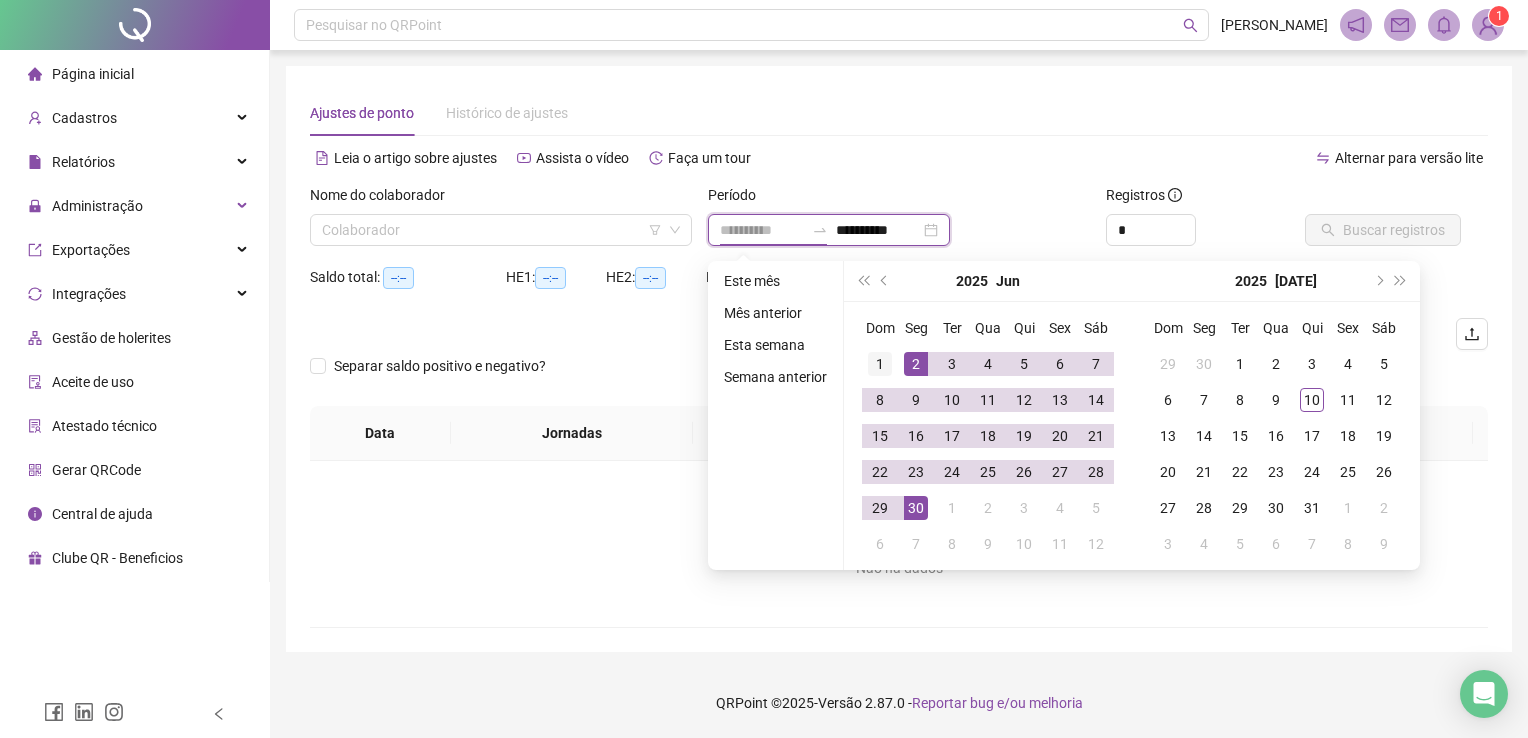 type on "**********" 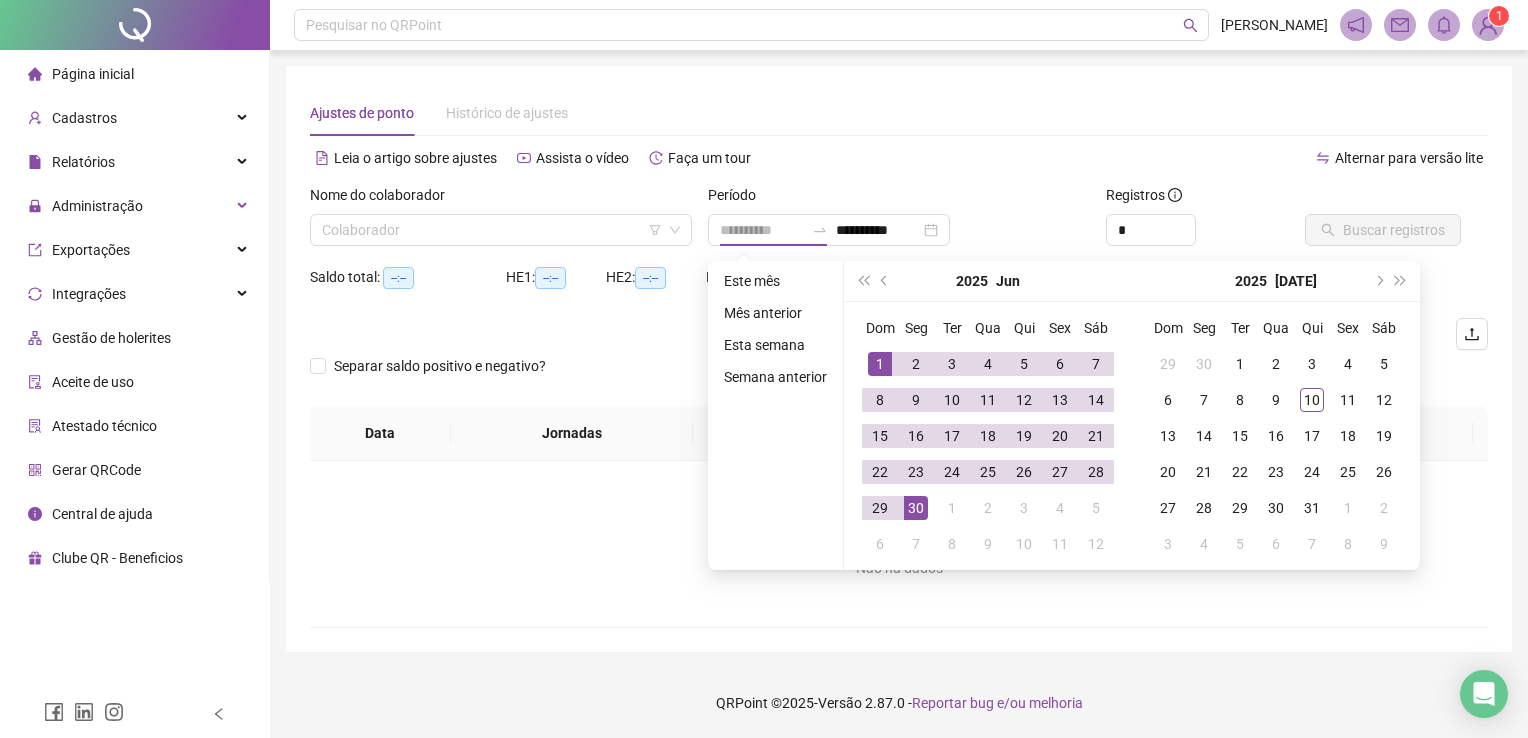 click on "1" at bounding box center [880, 364] 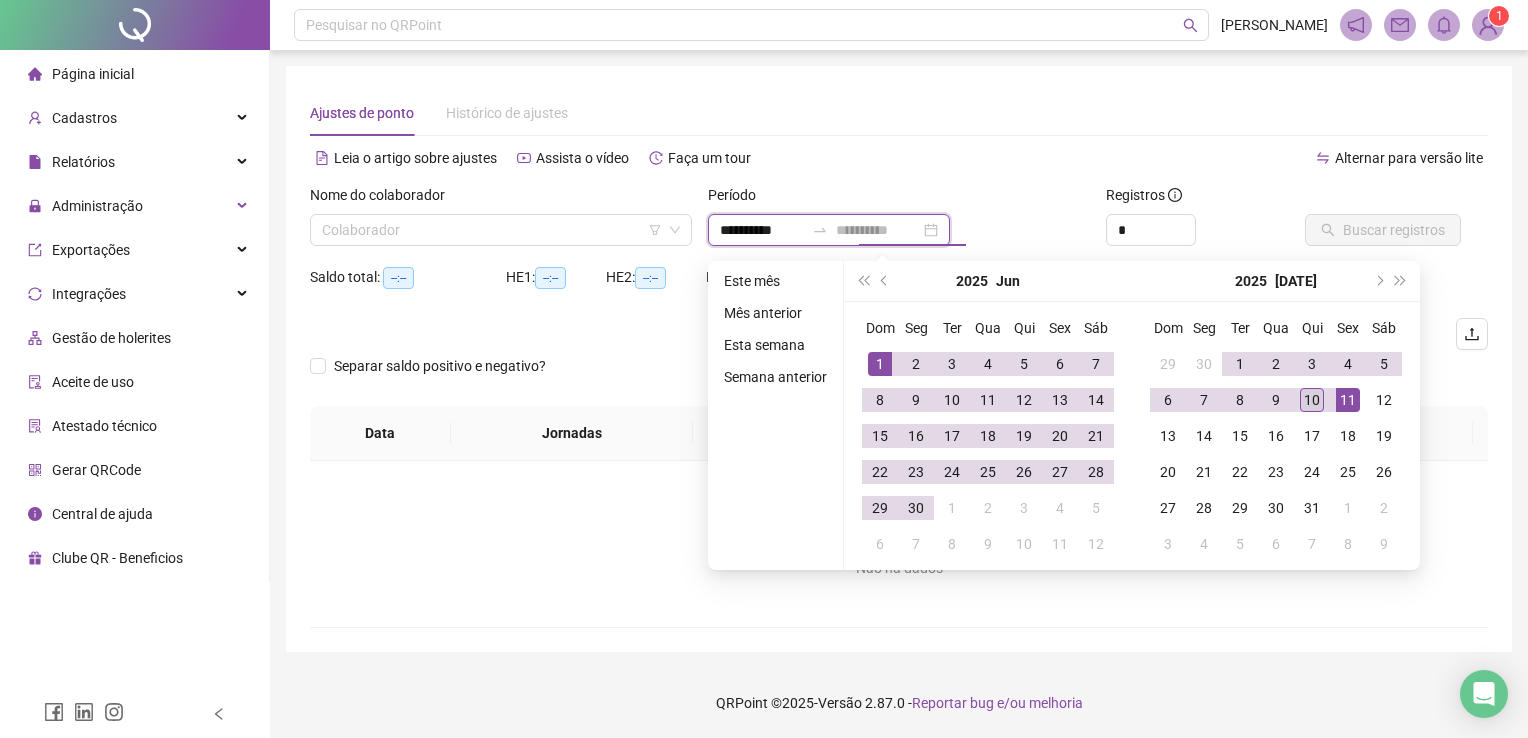 type on "**********" 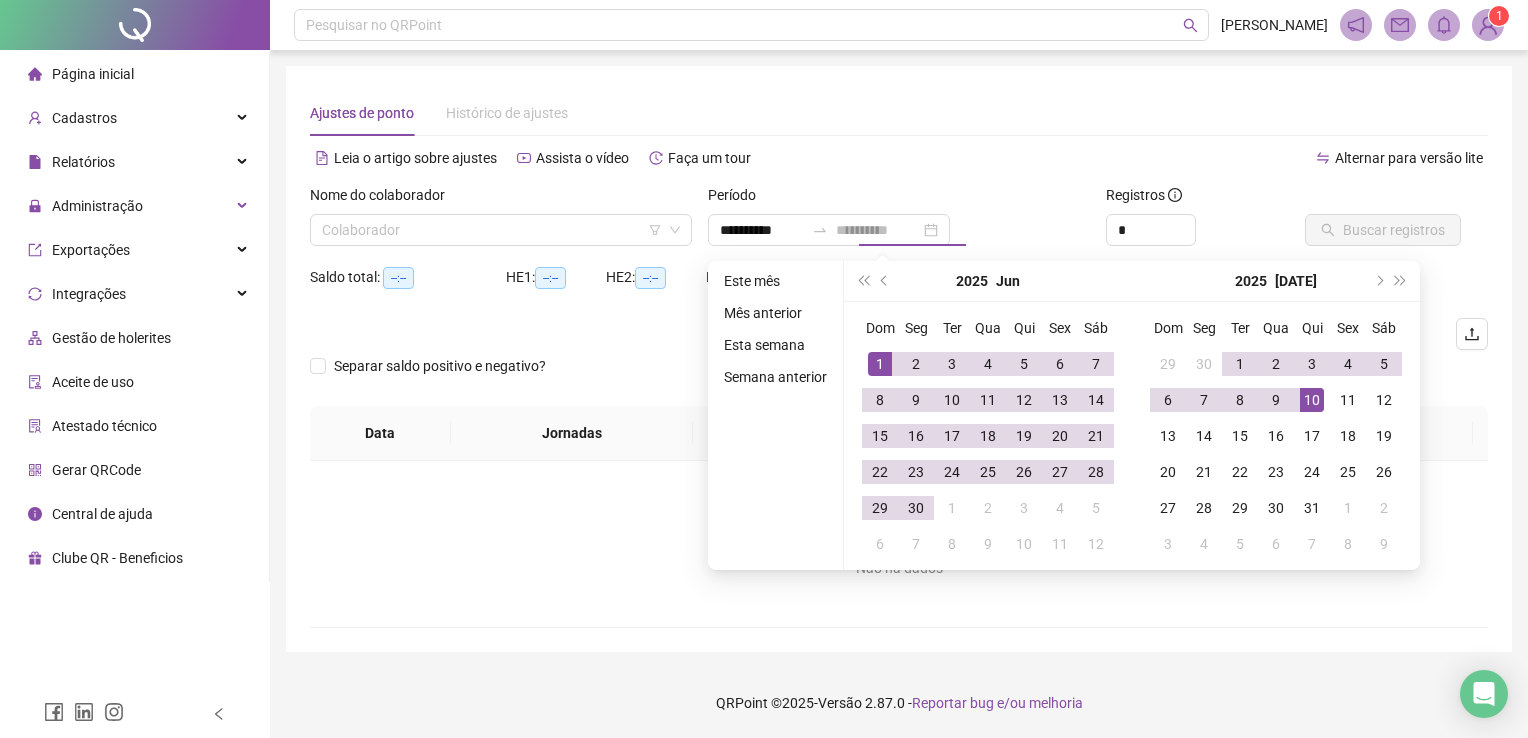 click on "10" at bounding box center (1312, 400) 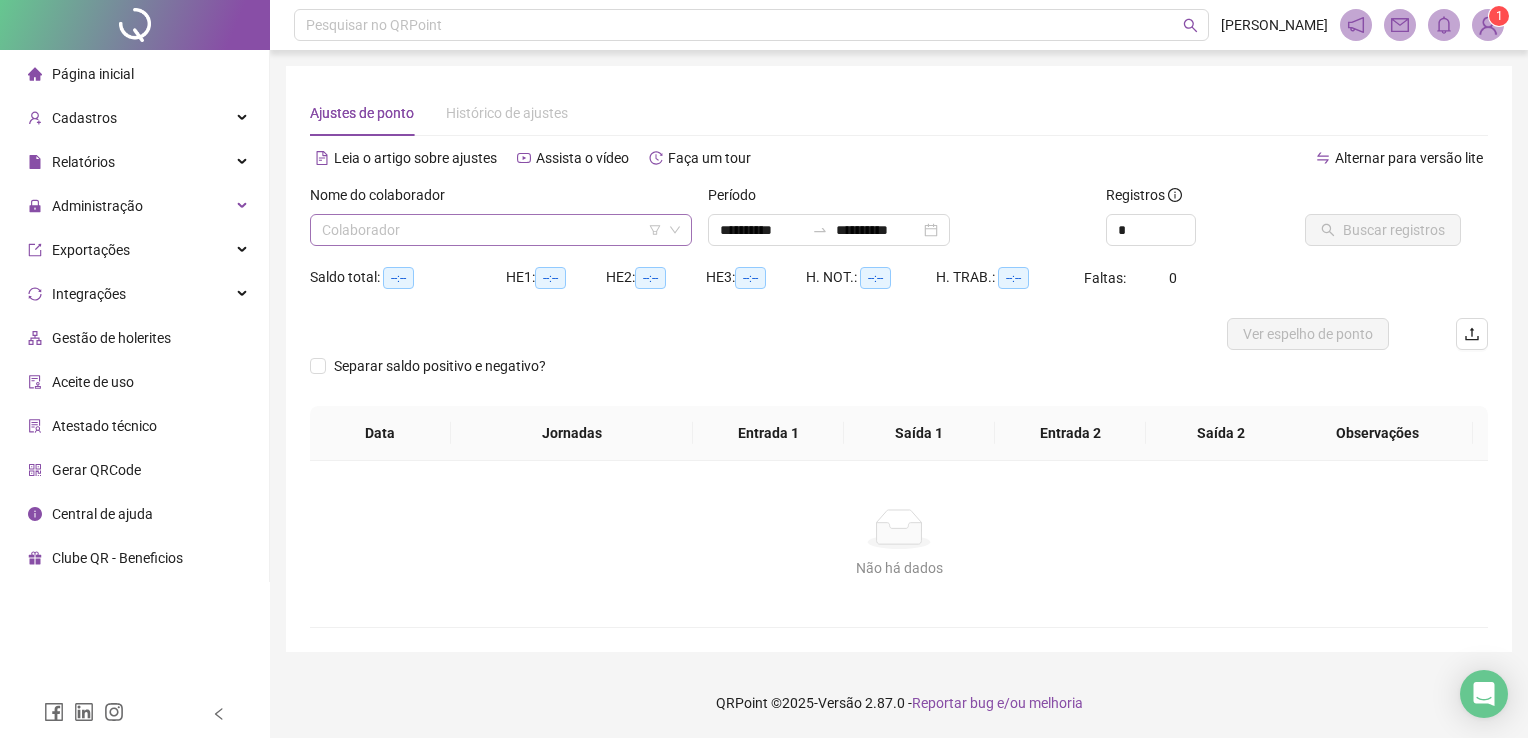 click at bounding box center (495, 230) 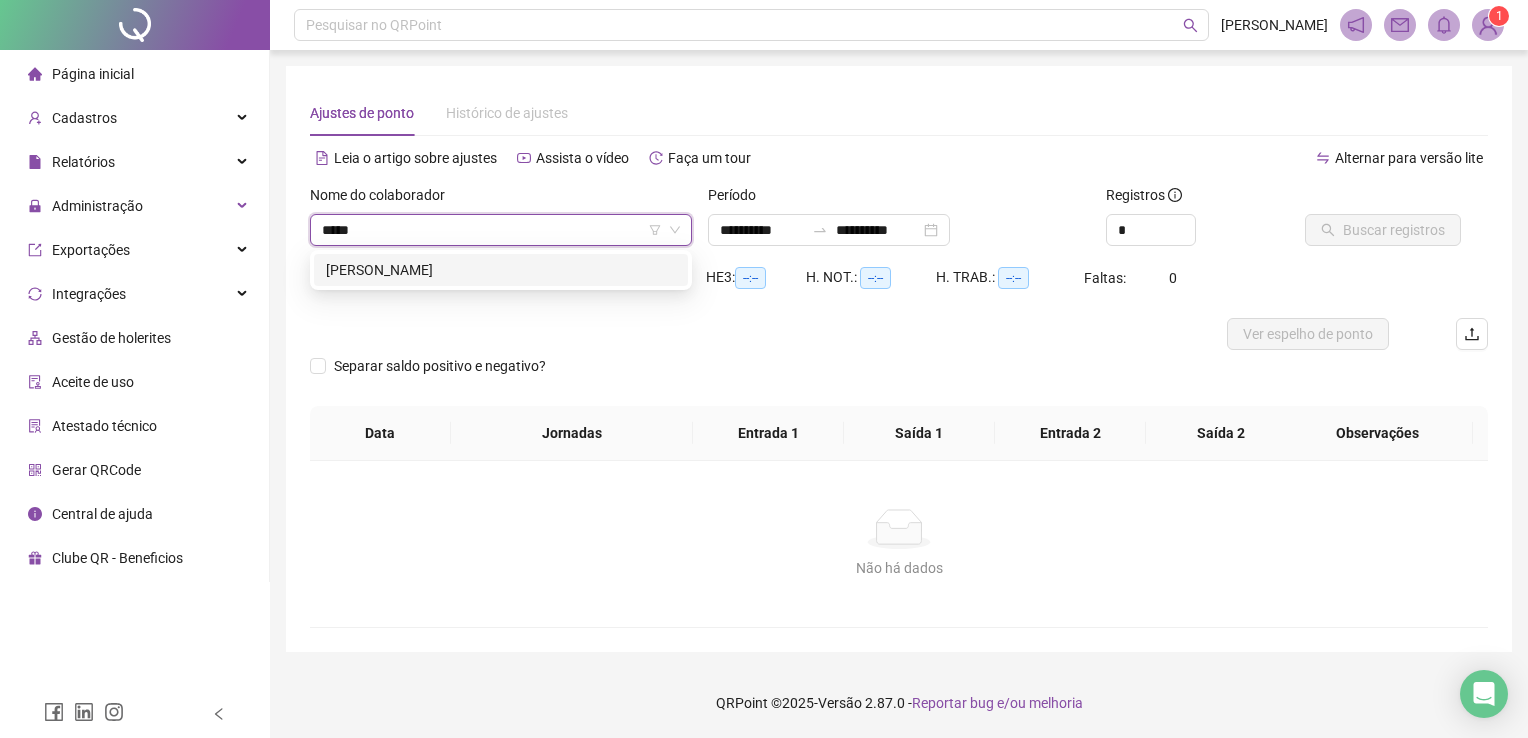 type on "******" 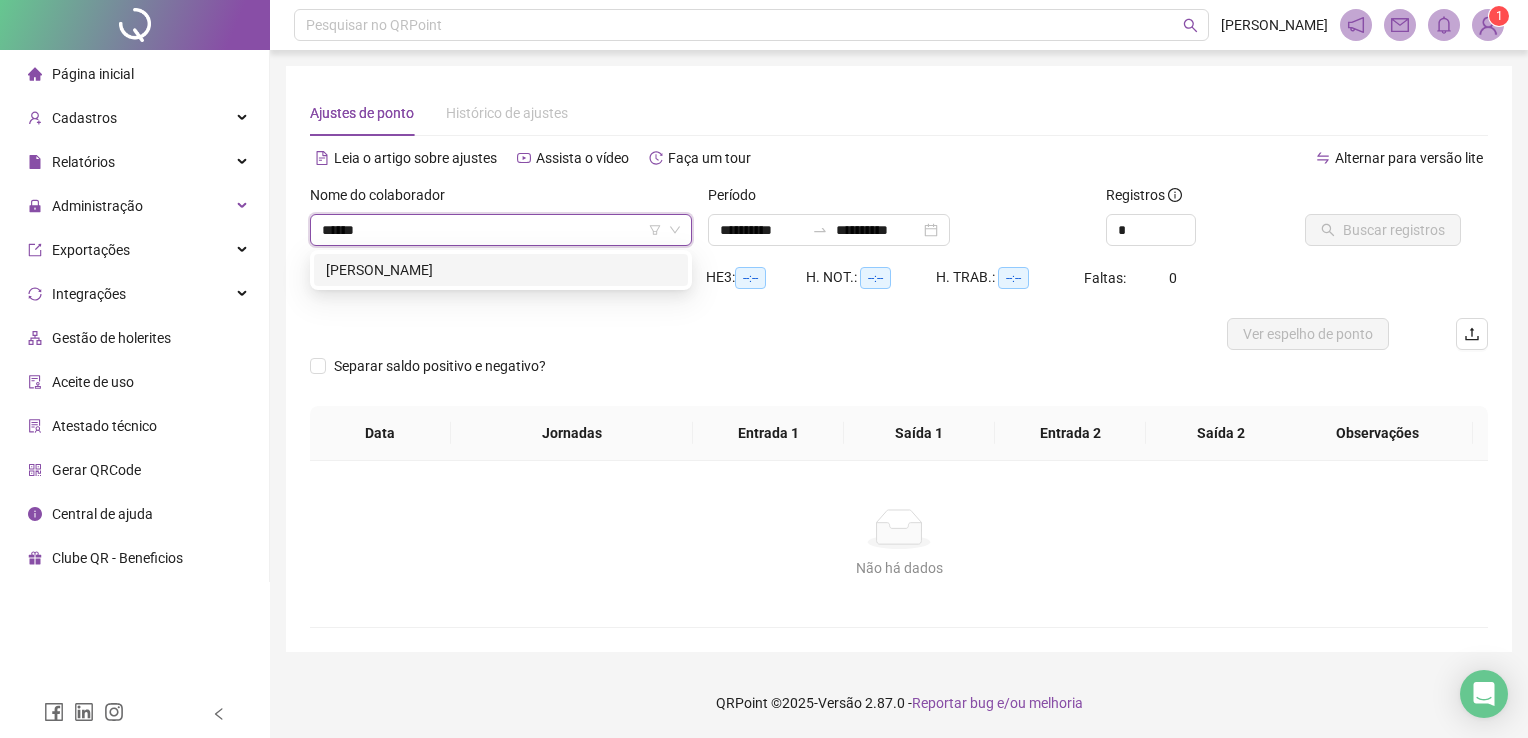 click on "[PERSON_NAME]" at bounding box center [501, 270] 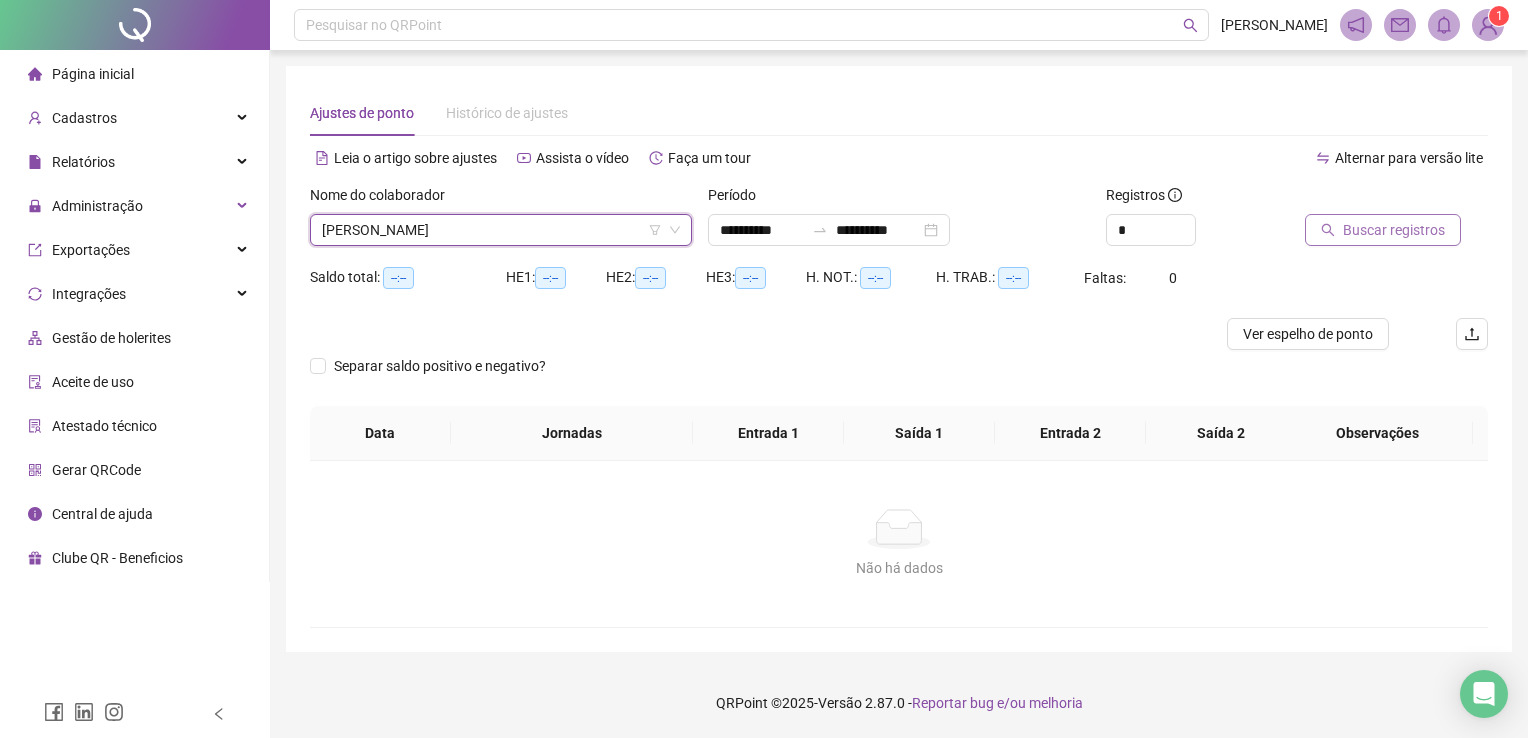 click on "Buscar registros" at bounding box center (1383, 230) 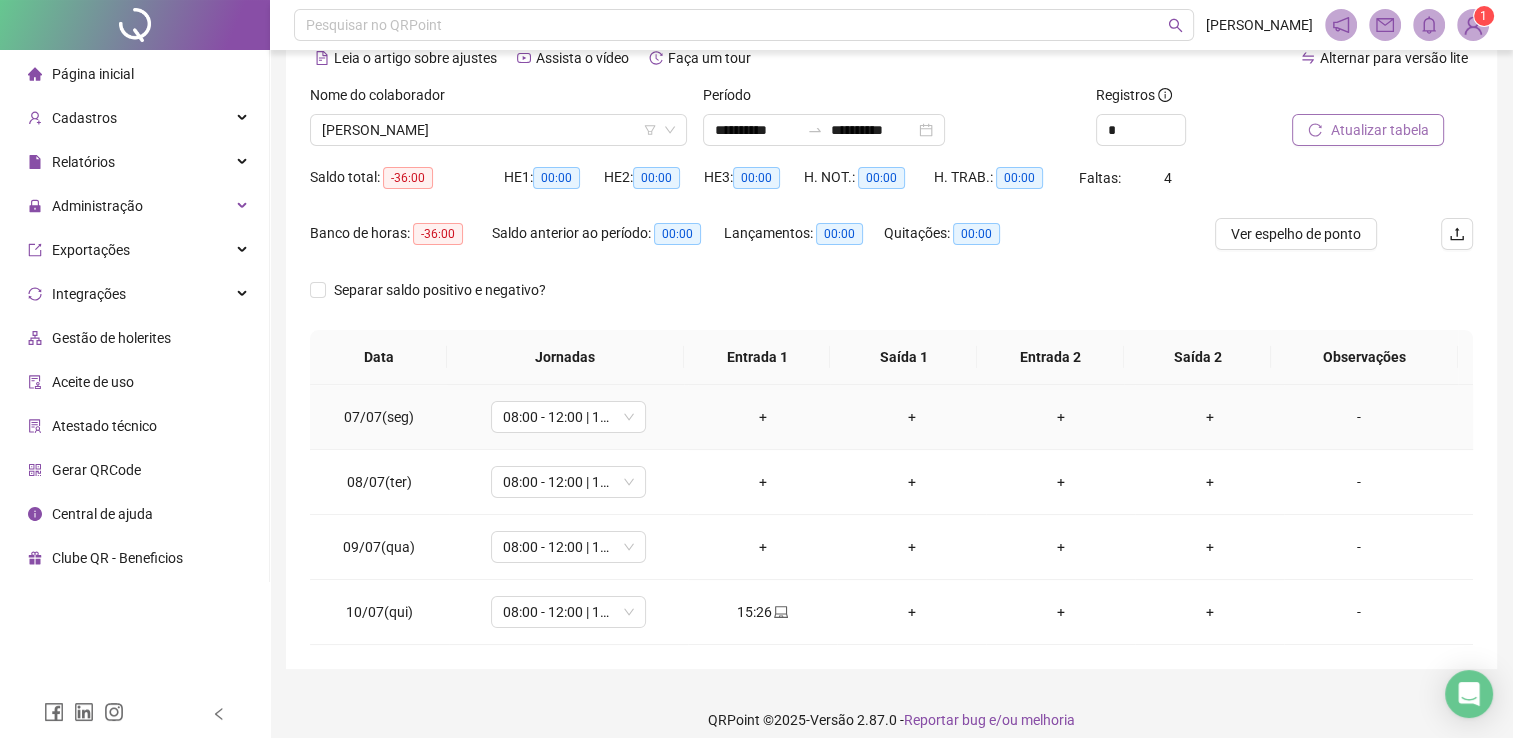 scroll, scrollTop: 116, scrollLeft: 0, axis: vertical 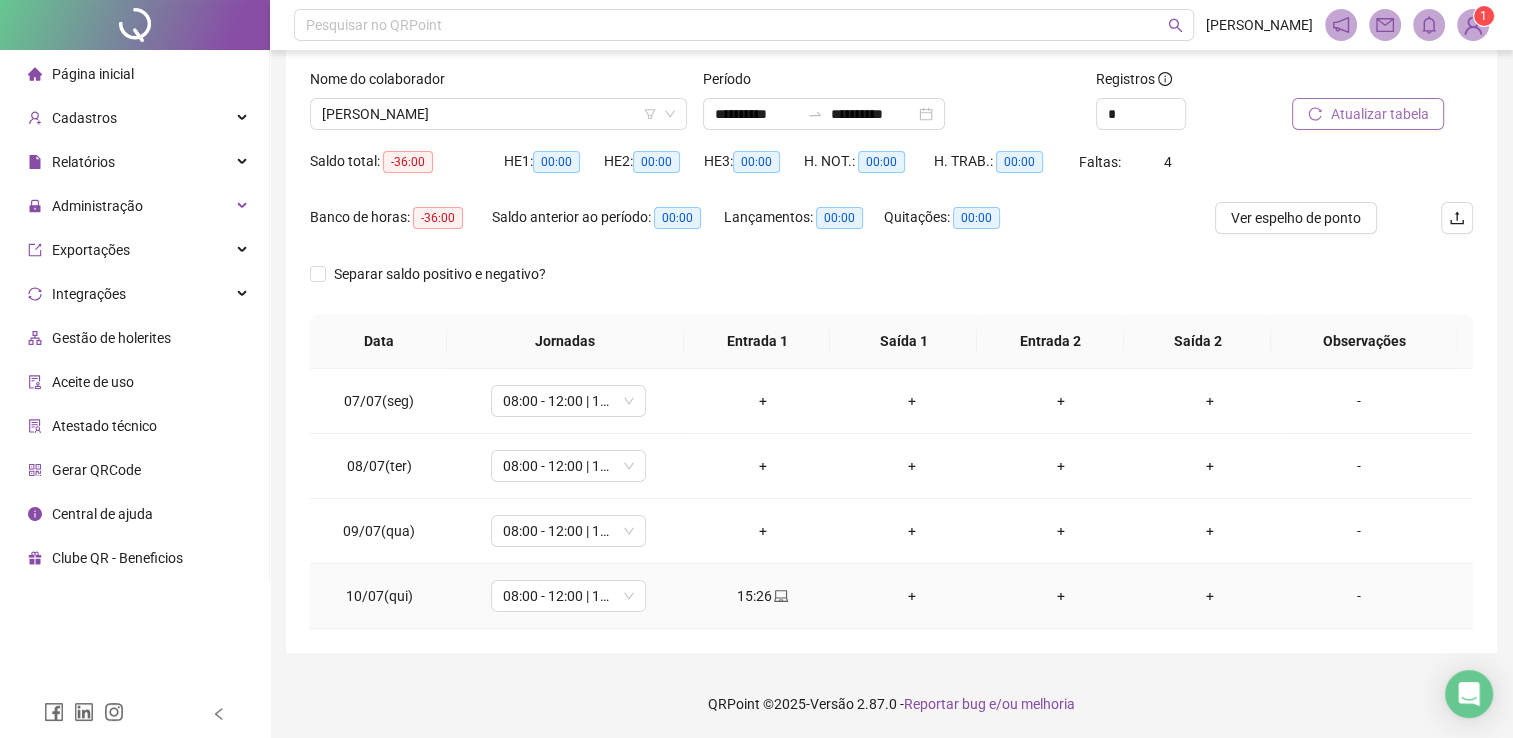 click on "15:26" at bounding box center (762, 596) 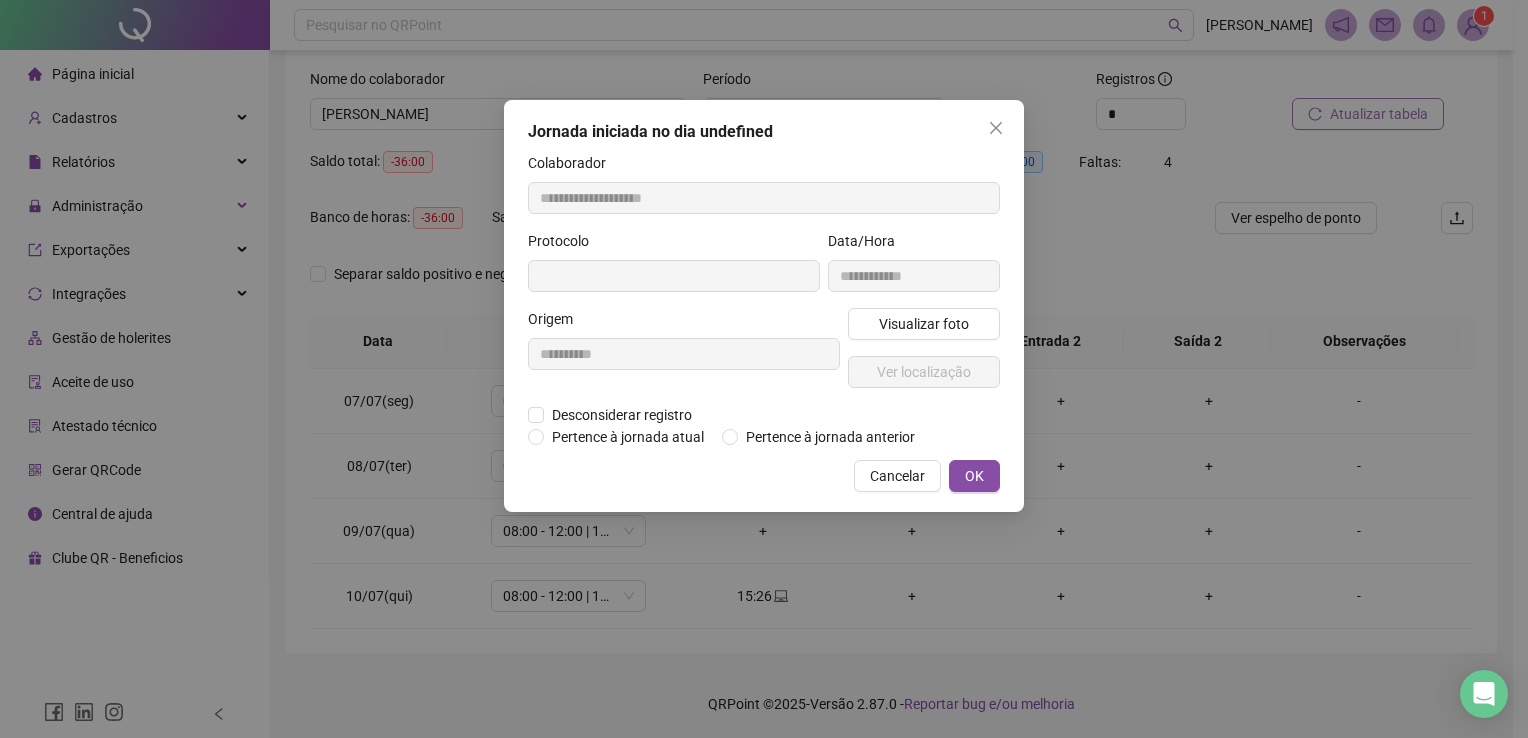 type on "**********" 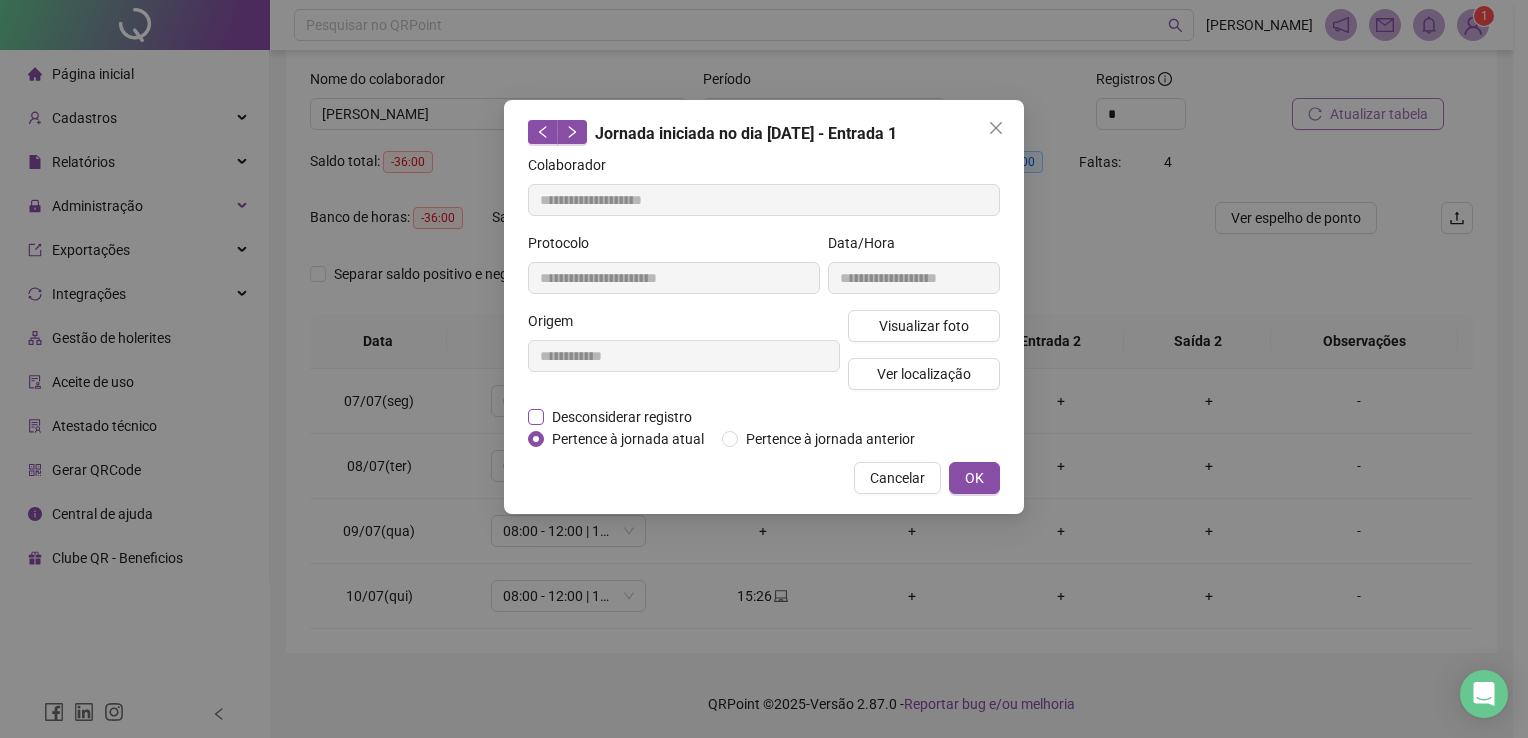 click on "Desconsiderar registro" at bounding box center (622, 417) 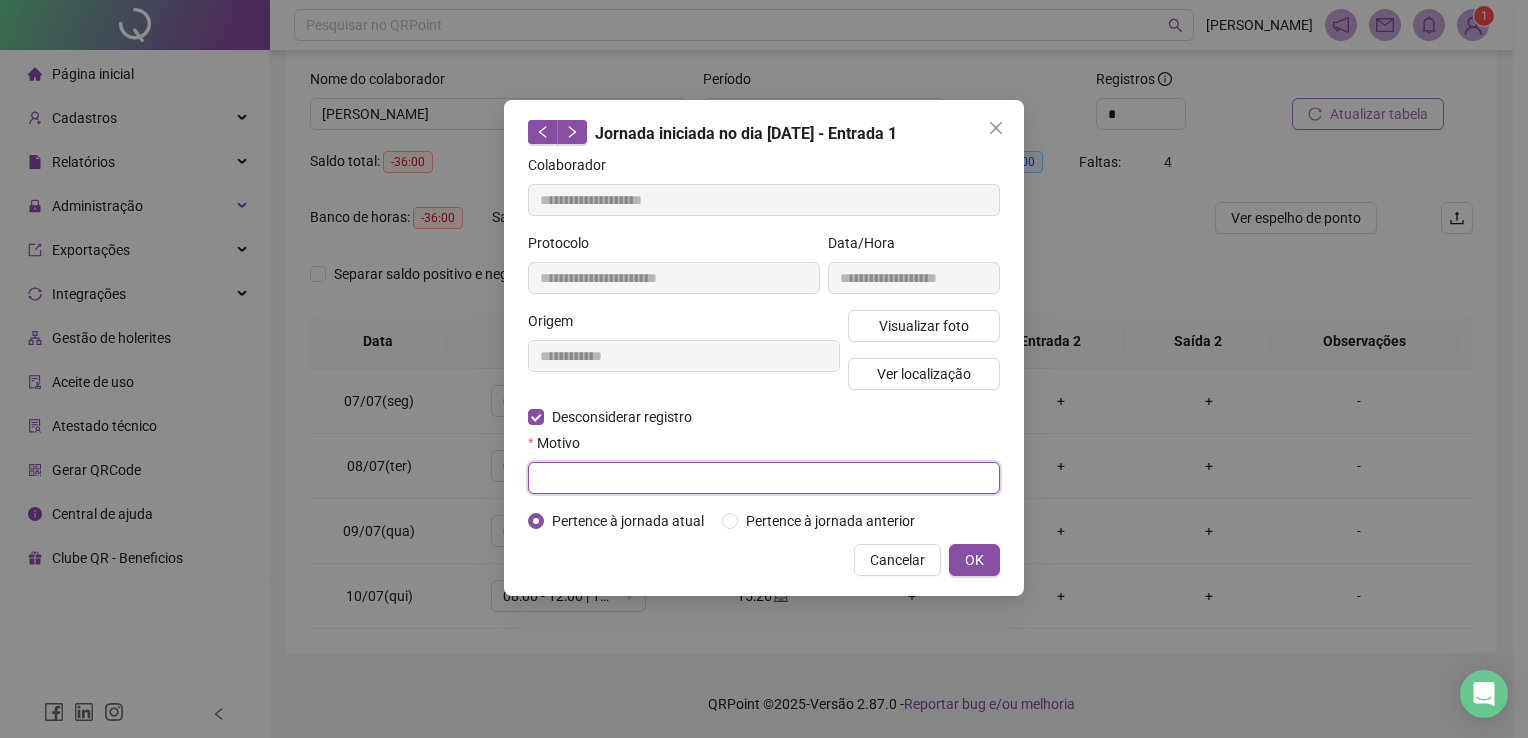 click at bounding box center [764, 478] 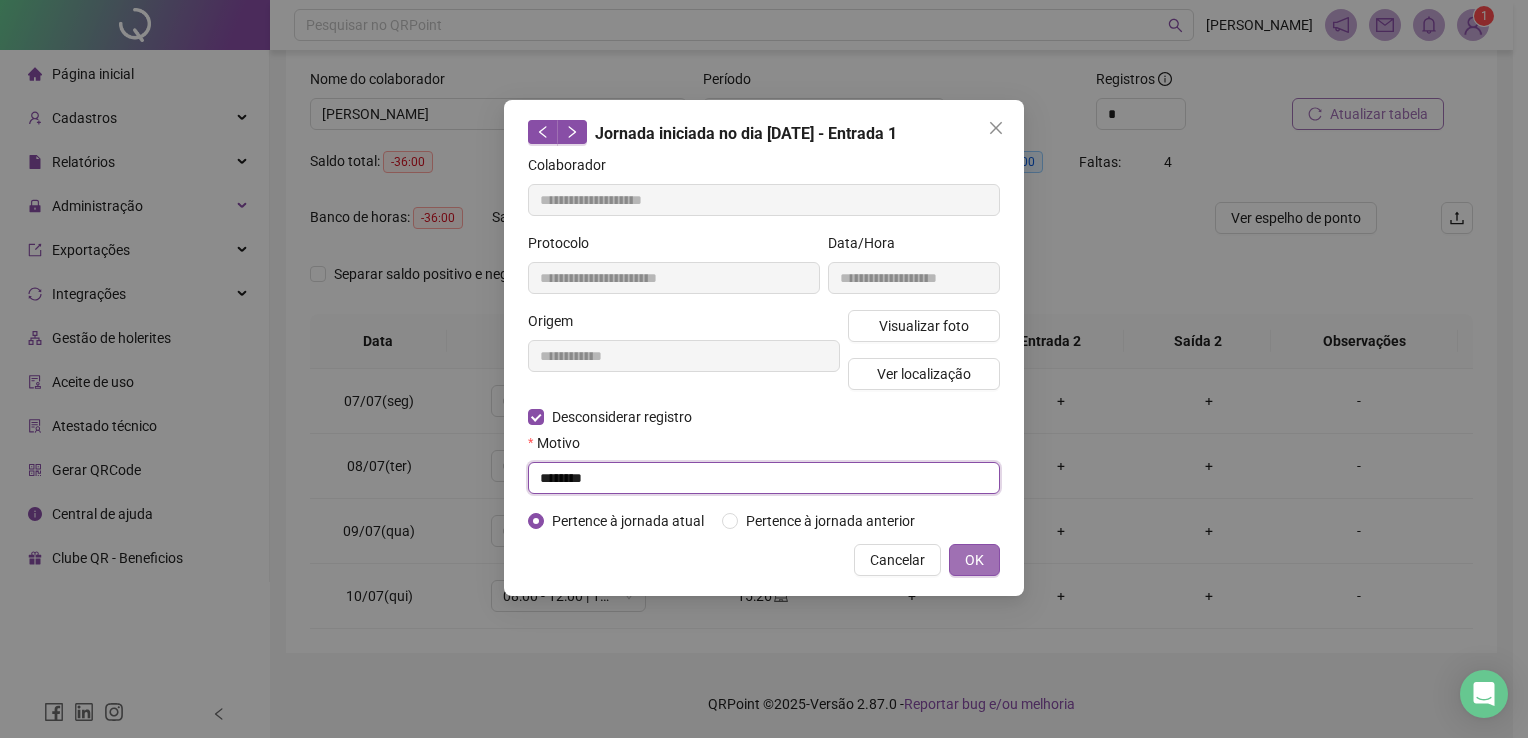 type on "********" 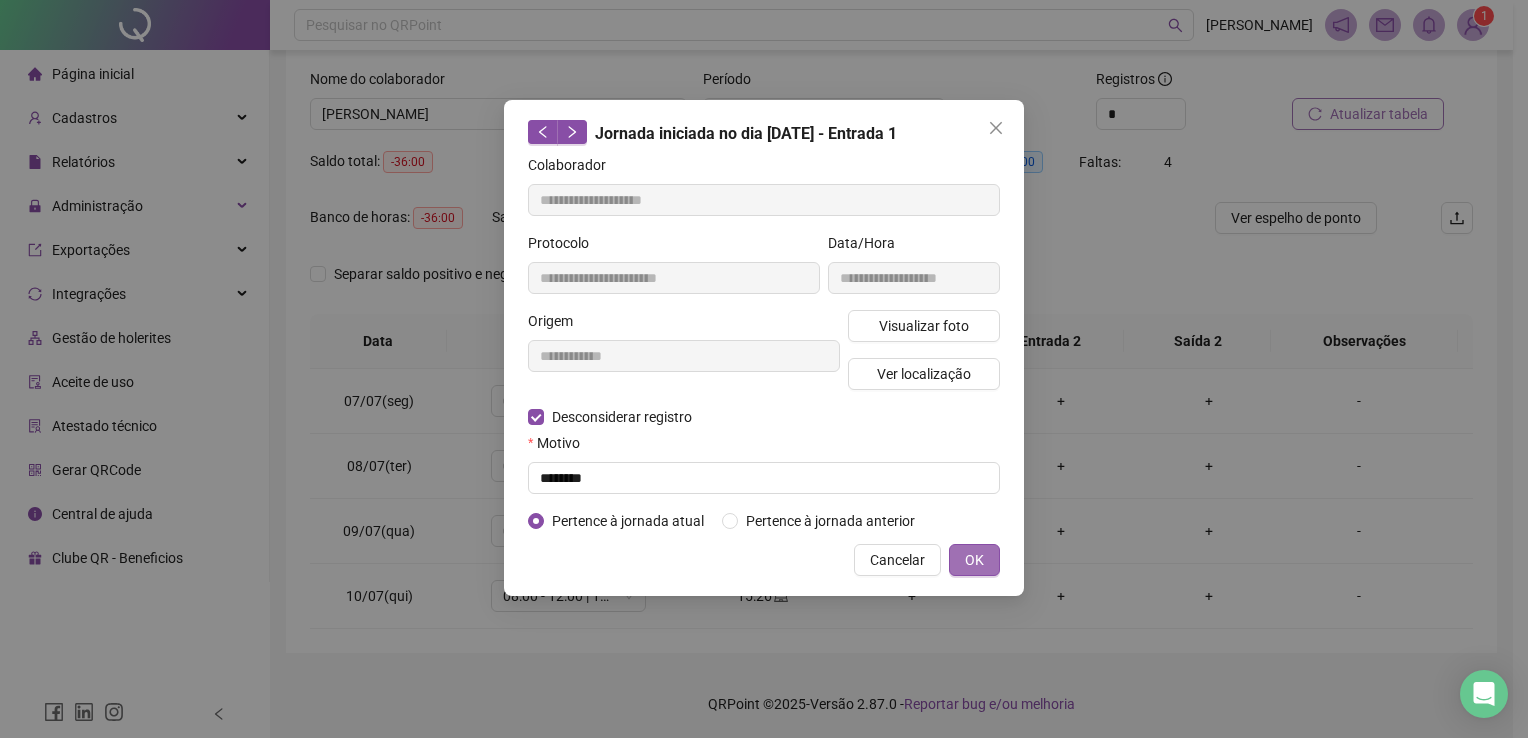 click on "OK" at bounding box center [974, 560] 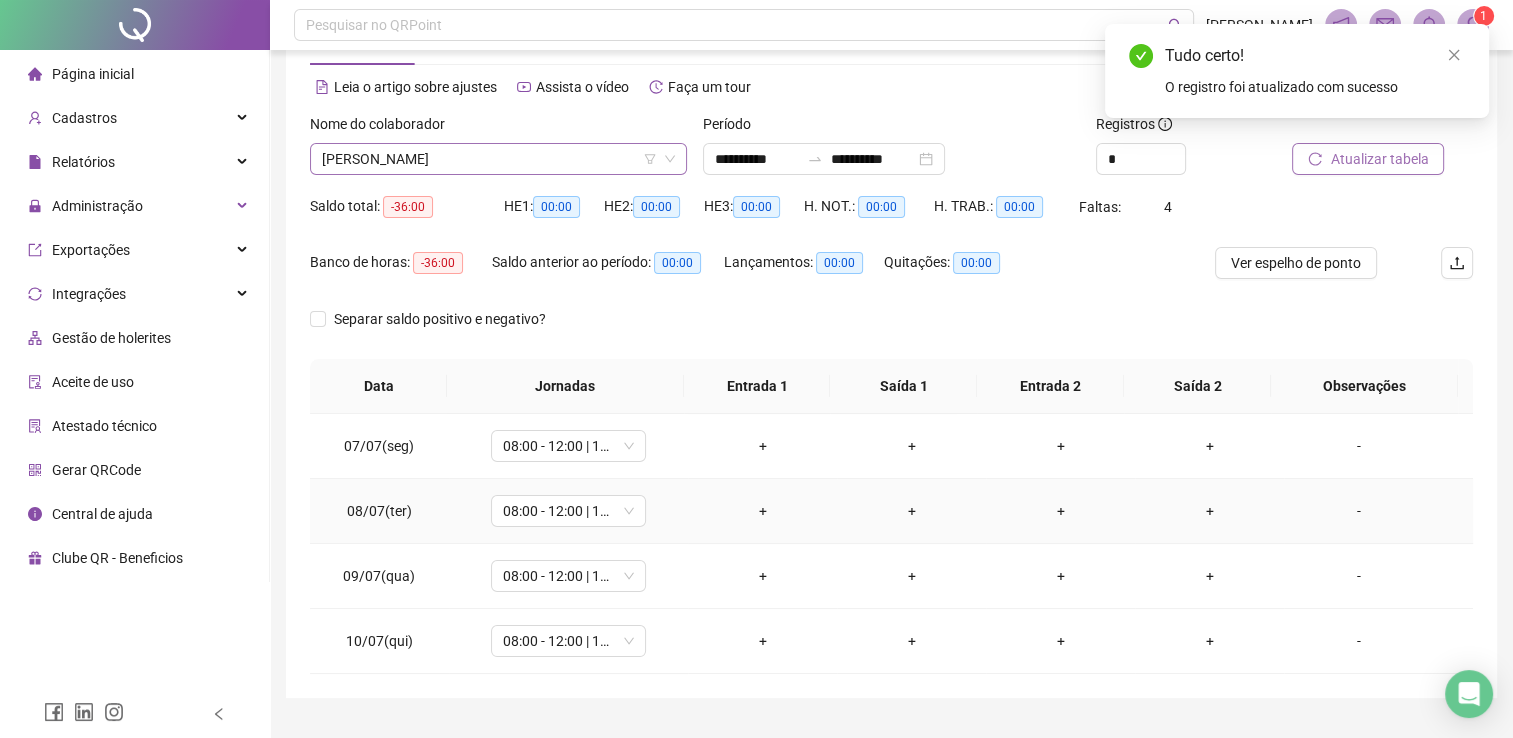 scroll, scrollTop: 0, scrollLeft: 0, axis: both 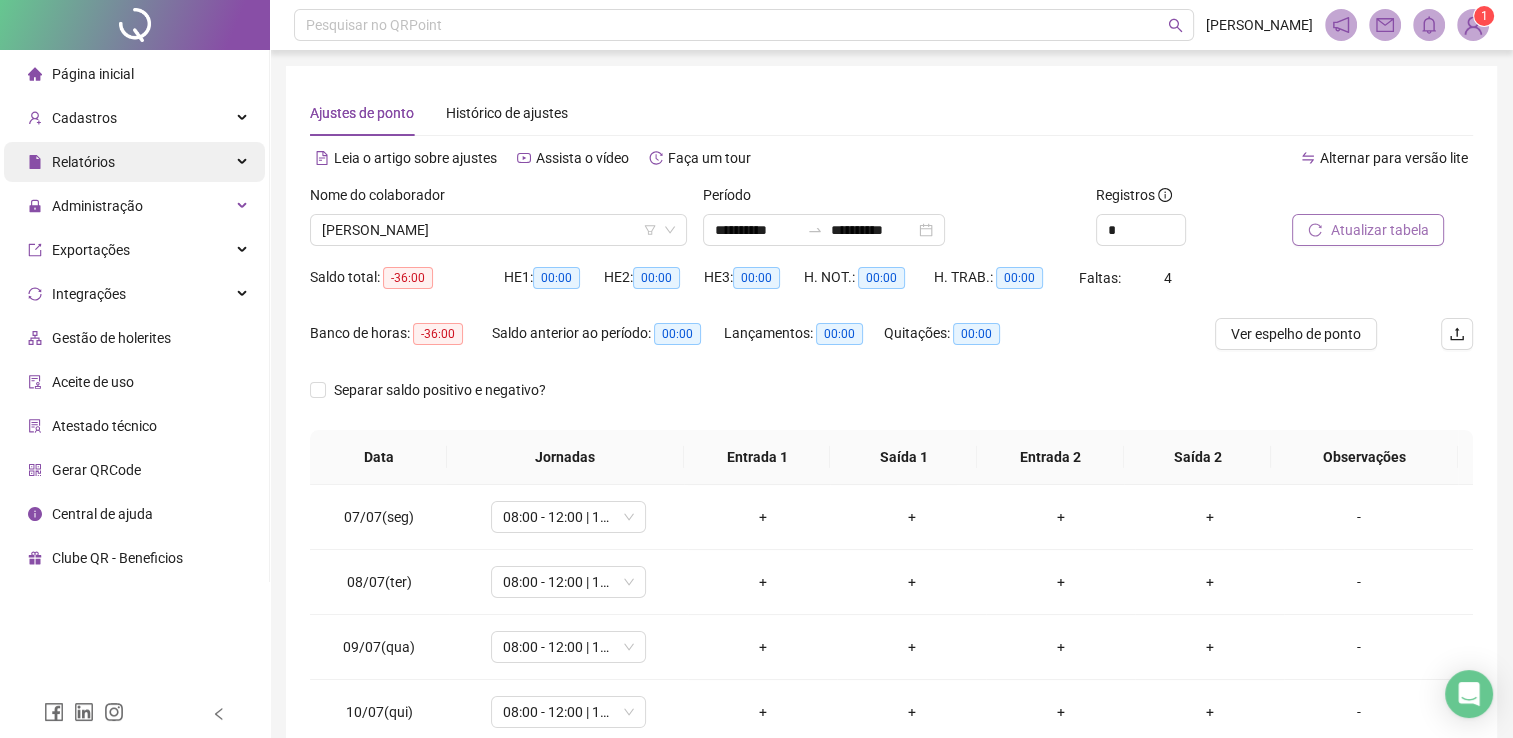 click on "Relatórios" at bounding box center (83, 162) 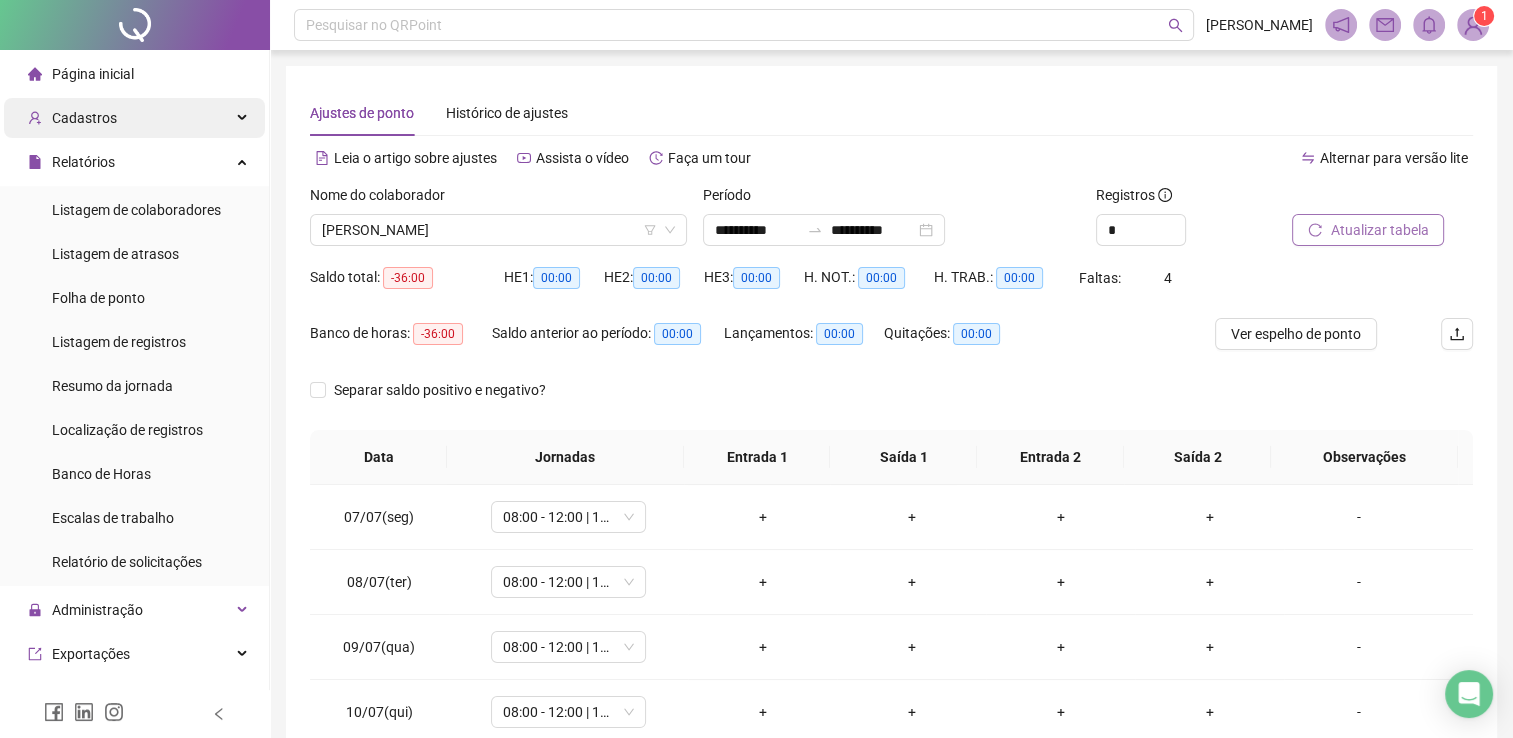 click on "Cadastros" at bounding box center (134, 118) 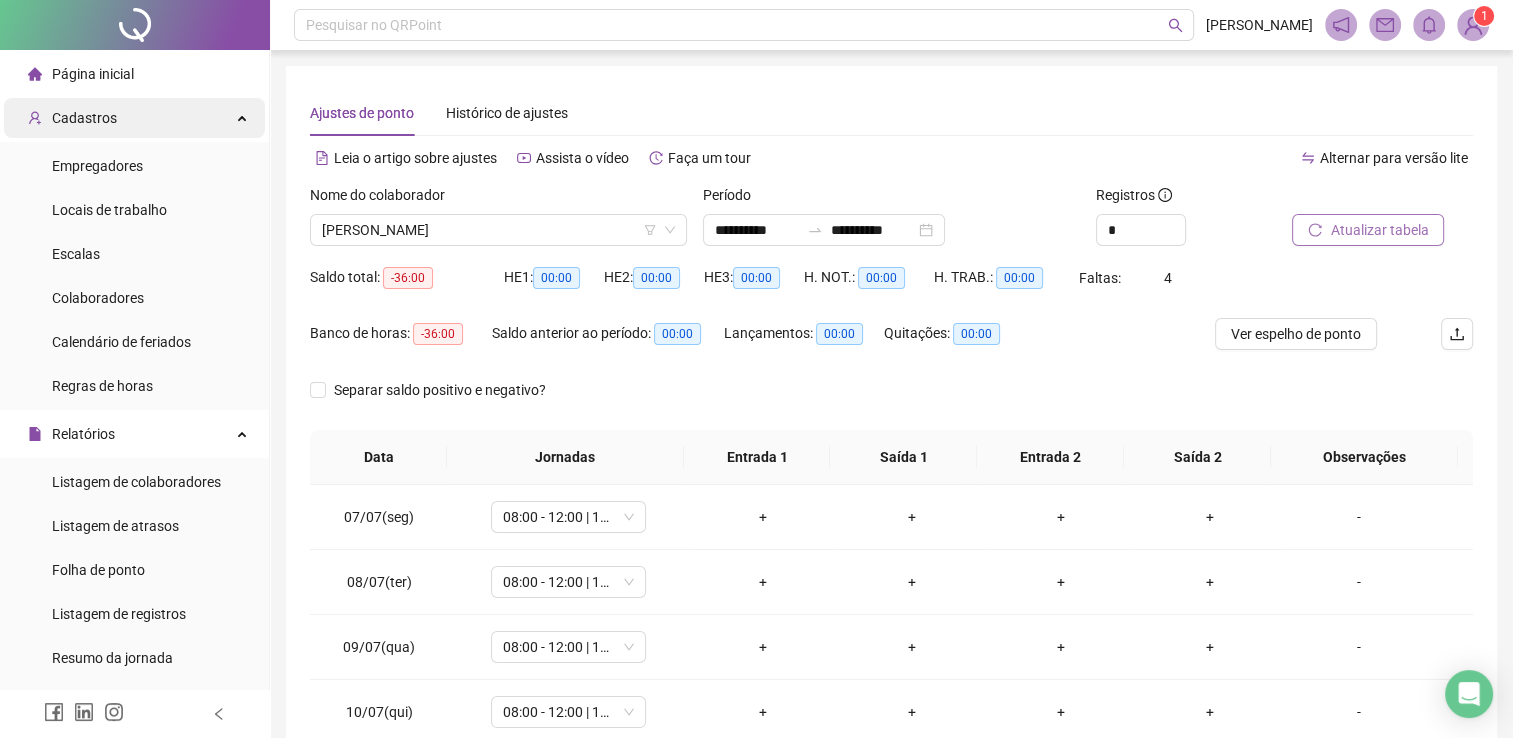click on "Cadastros" at bounding box center (134, 118) 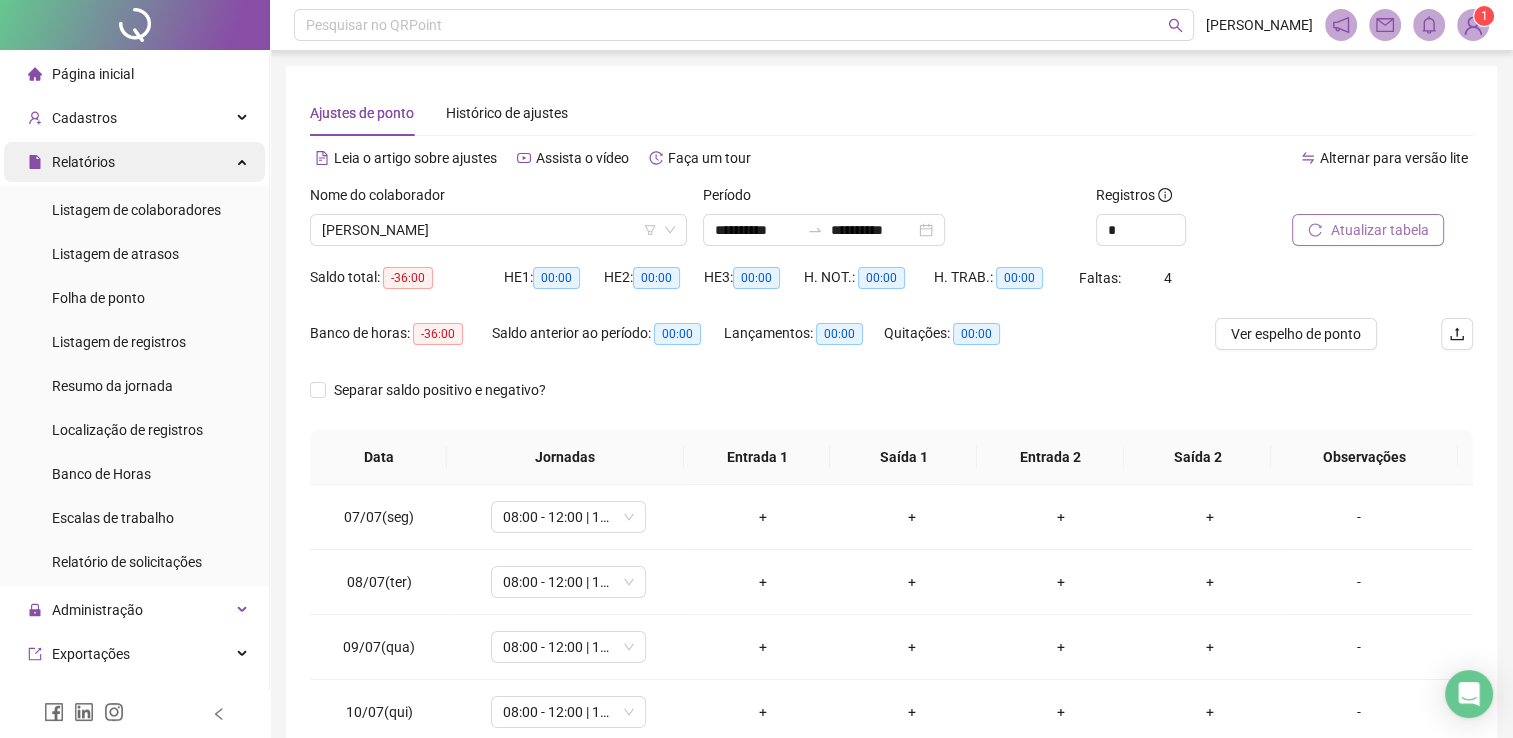 click on "Relatórios" at bounding box center (134, 162) 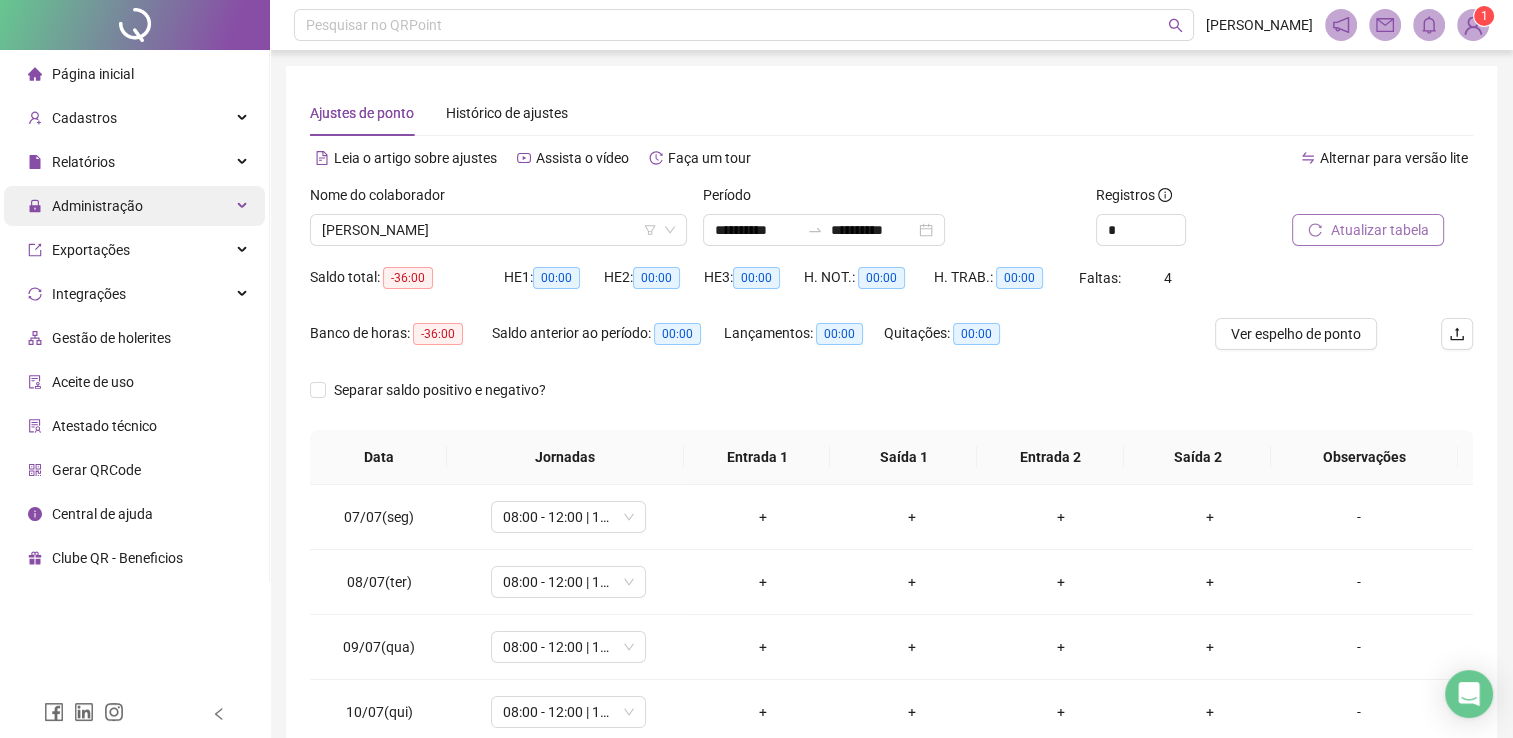 click on "Administração" at bounding box center [134, 206] 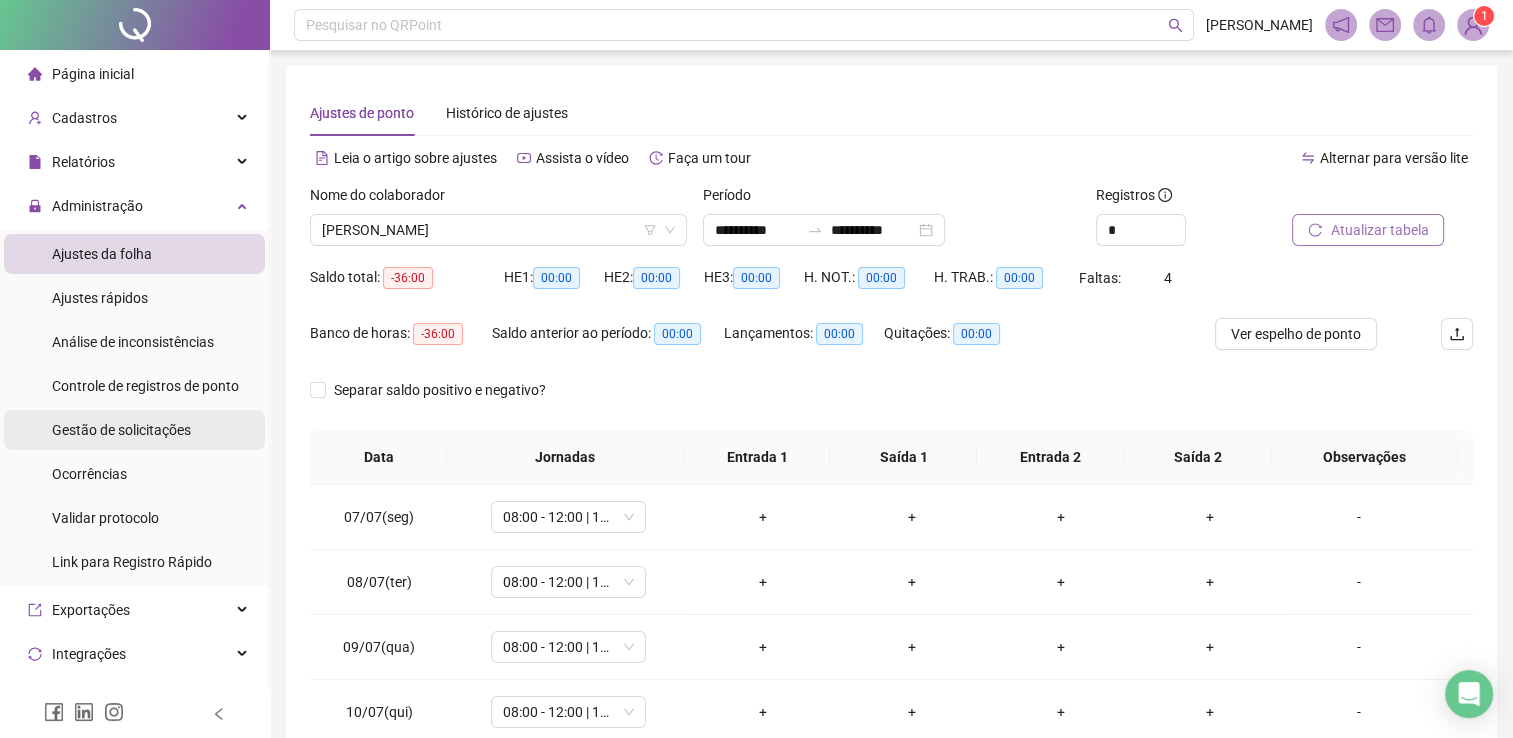 click on "Gestão de solicitações" at bounding box center [121, 430] 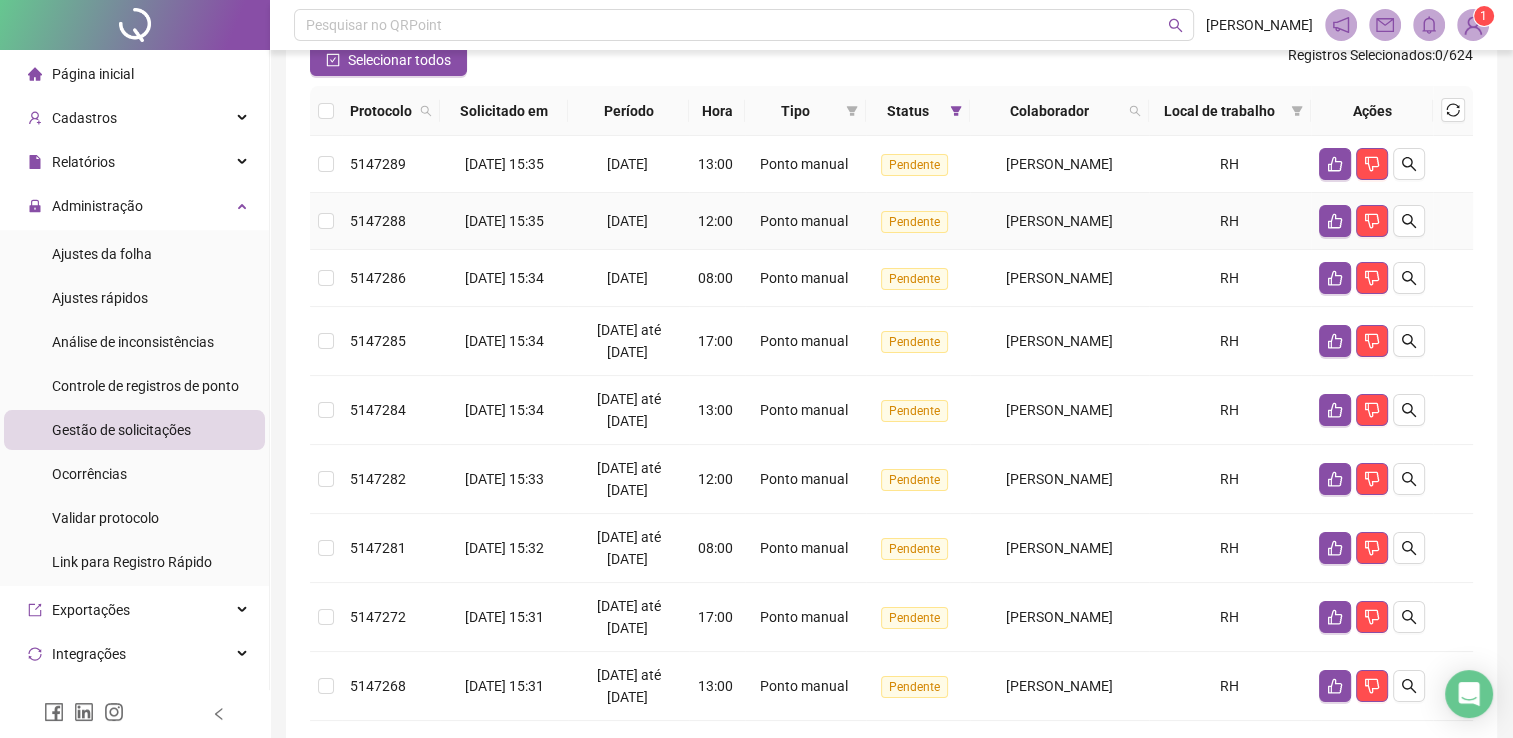 scroll, scrollTop: 140, scrollLeft: 0, axis: vertical 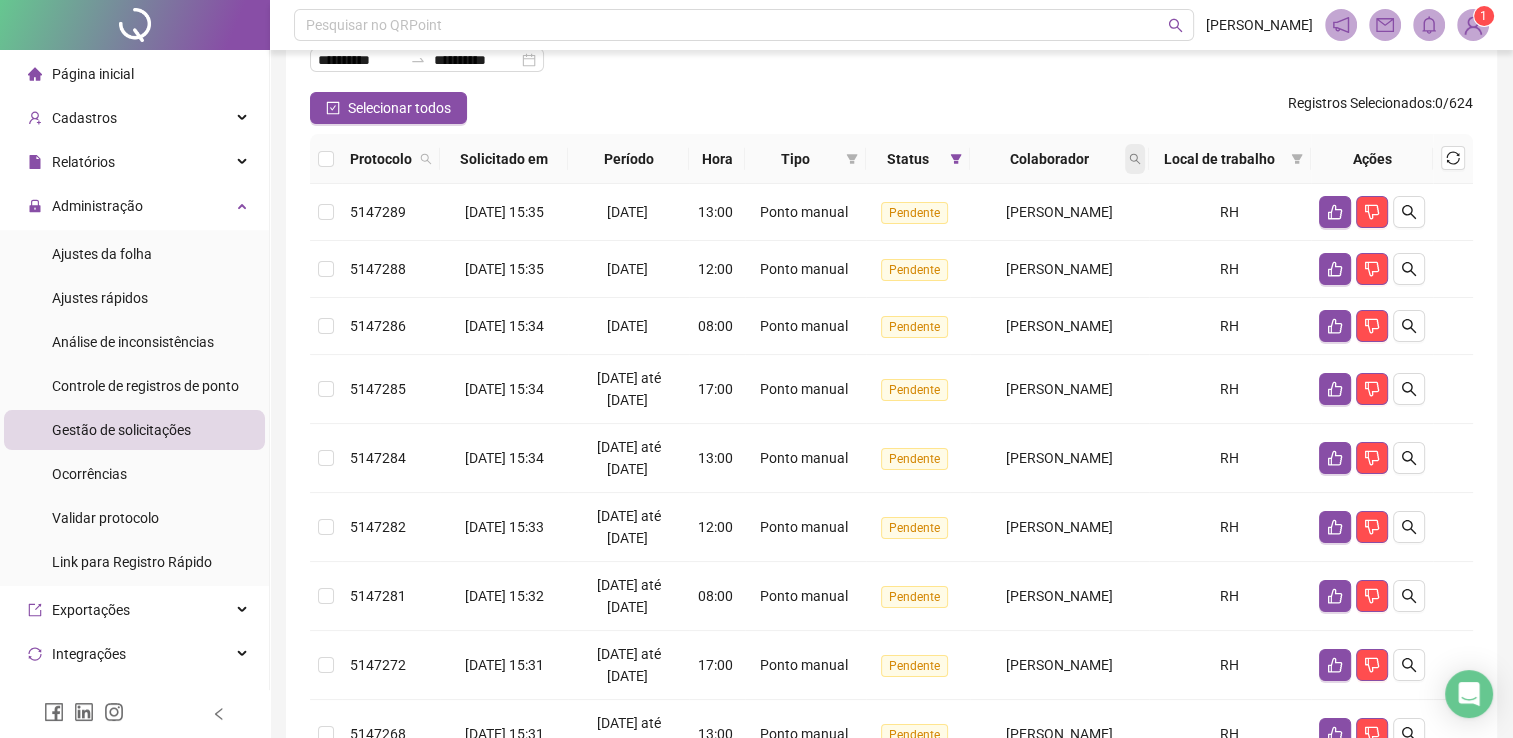 click 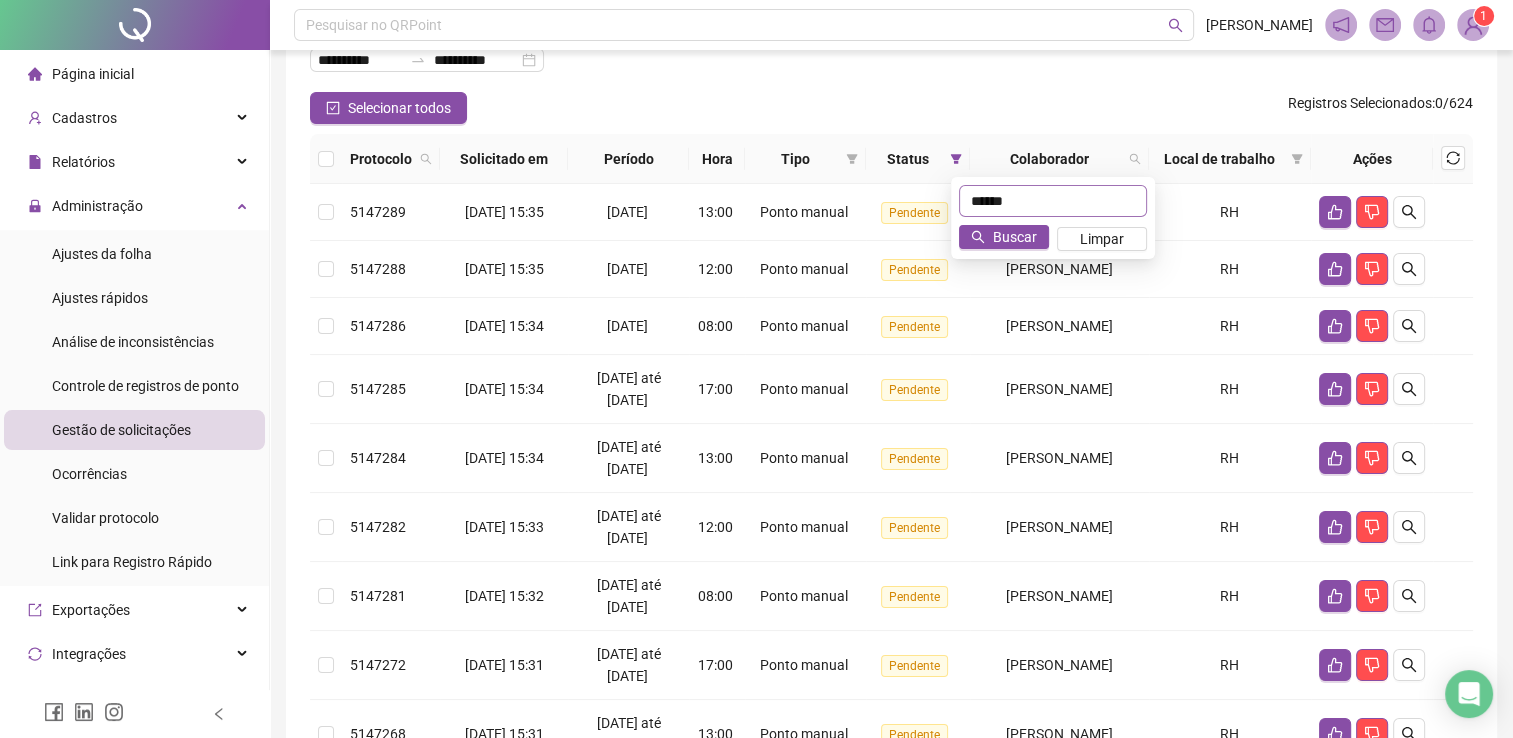 type on "******" 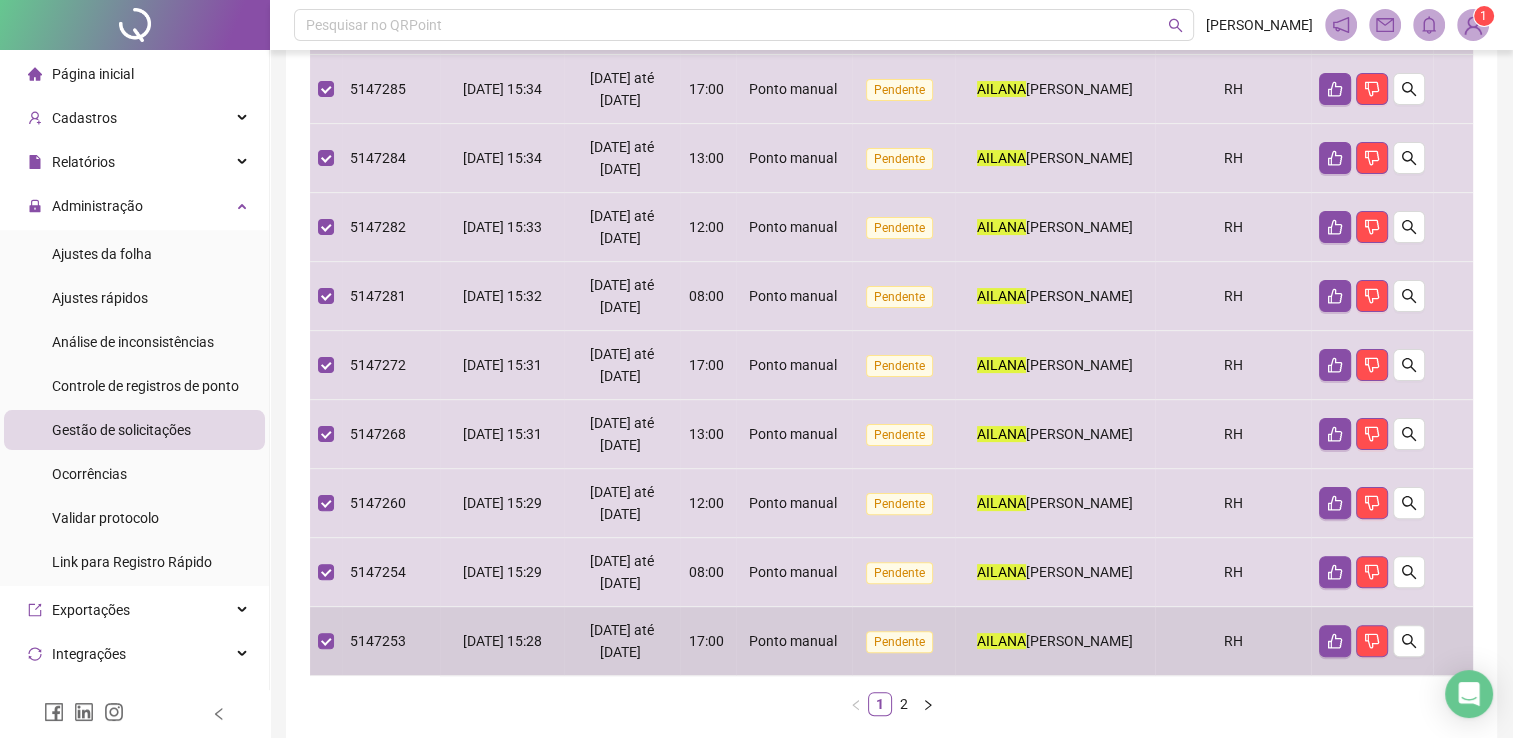 scroll, scrollTop: 540, scrollLeft: 0, axis: vertical 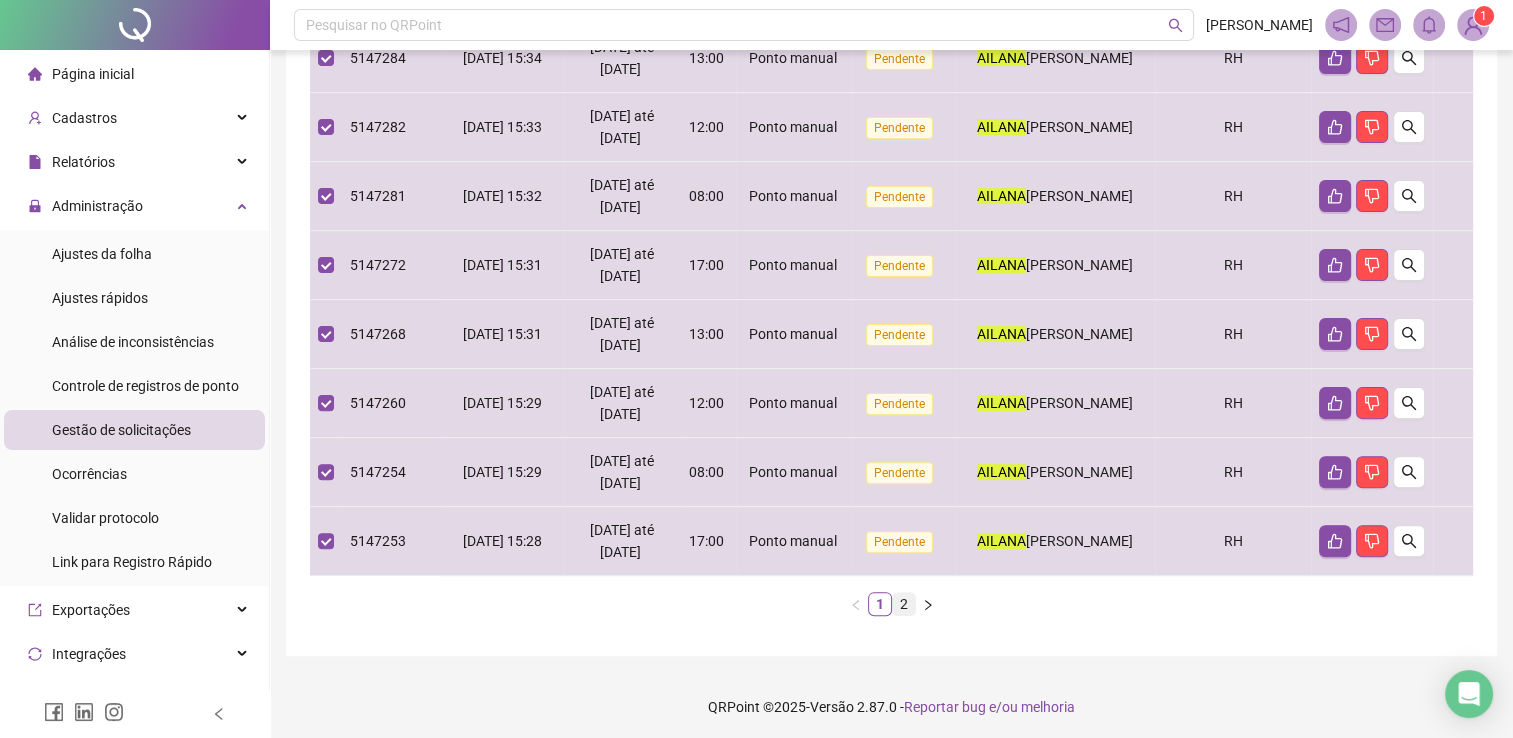 click on "2" at bounding box center [904, 604] 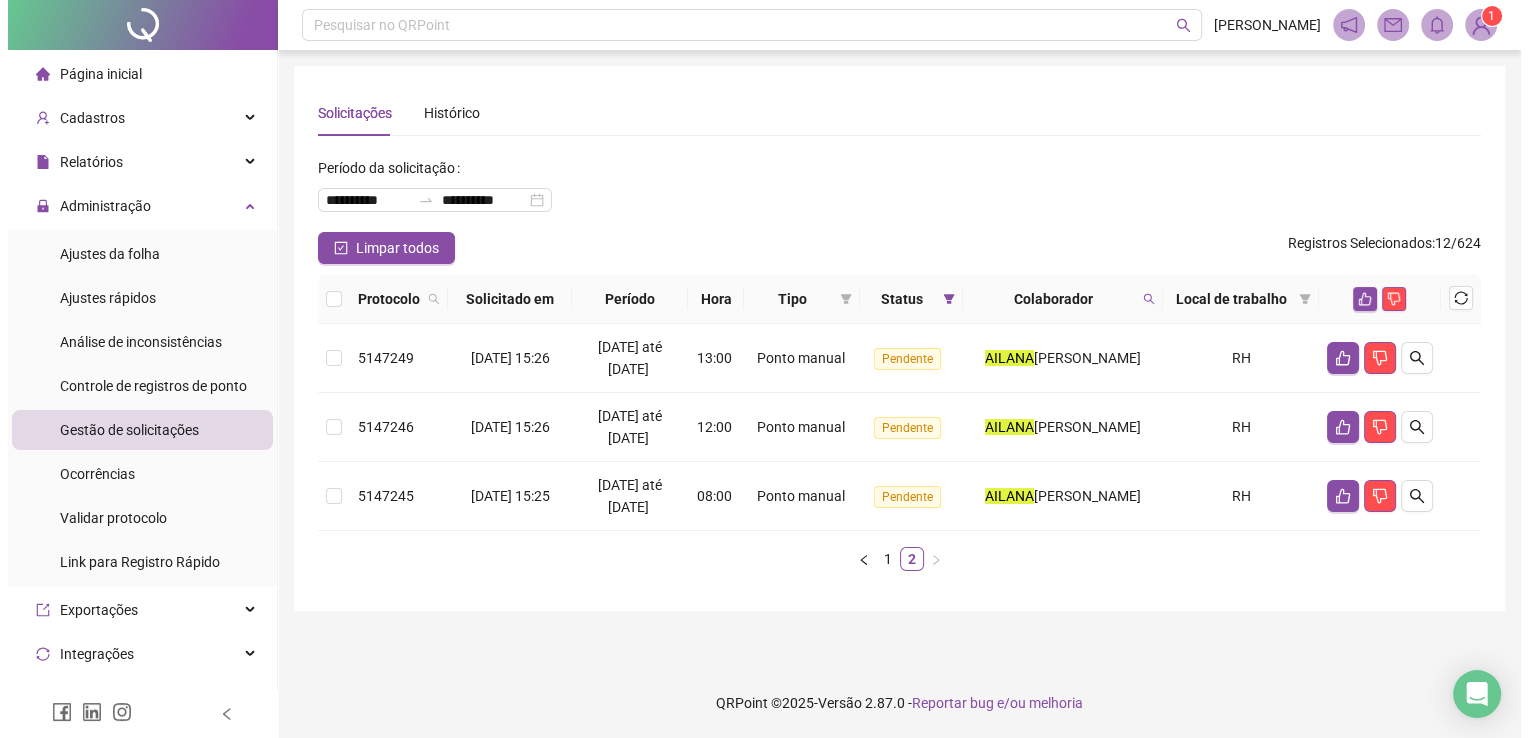 scroll, scrollTop: 0, scrollLeft: 0, axis: both 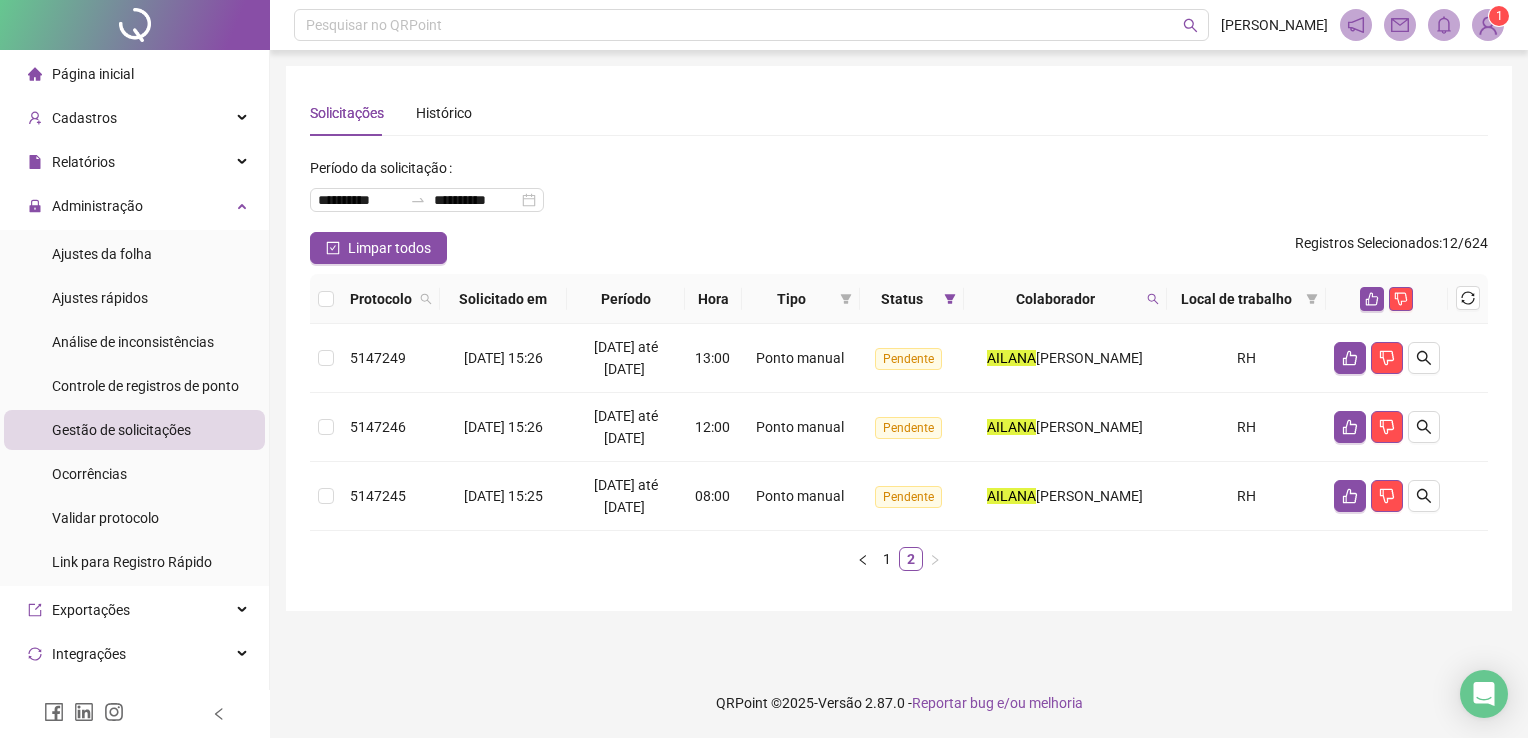 click at bounding box center (326, 299) 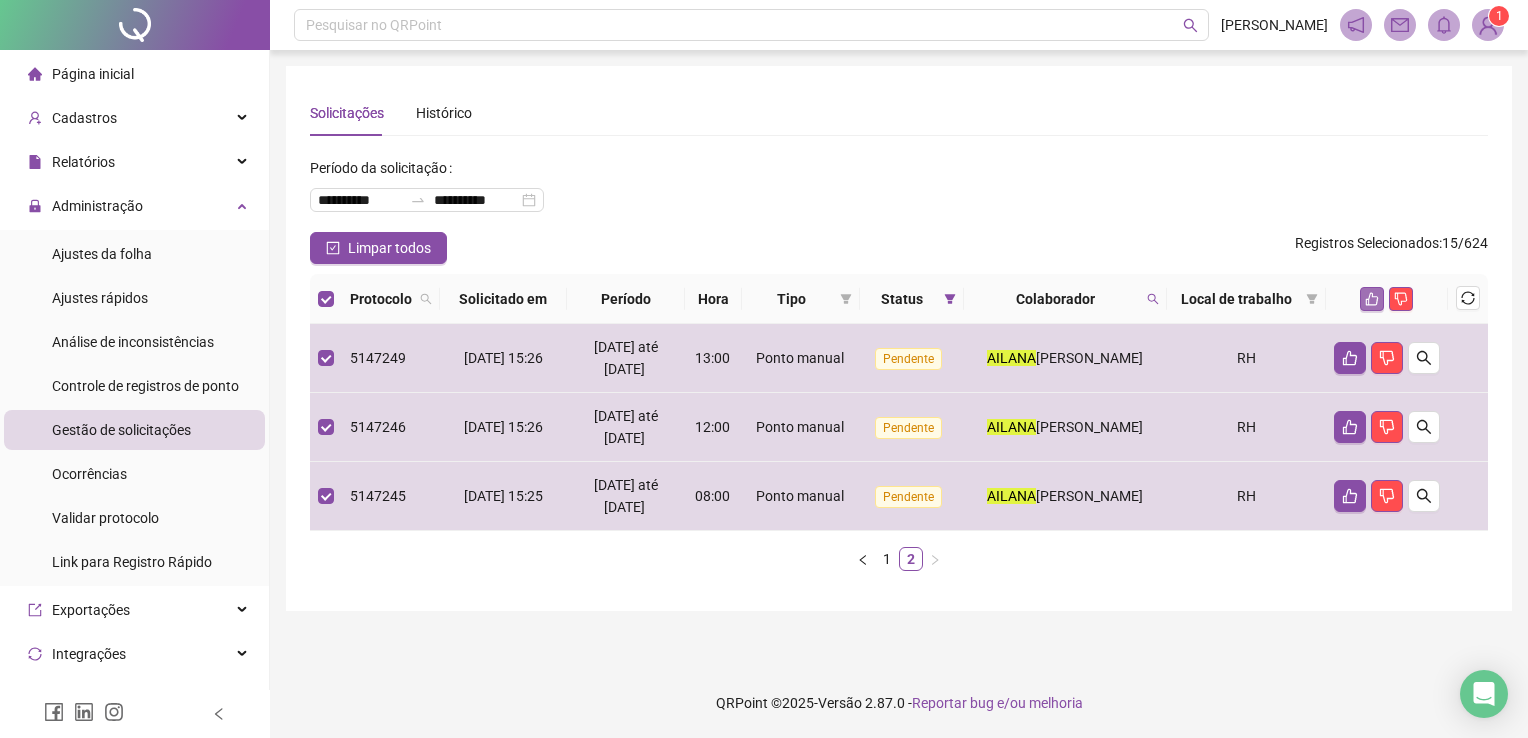 click 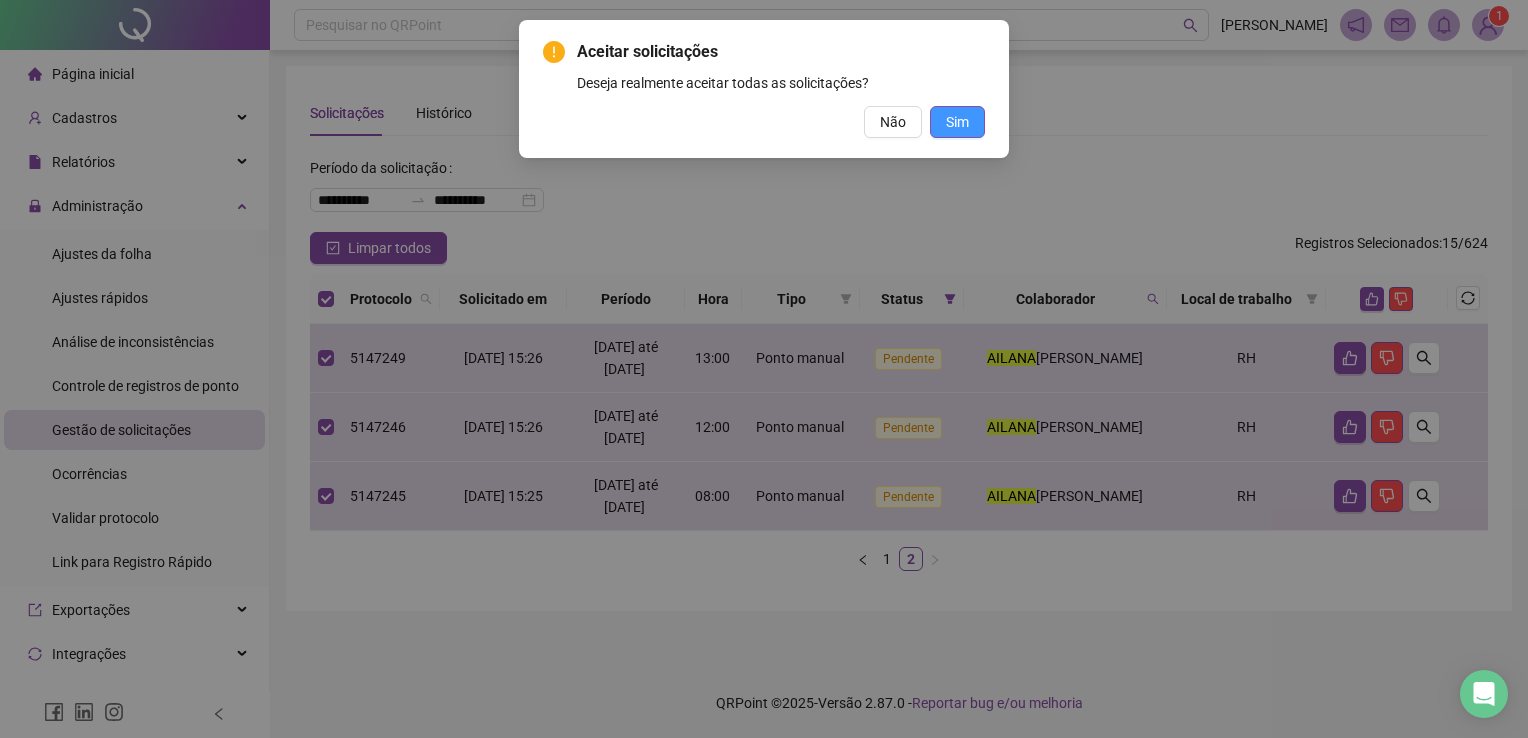 click on "Sim" at bounding box center (957, 122) 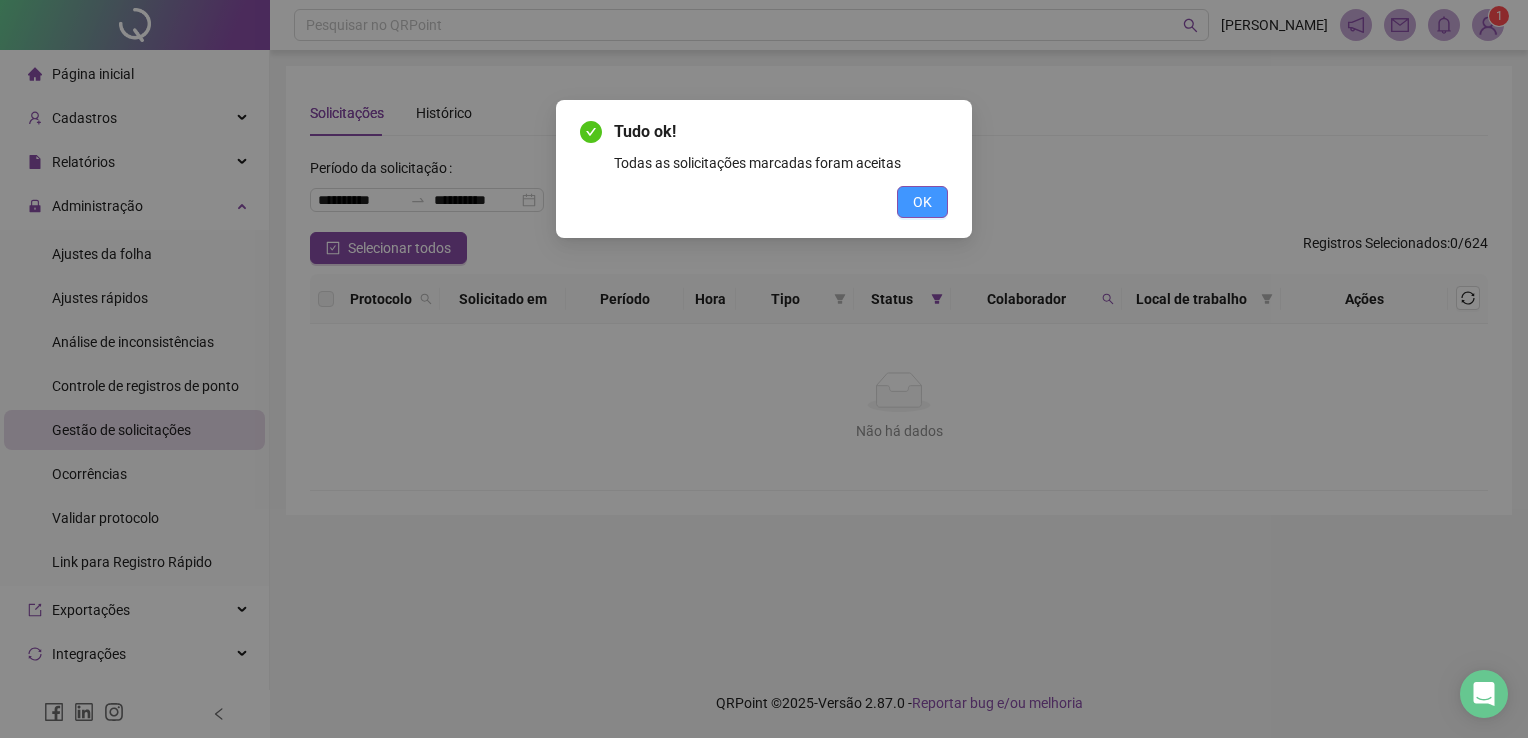 click on "OK" at bounding box center [922, 202] 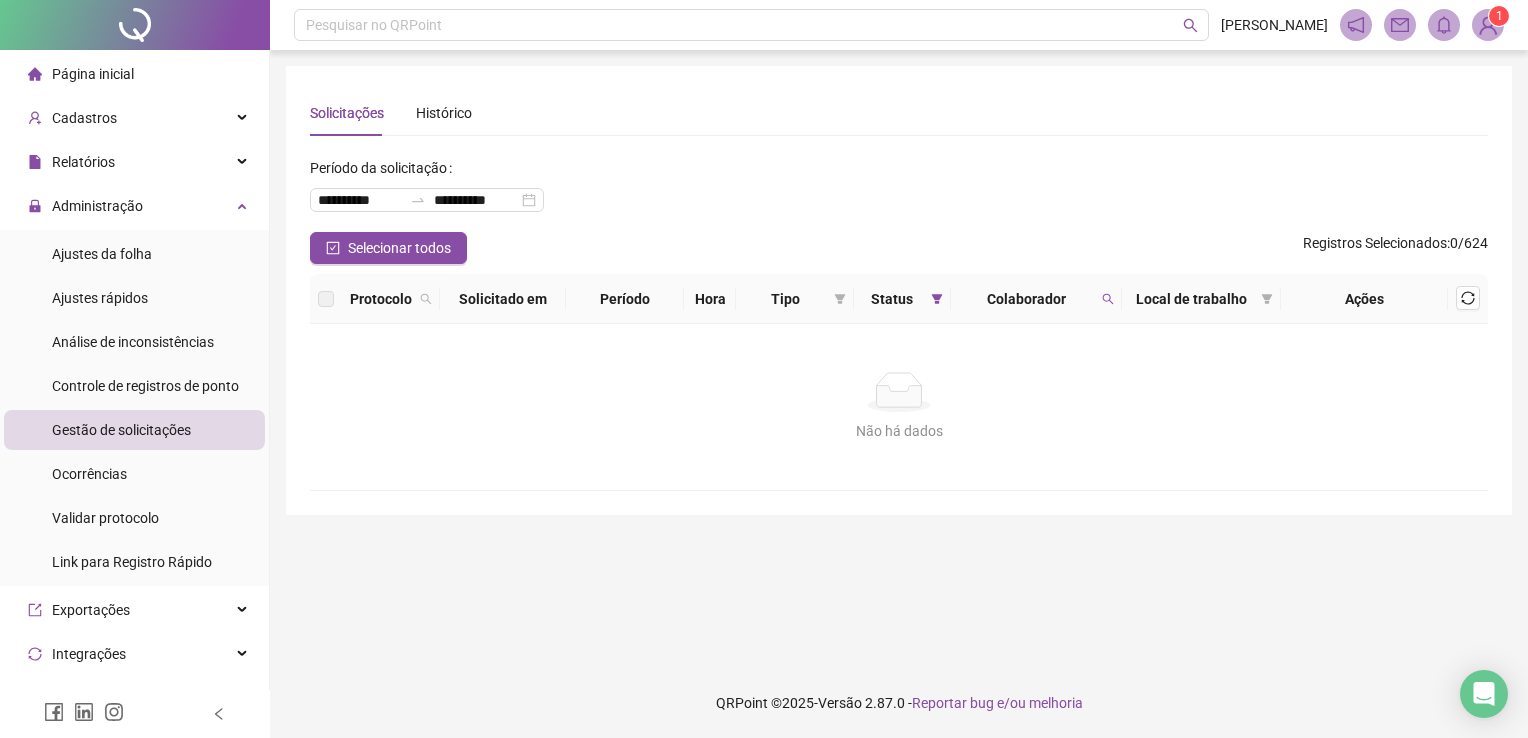 click on "Gestão de solicitações" at bounding box center [121, 430] 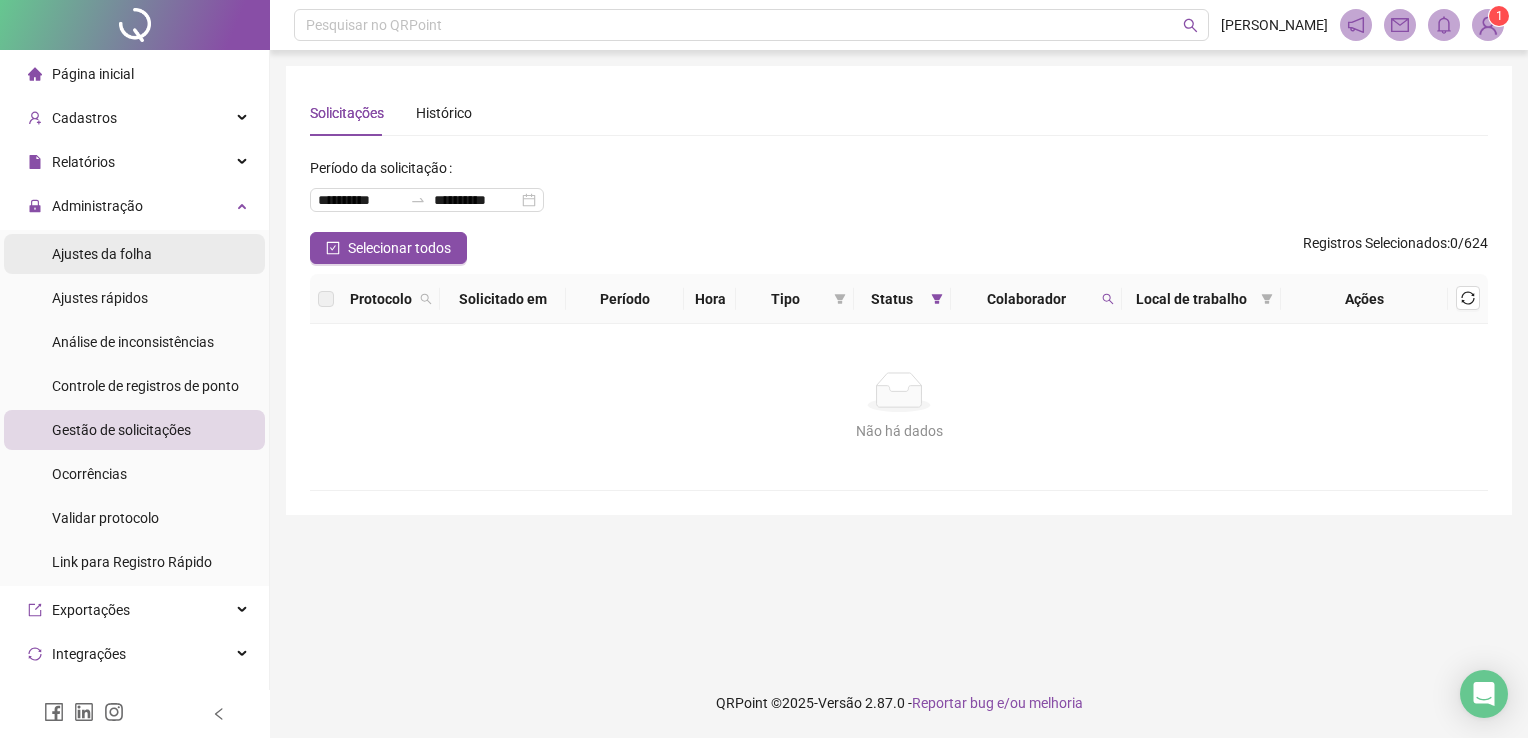click on "Ajustes da folha" at bounding box center [102, 254] 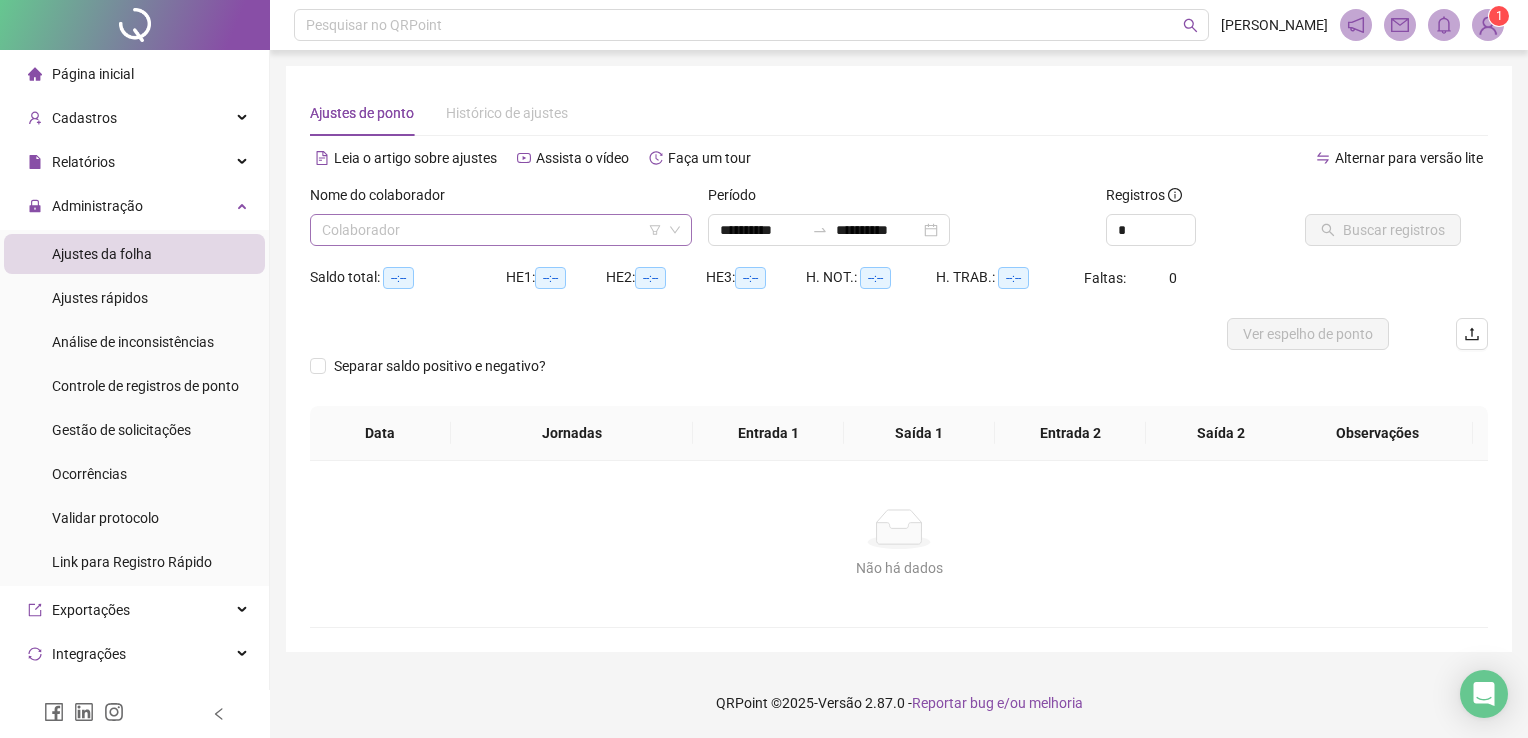click at bounding box center (495, 230) 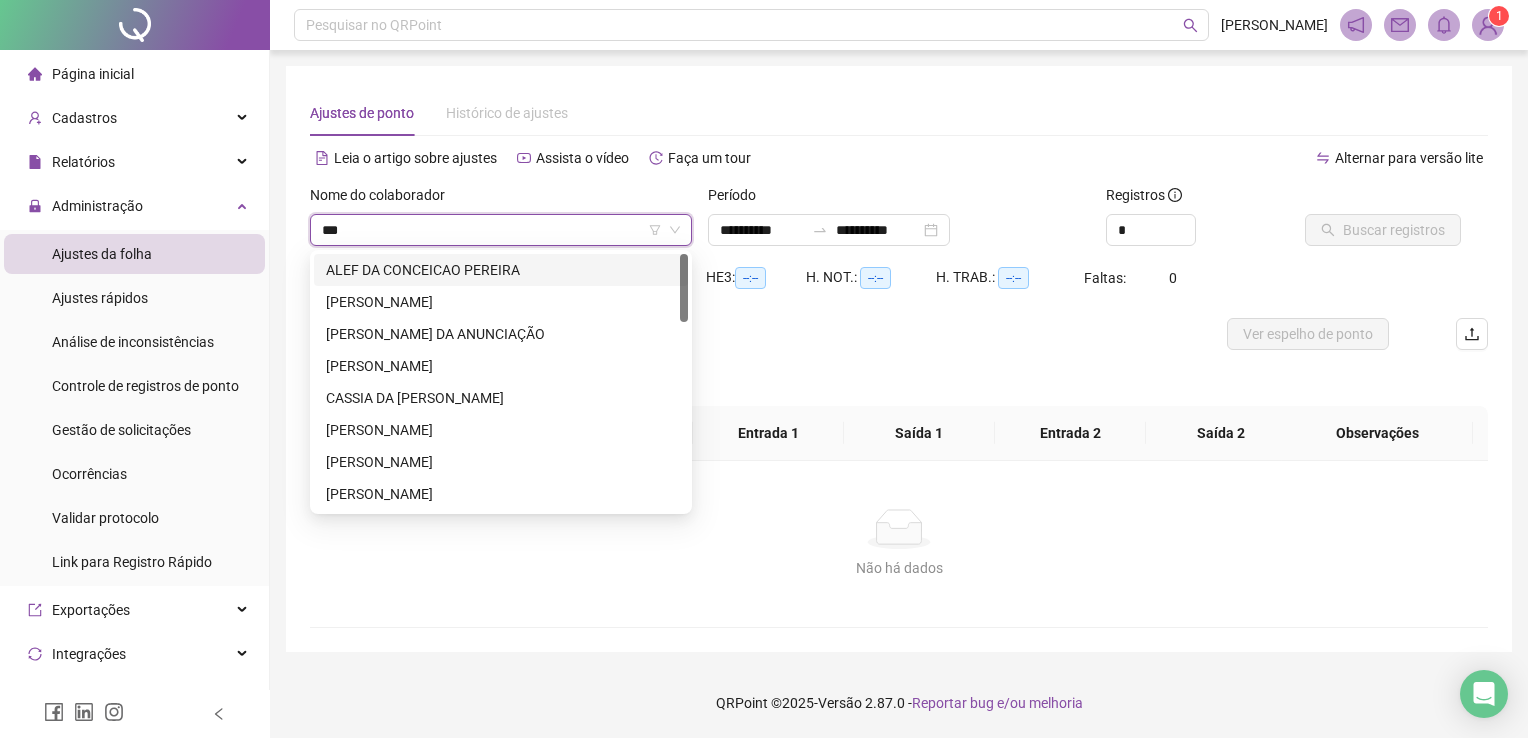 type on "****" 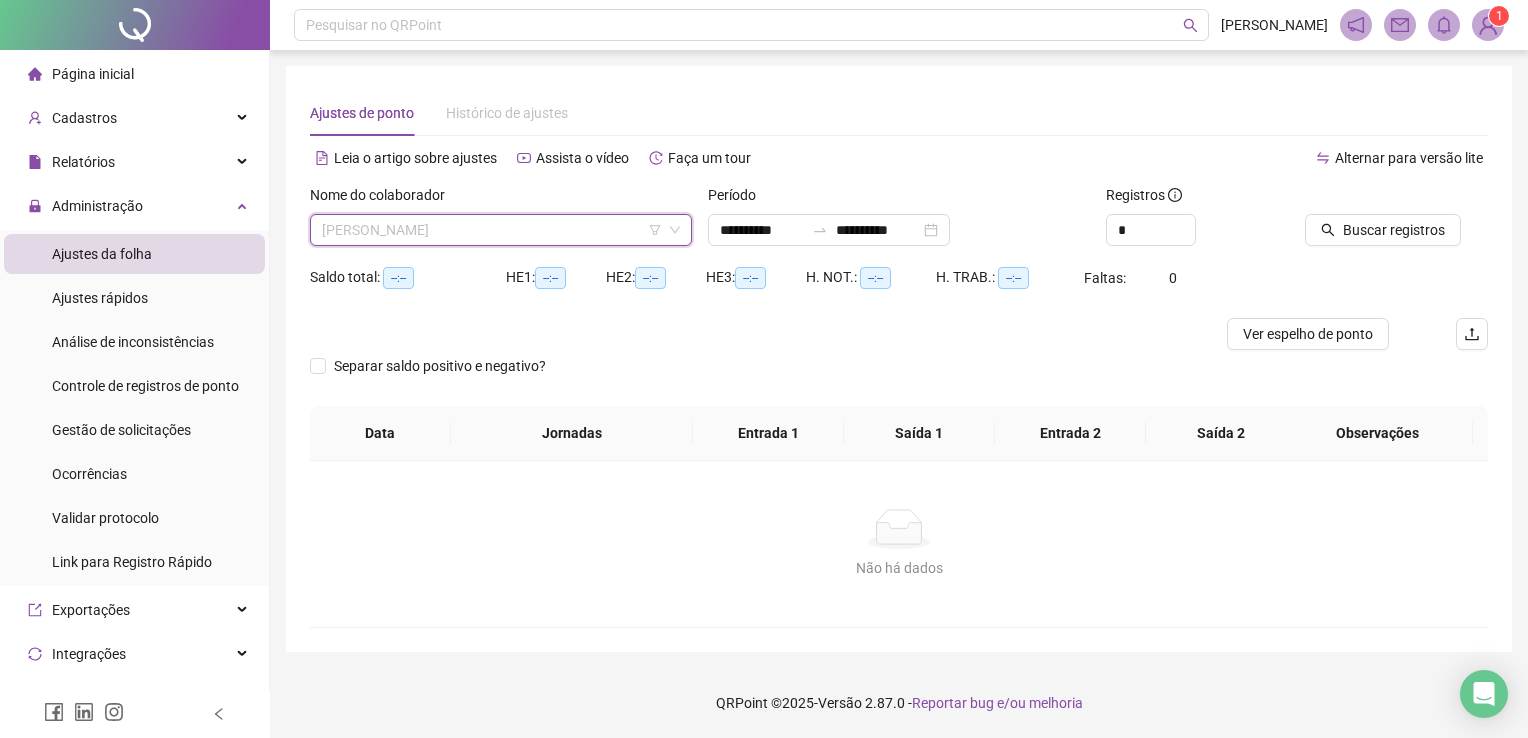 click on "[PERSON_NAME]" at bounding box center (501, 230) 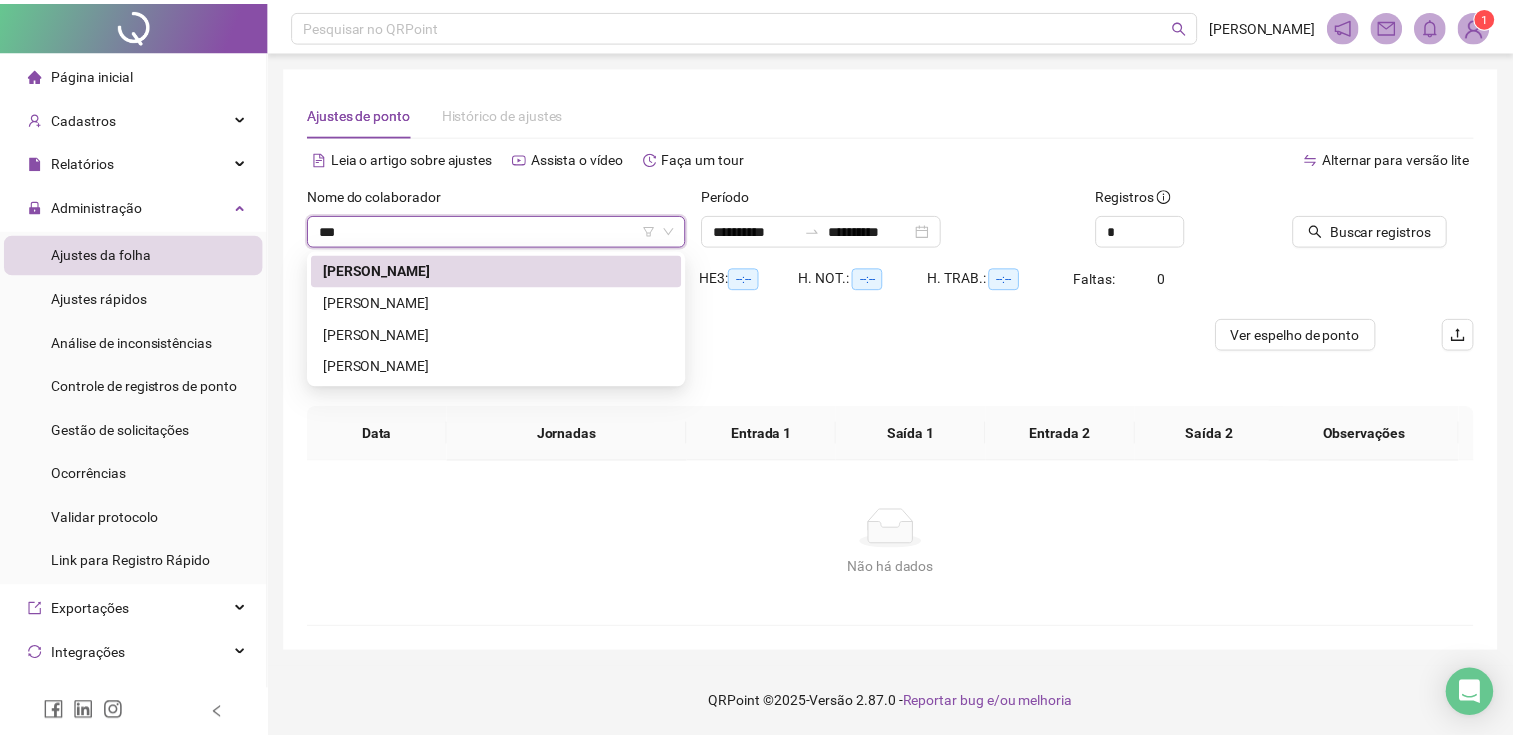 scroll, scrollTop: 0, scrollLeft: 0, axis: both 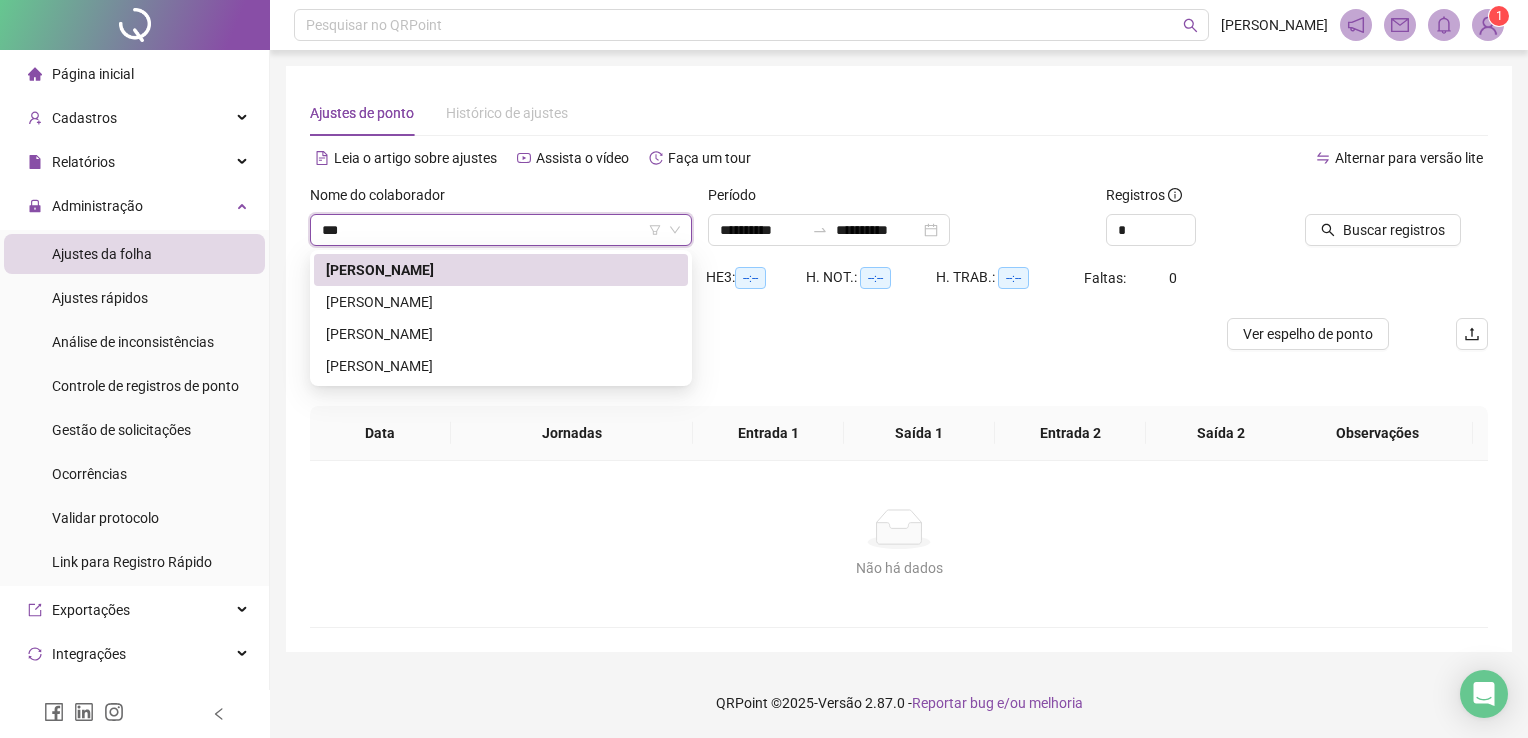 type on "****" 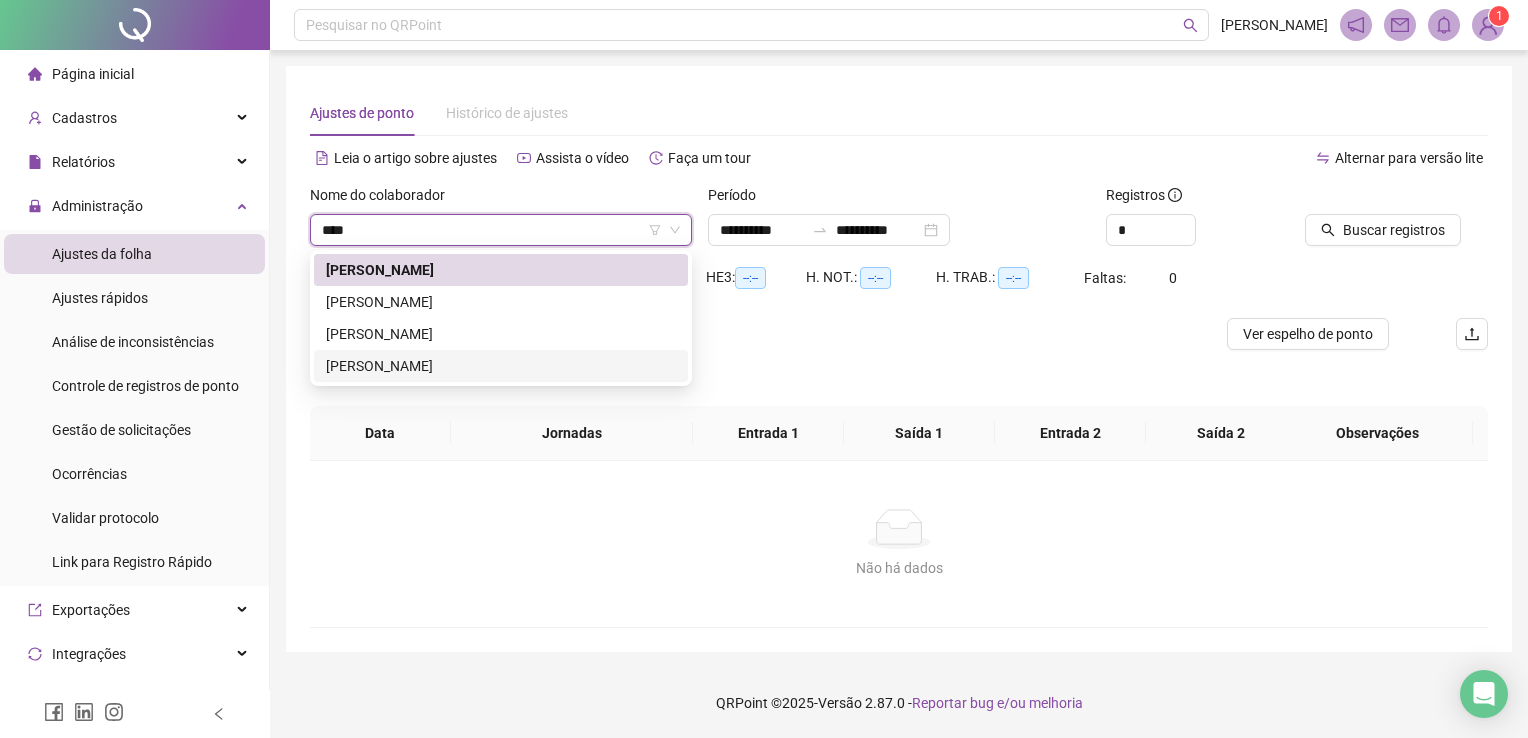 click on "[PERSON_NAME]" at bounding box center (501, 366) 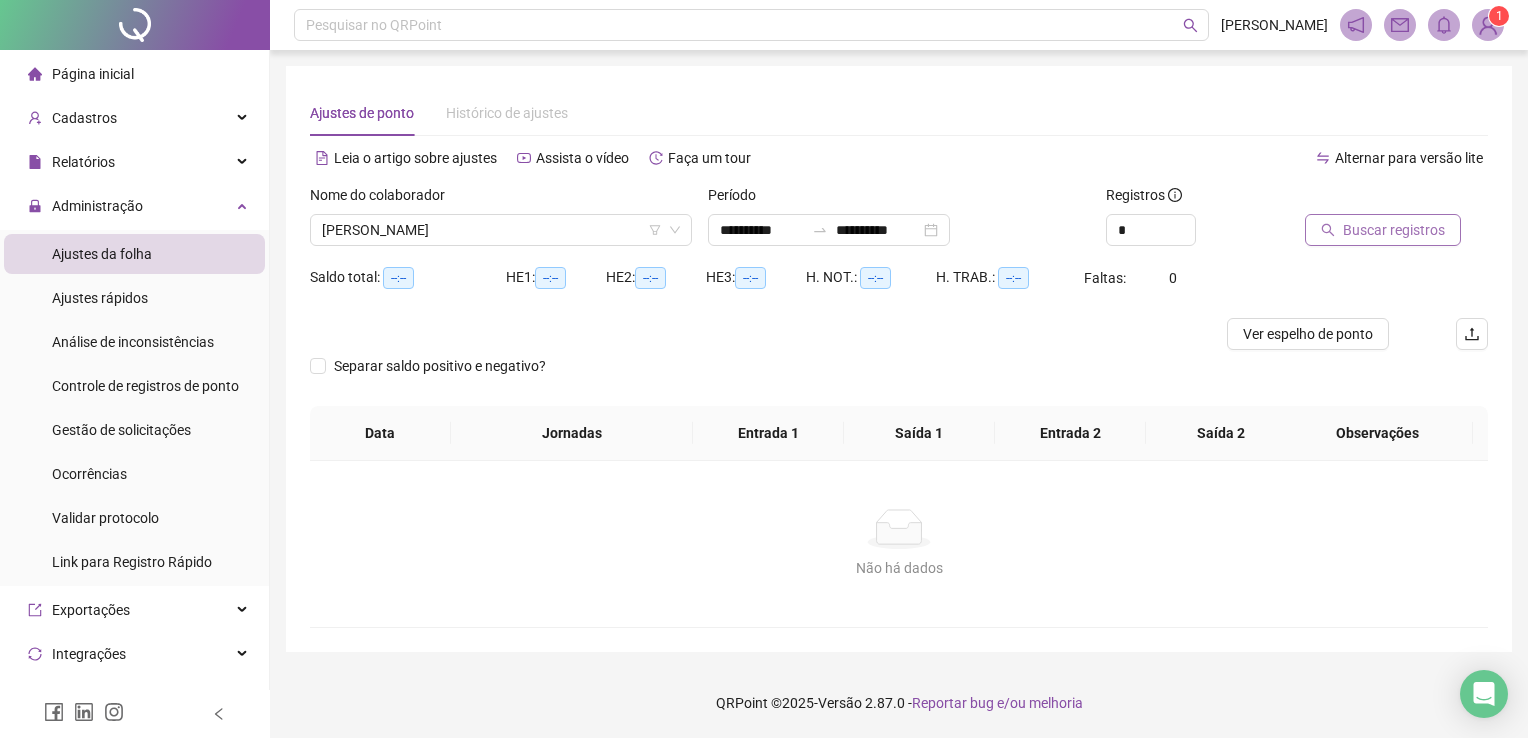click on "Buscar registros" at bounding box center [1394, 230] 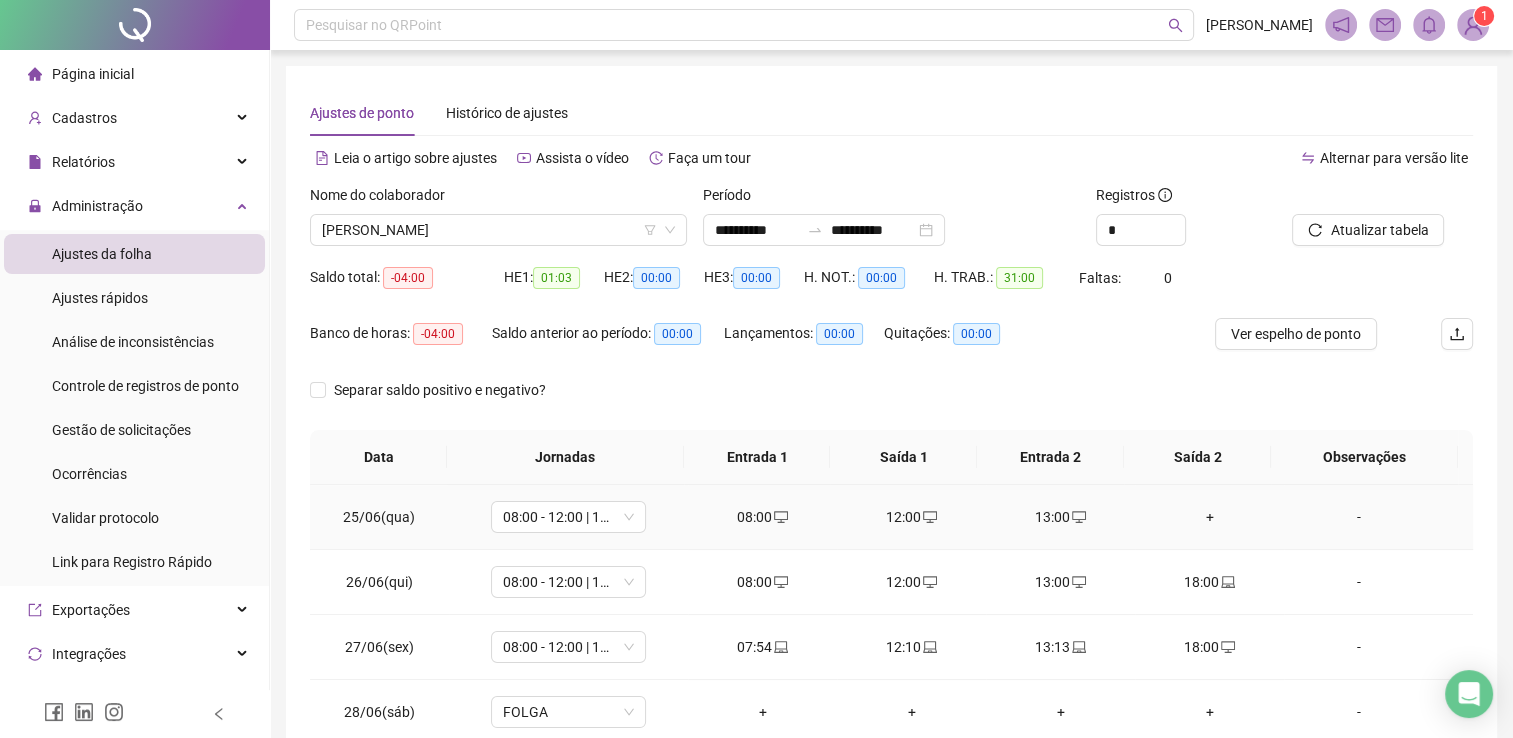 click on "+" at bounding box center [1209, 517] 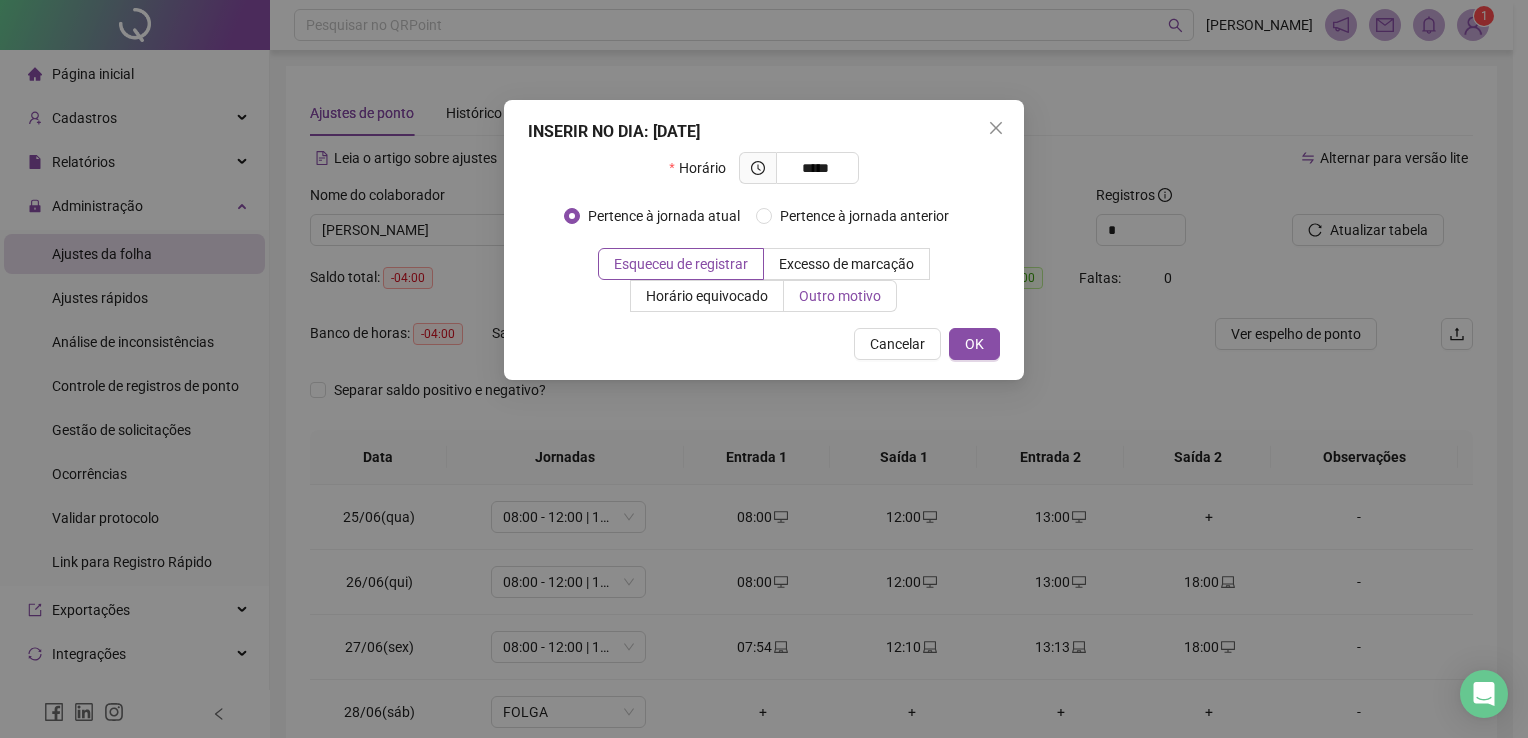 type on "*****" 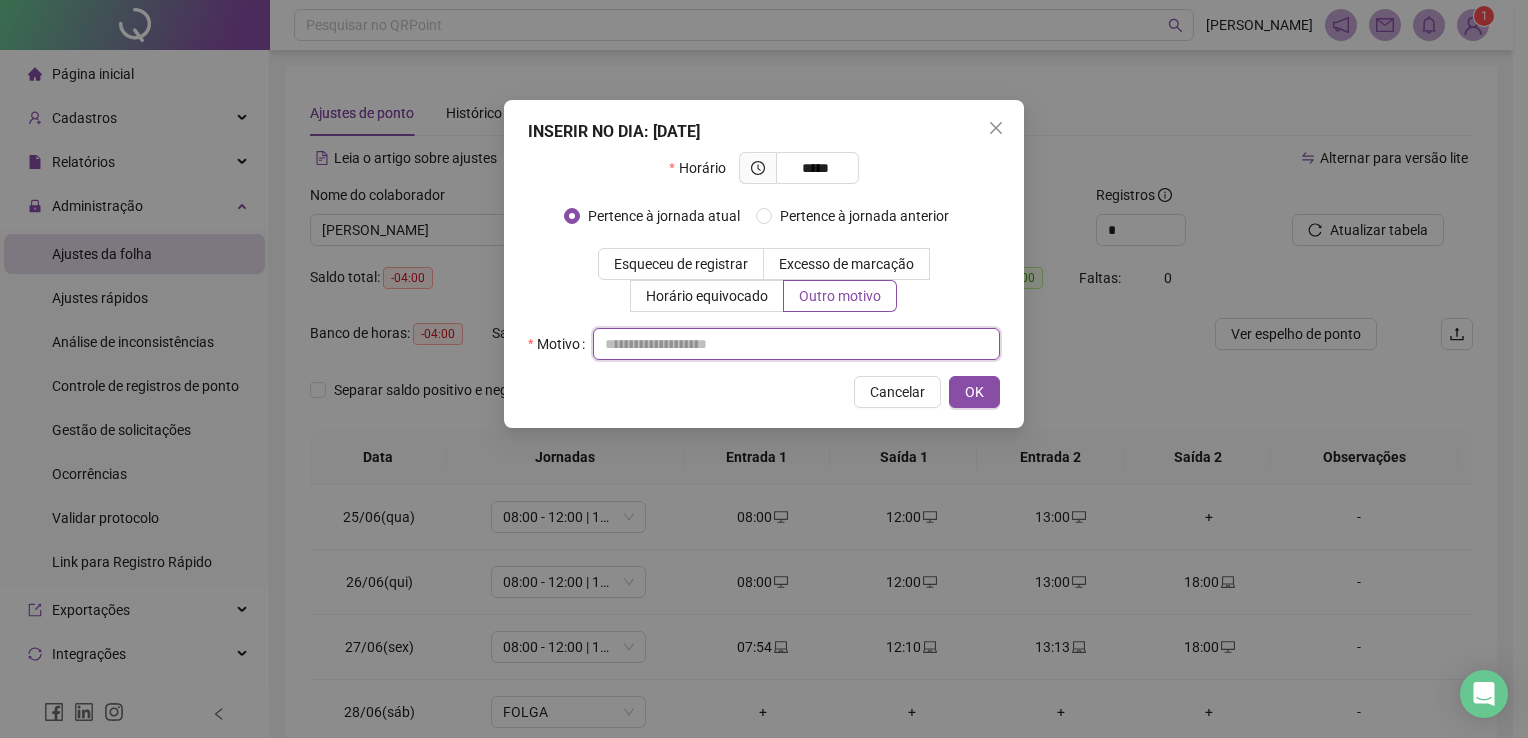 click at bounding box center (796, 344) 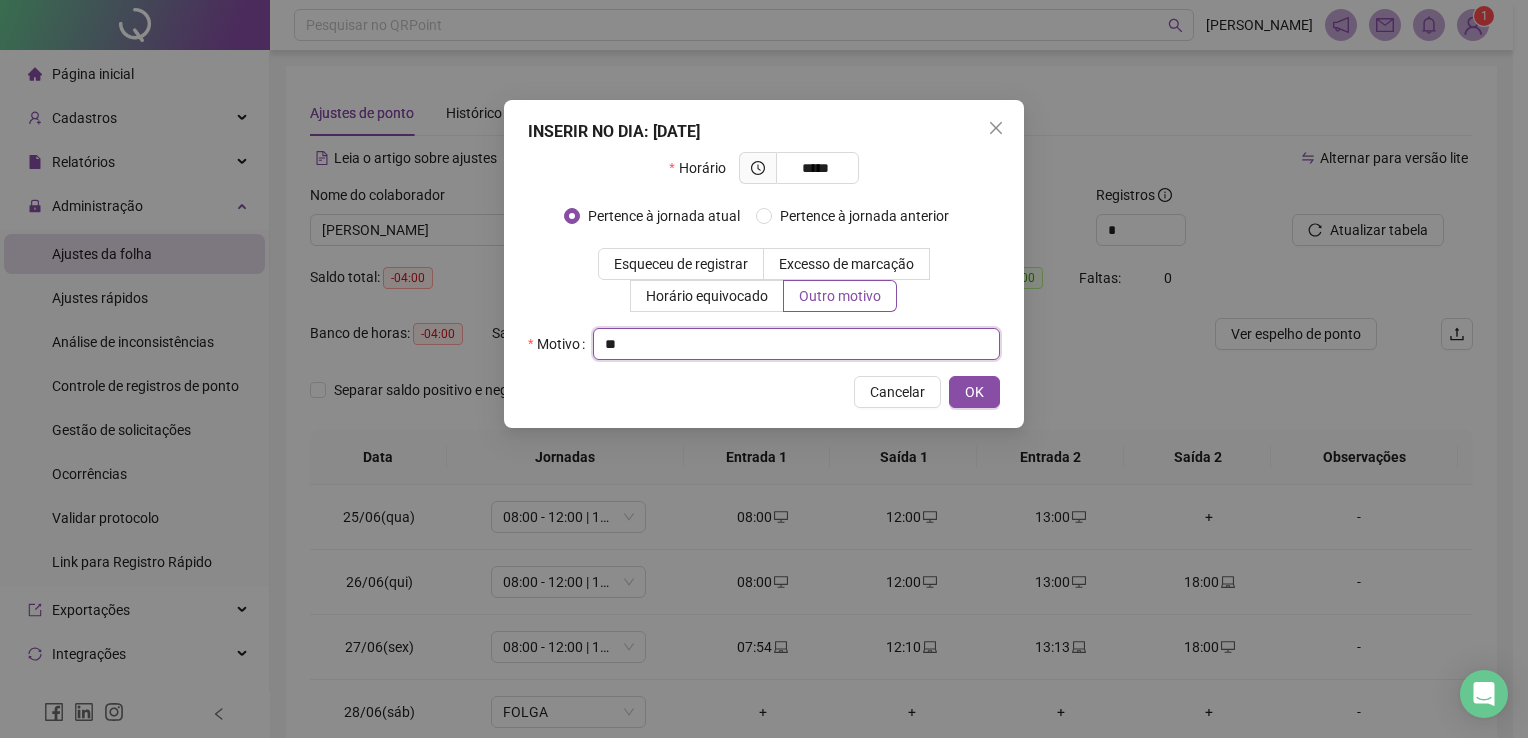 type on "*" 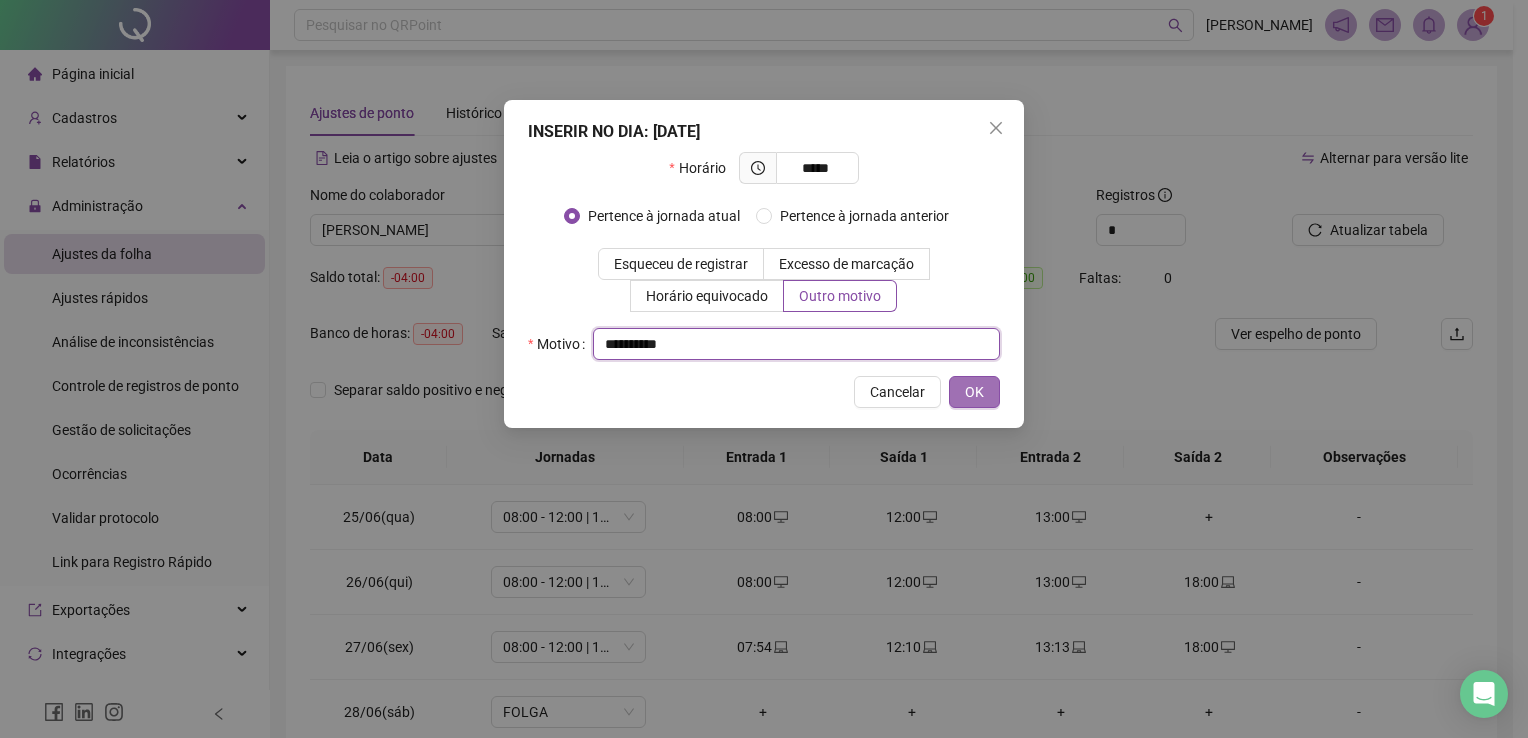 type on "**********" 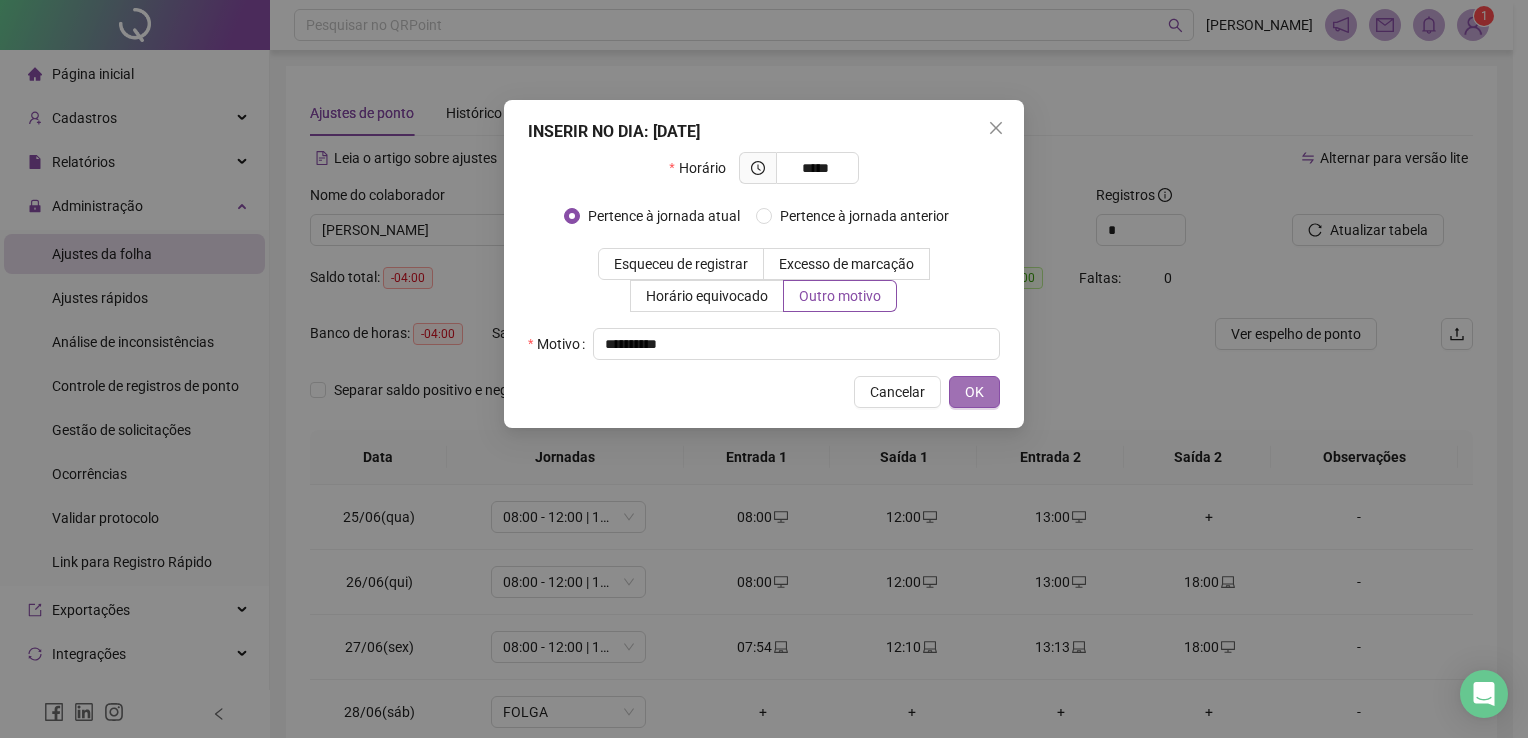 click on "OK" at bounding box center [974, 392] 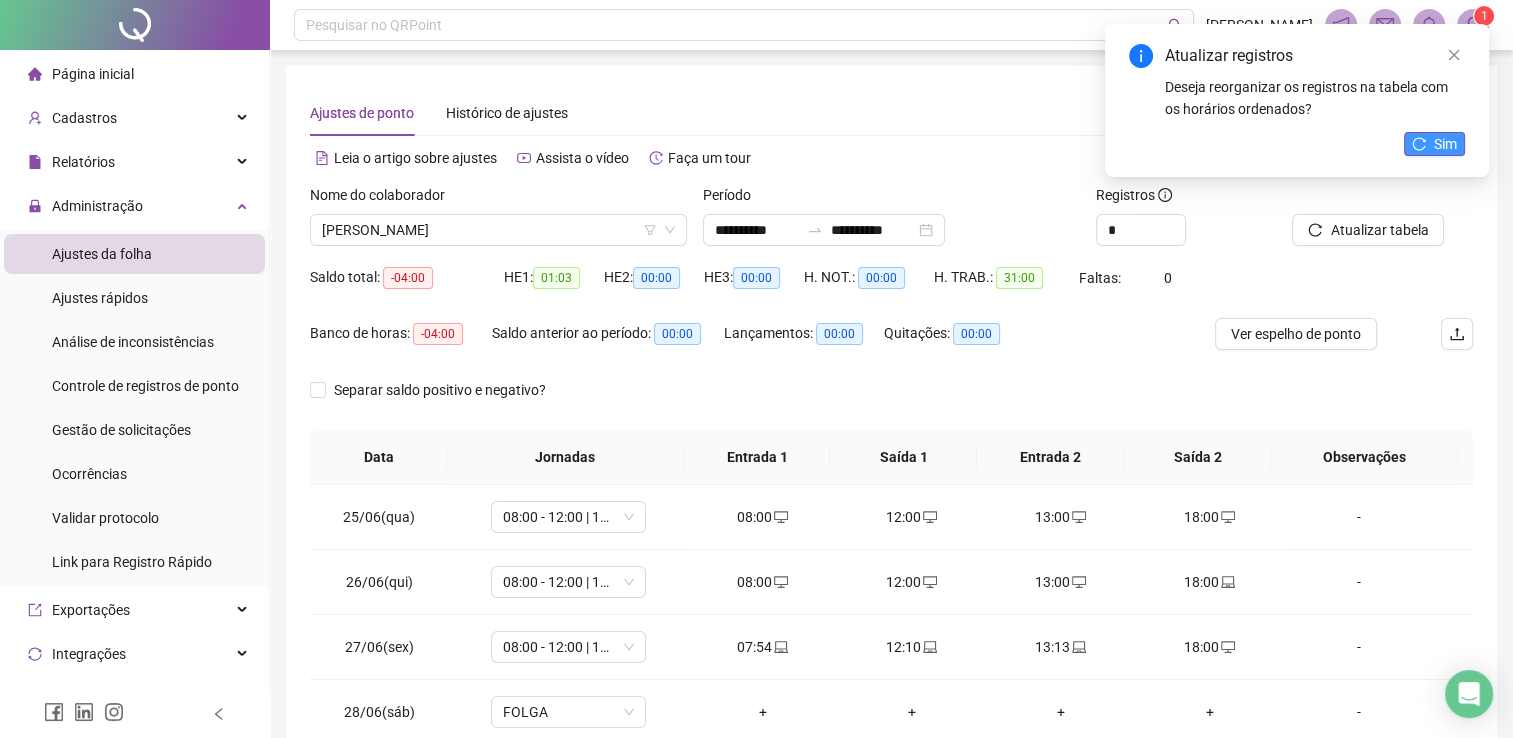 click 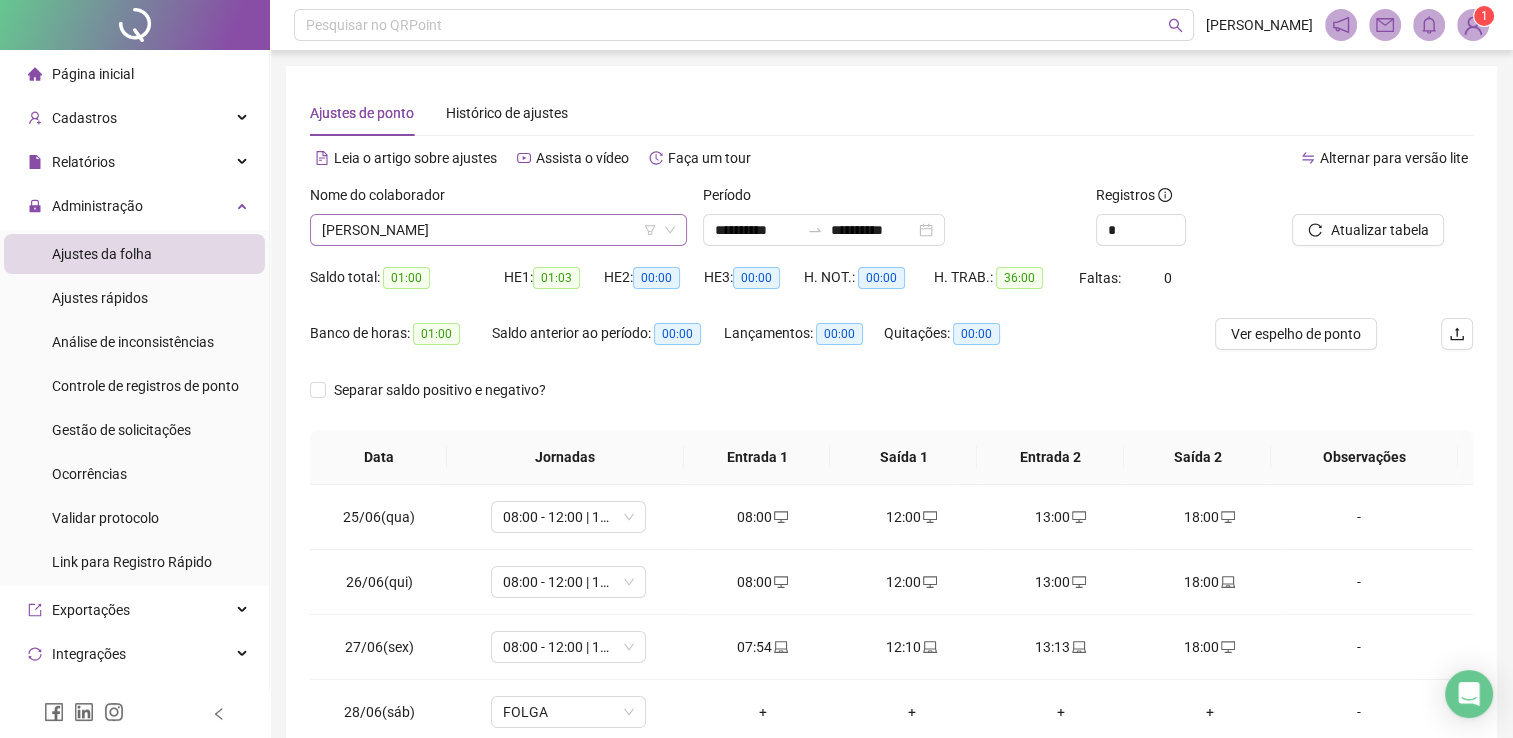 click on "[PERSON_NAME]" at bounding box center (498, 230) 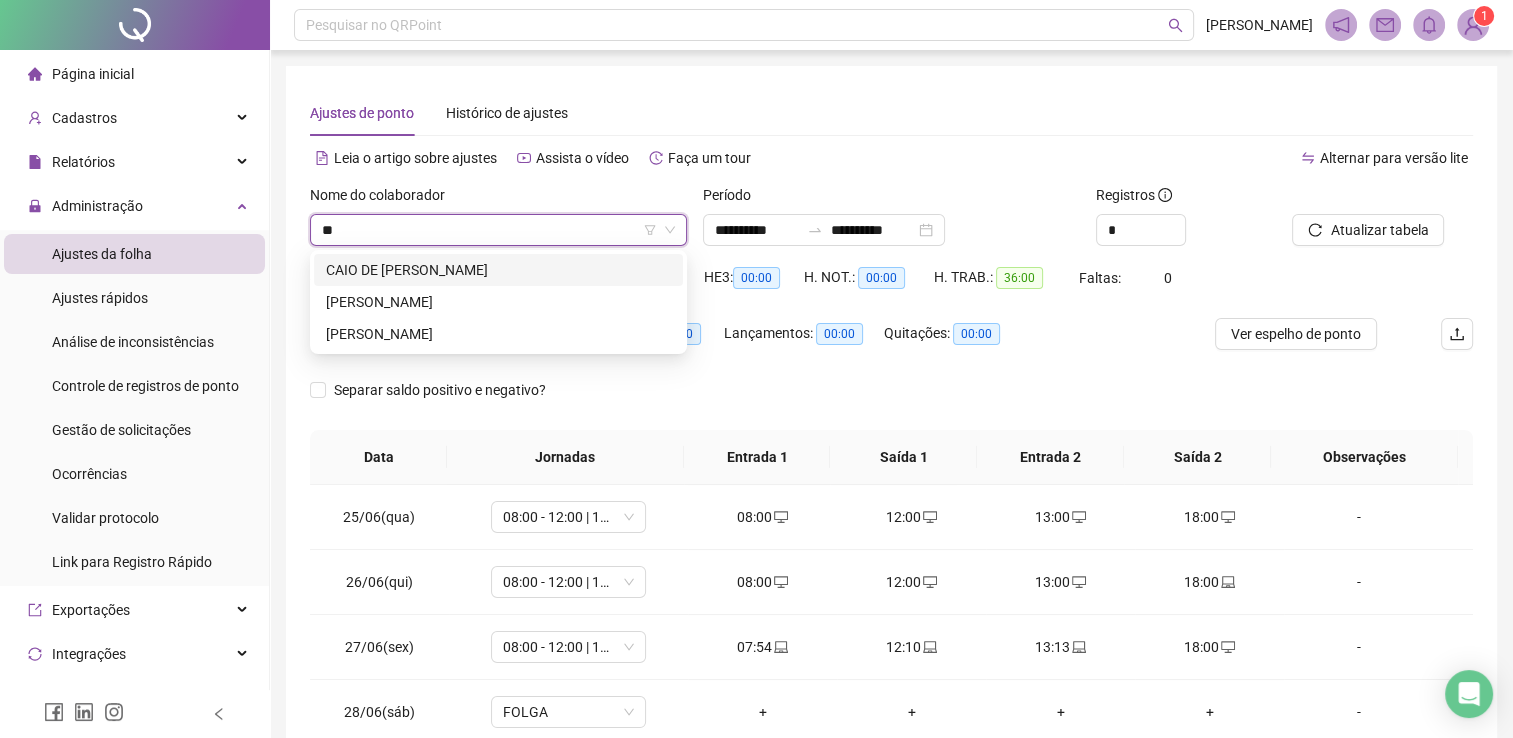scroll, scrollTop: 0, scrollLeft: 0, axis: both 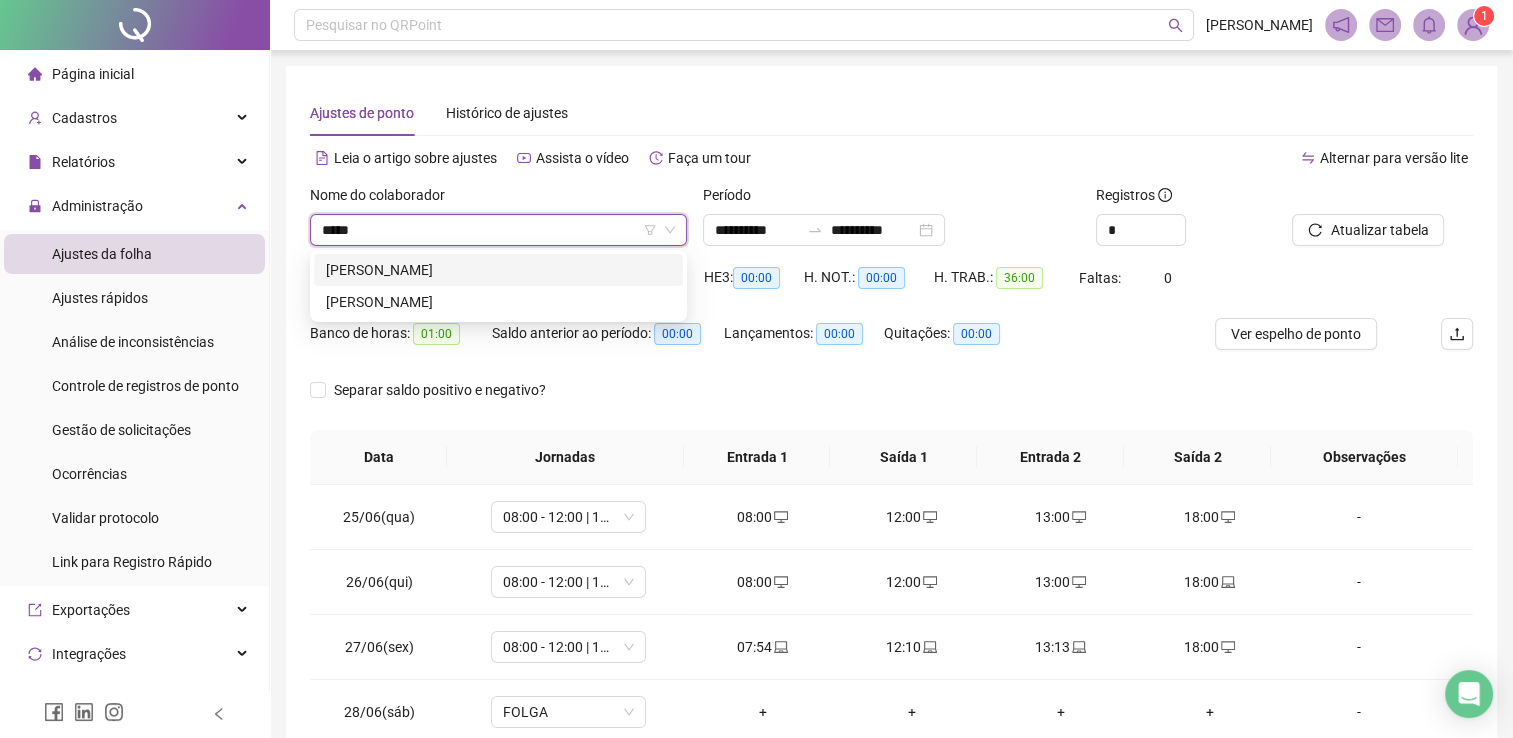type on "******" 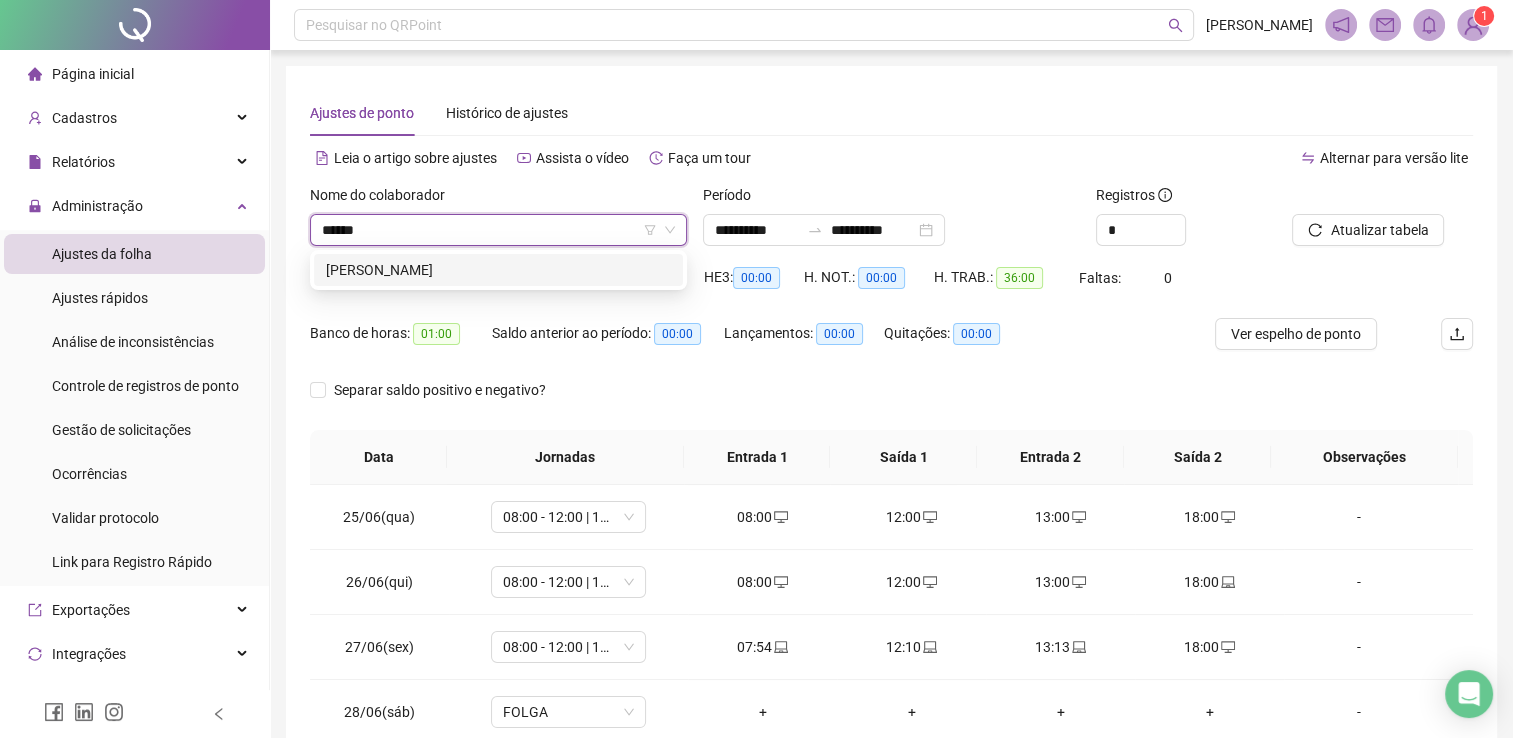 click on "FLAVIA FRANÇA DE OLIVEIRA" at bounding box center (498, 270) 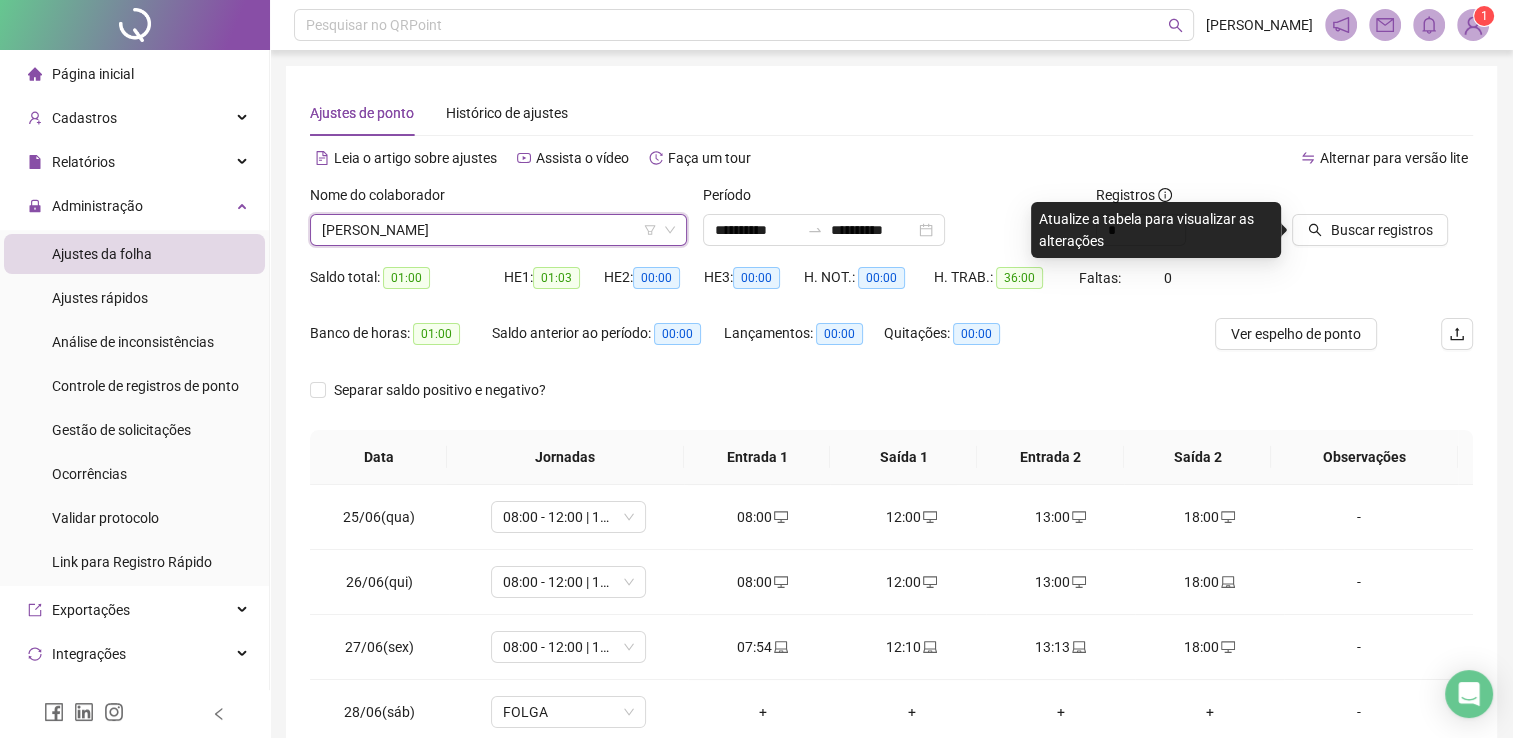 click at bounding box center (1357, 199) 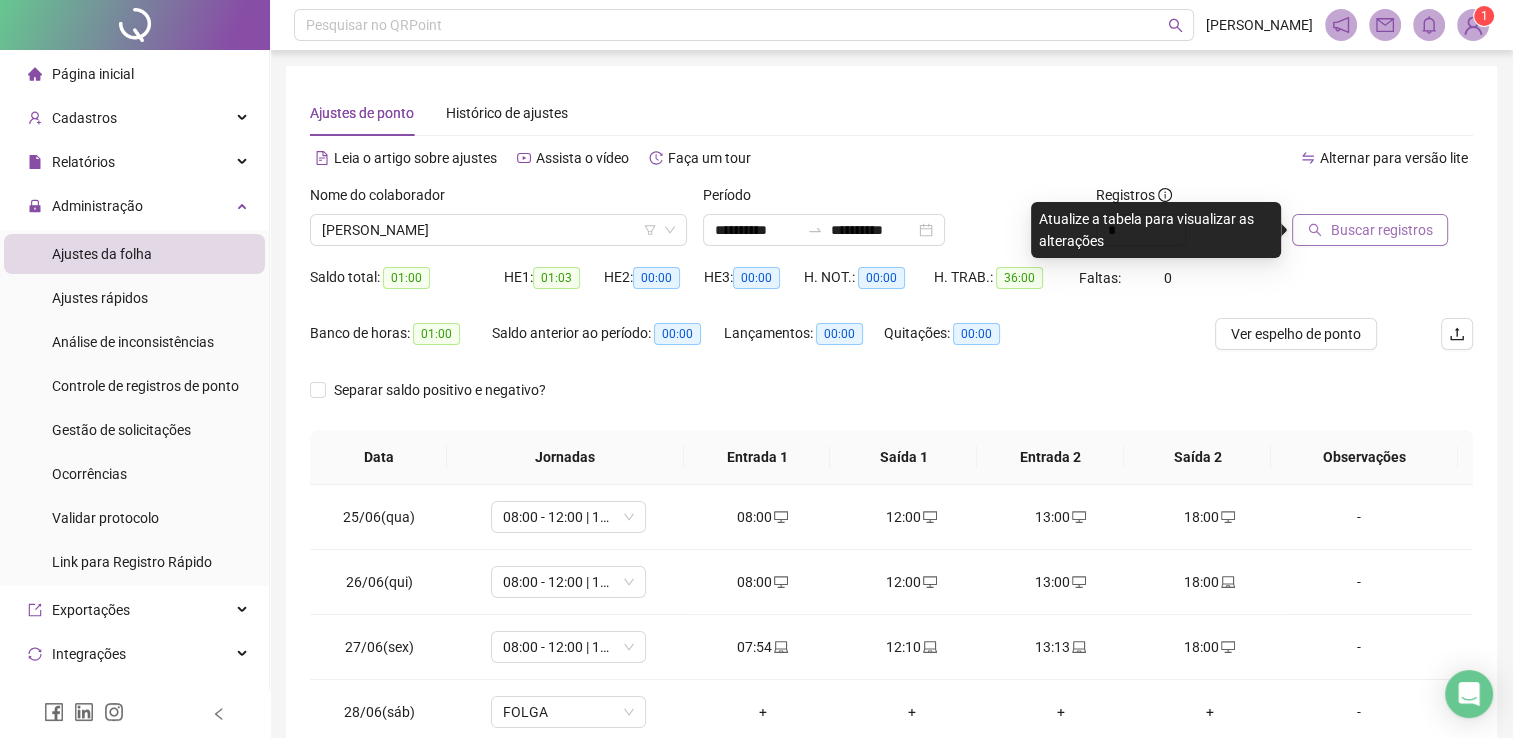 click on "Buscar registros" at bounding box center (1381, 230) 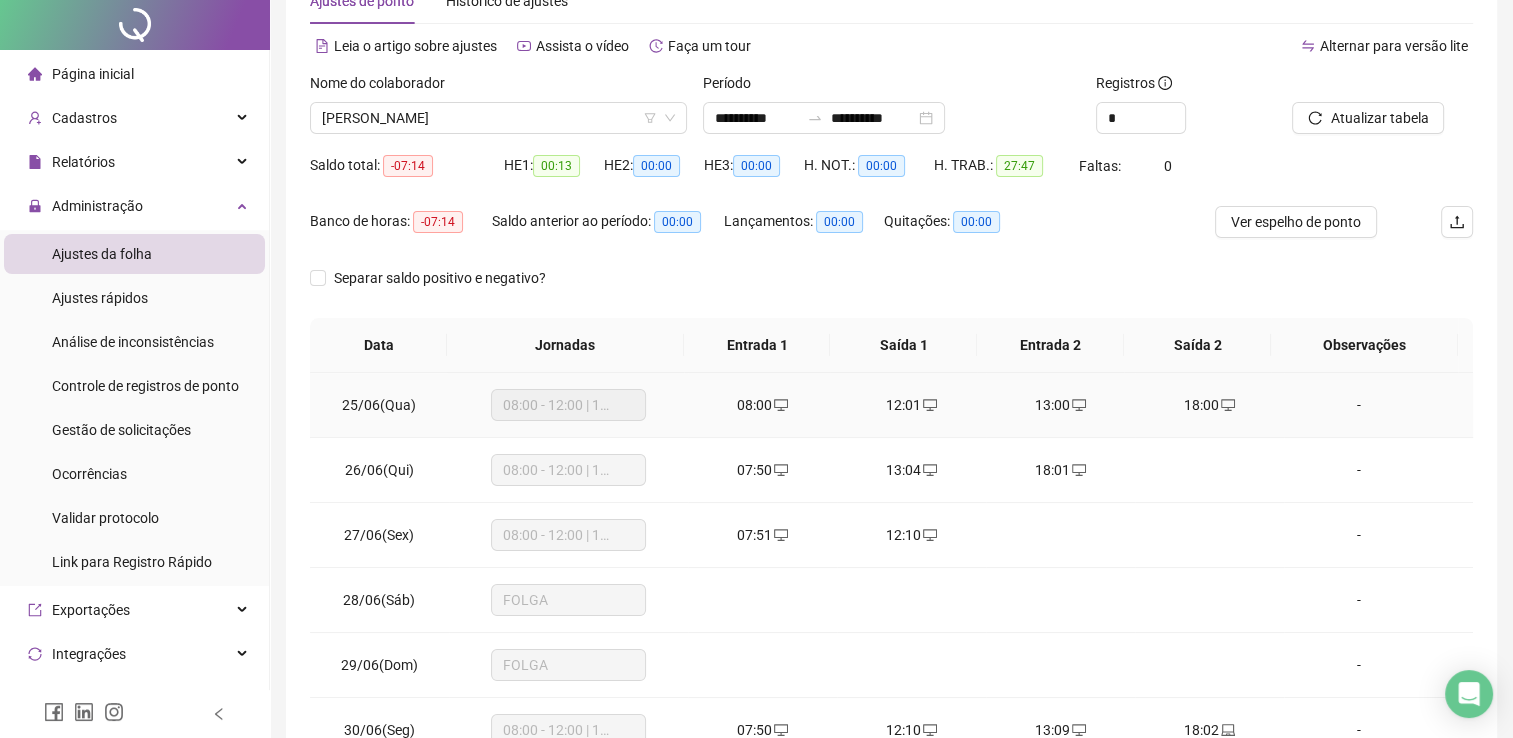 scroll, scrollTop: 0, scrollLeft: 0, axis: both 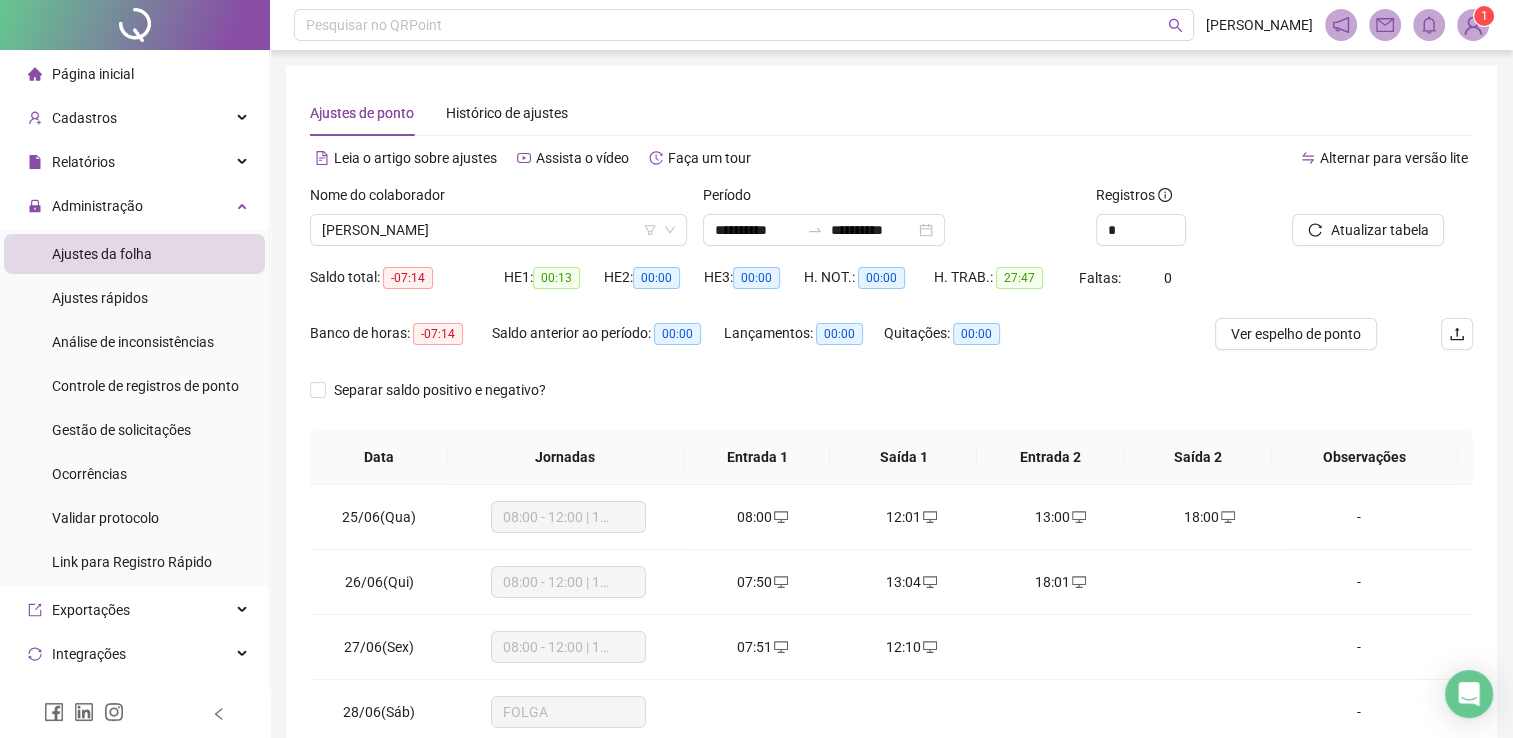 click on "Nome do colaborador" at bounding box center (498, 199) 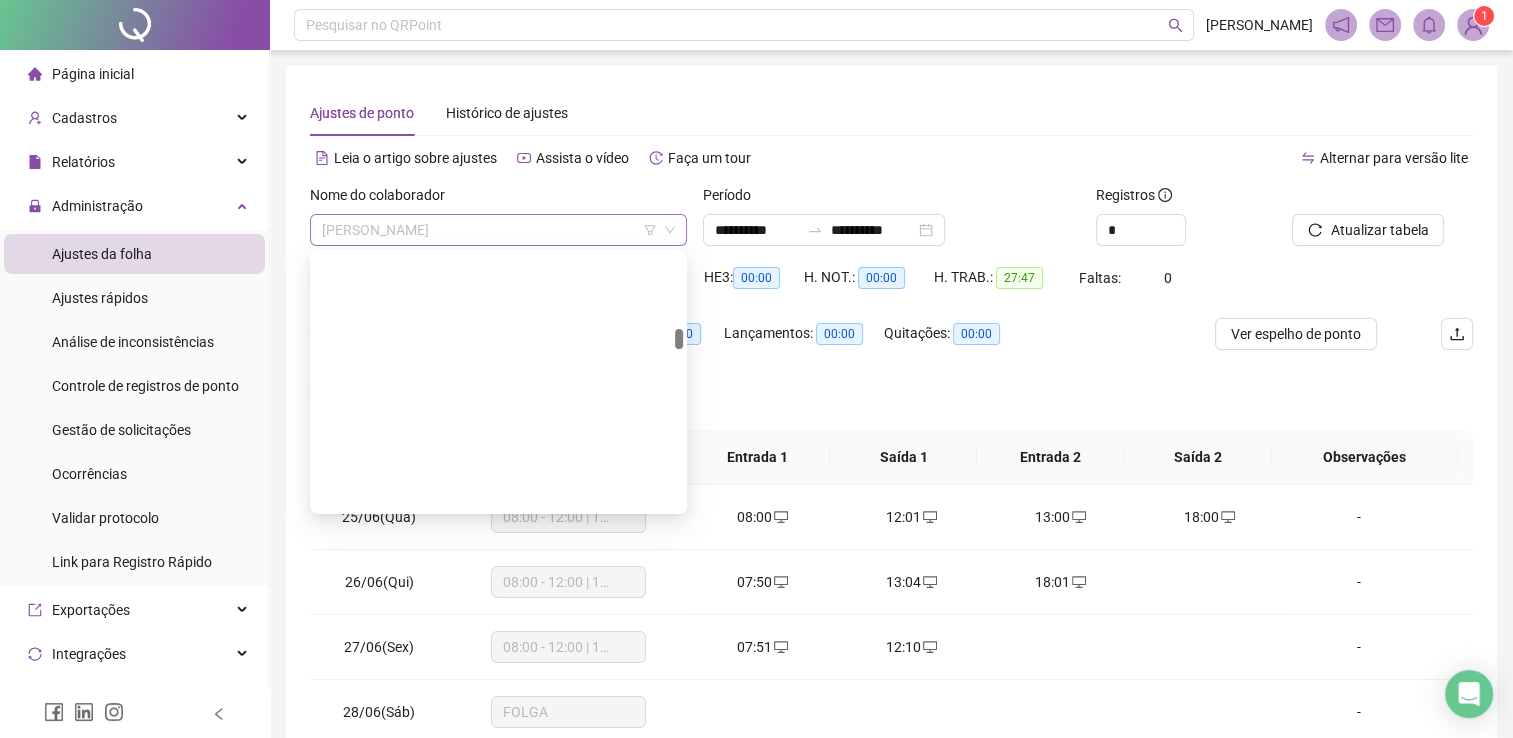 scroll, scrollTop: 1152, scrollLeft: 0, axis: vertical 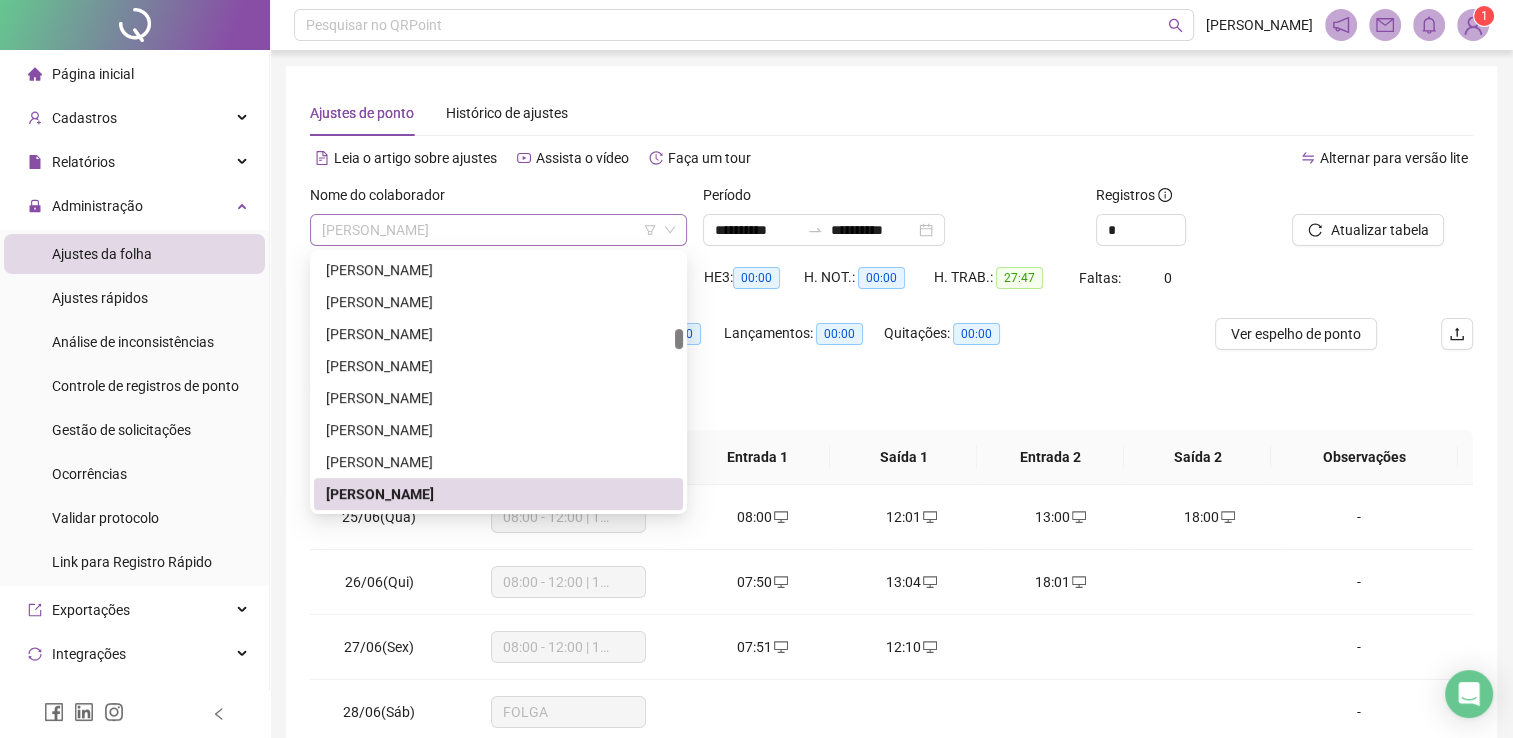 click on "FLAVIA FRANÇA DE OLIVEIRA" at bounding box center (498, 230) 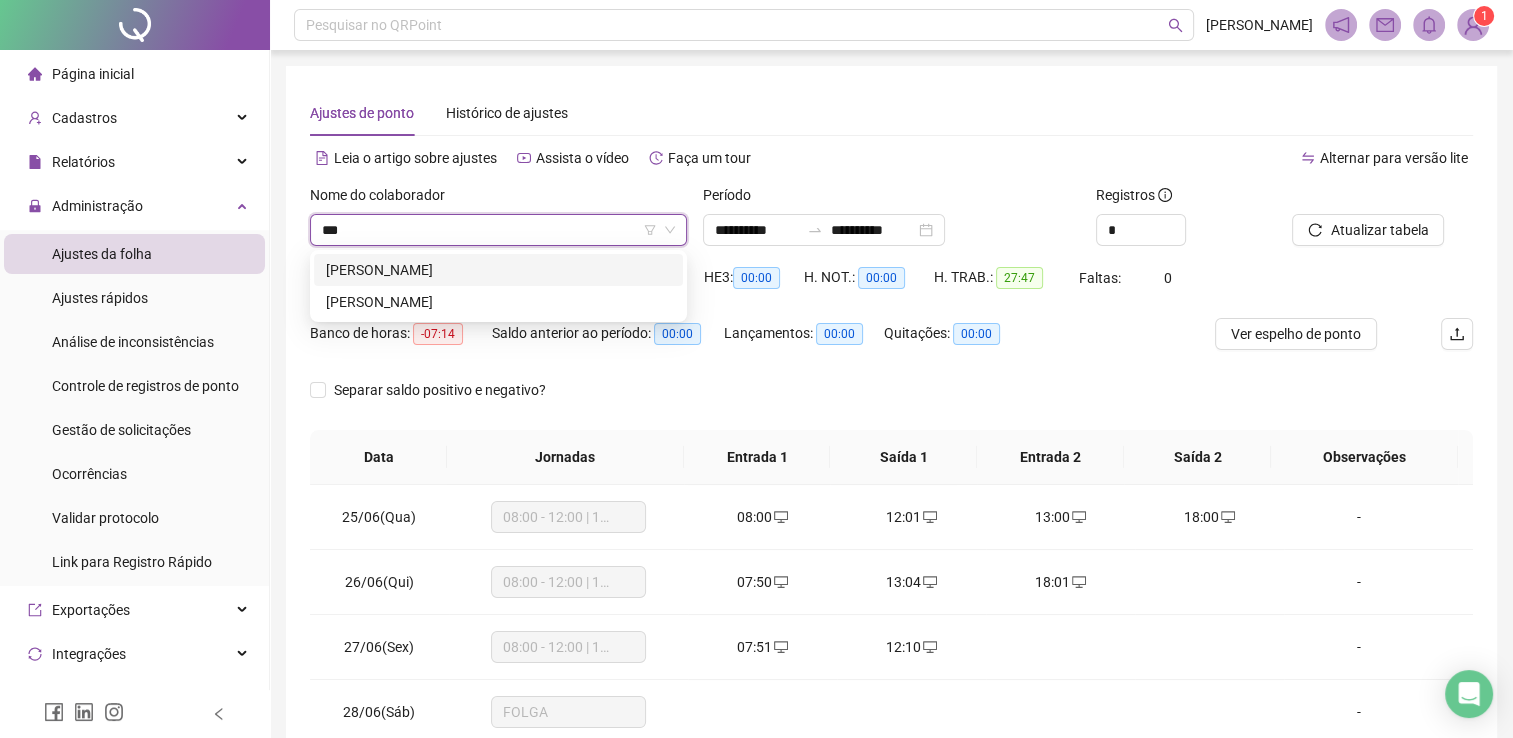 scroll, scrollTop: 0, scrollLeft: 0, axis: both 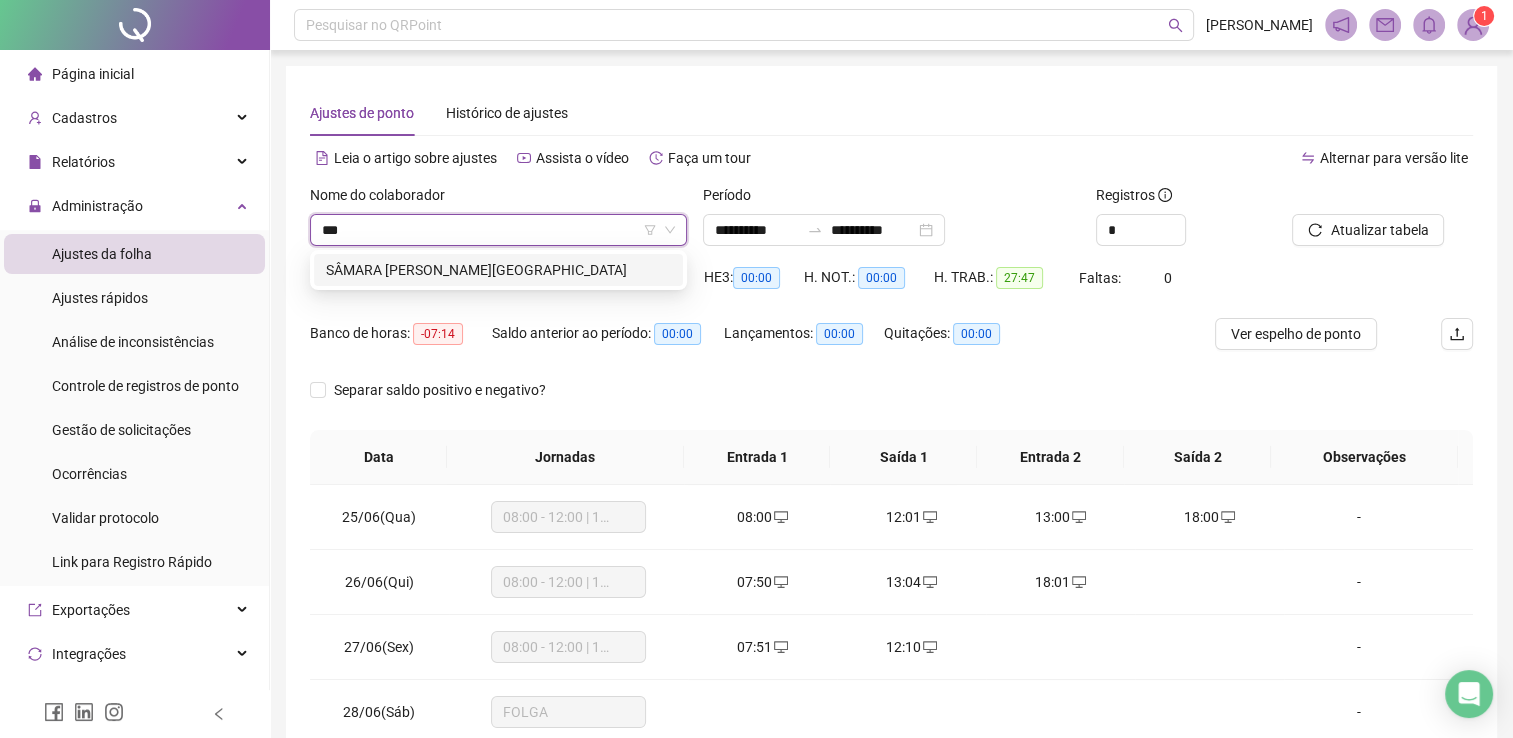 type on "****" 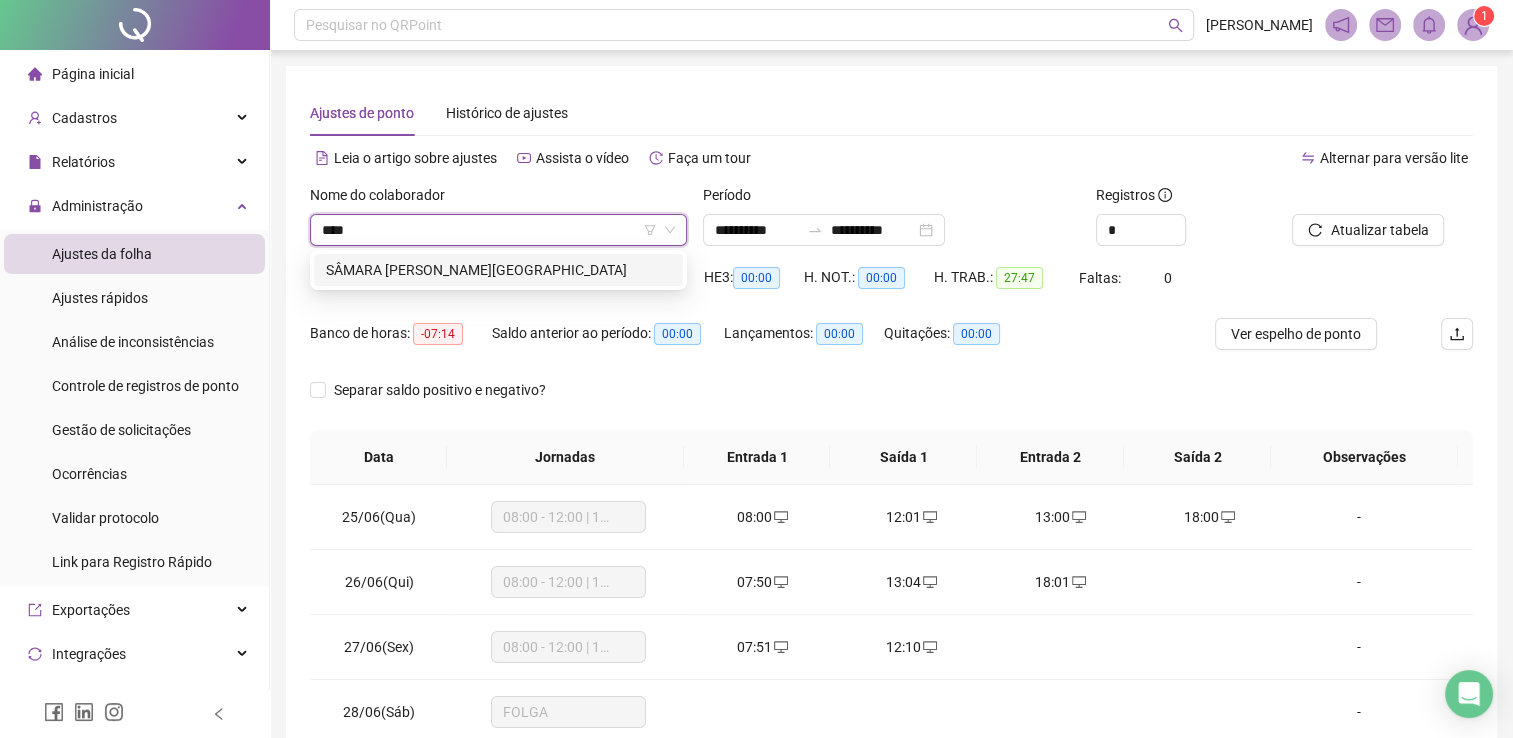 click on "SÂMARA SANTANA PORTO PEREIRA" at bounding box center [498, 270] 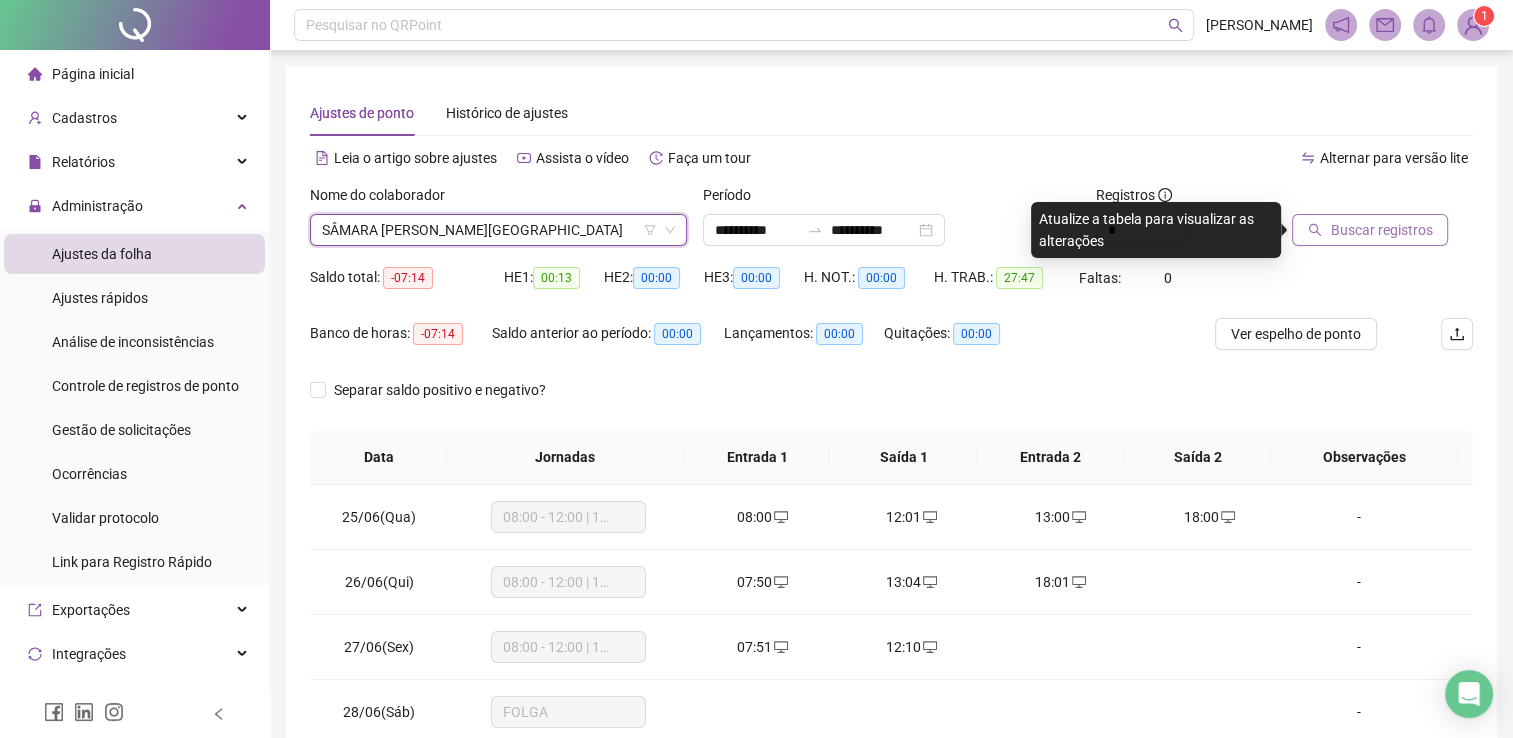 click 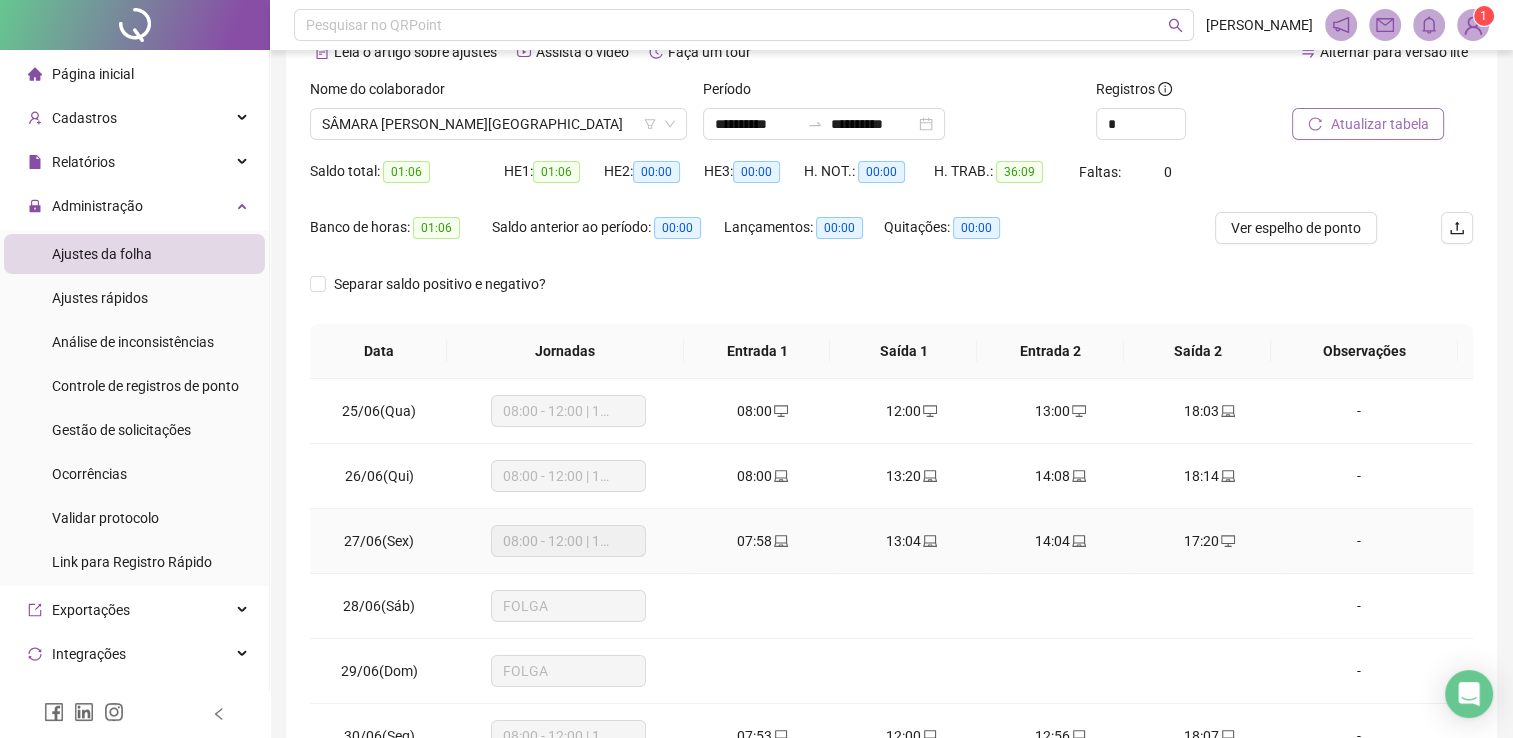 scroll, scrollTop: 0, scrollLeft: 0, axis: both 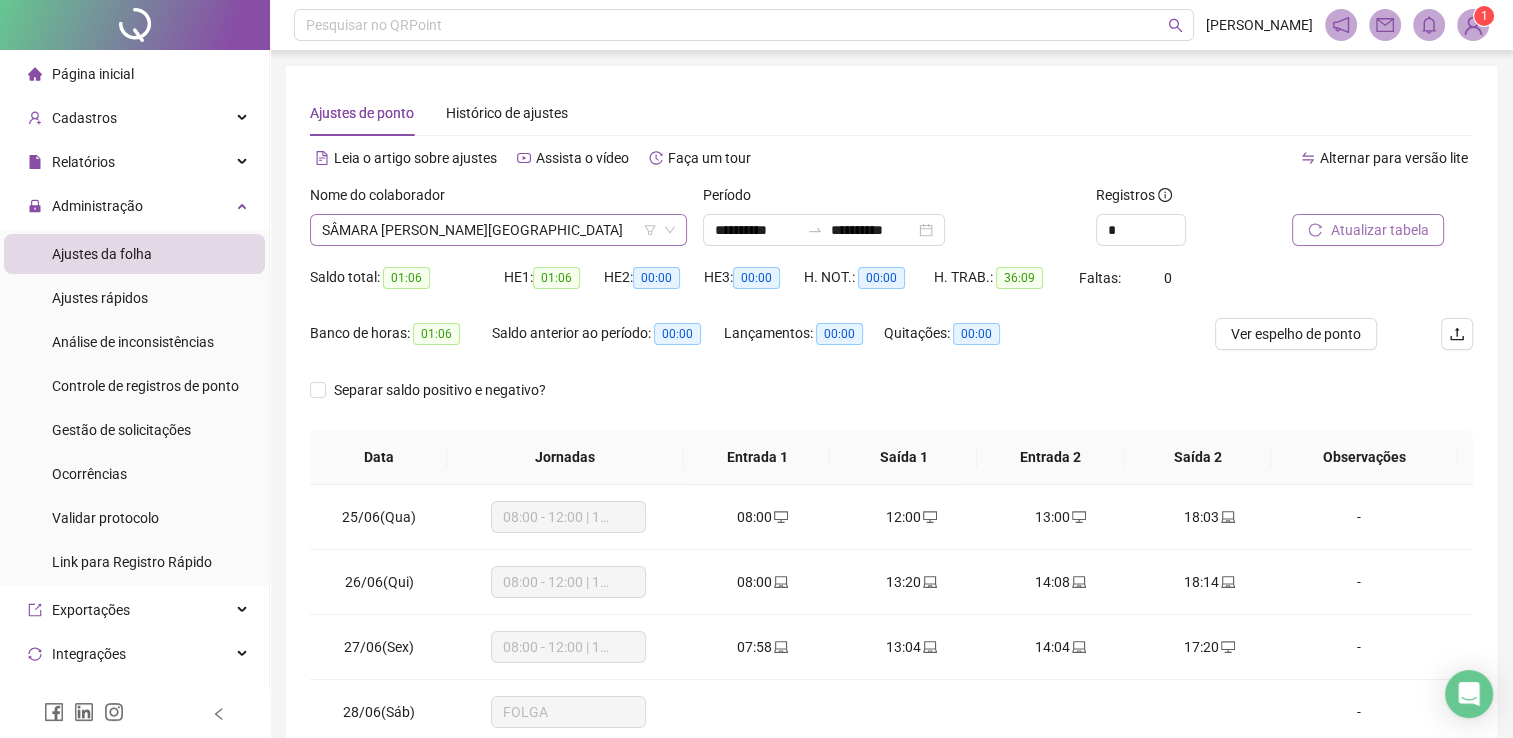 click on "SÂMARA SANTANA PORTO PEREIRA" at bounding box center (498, 230) 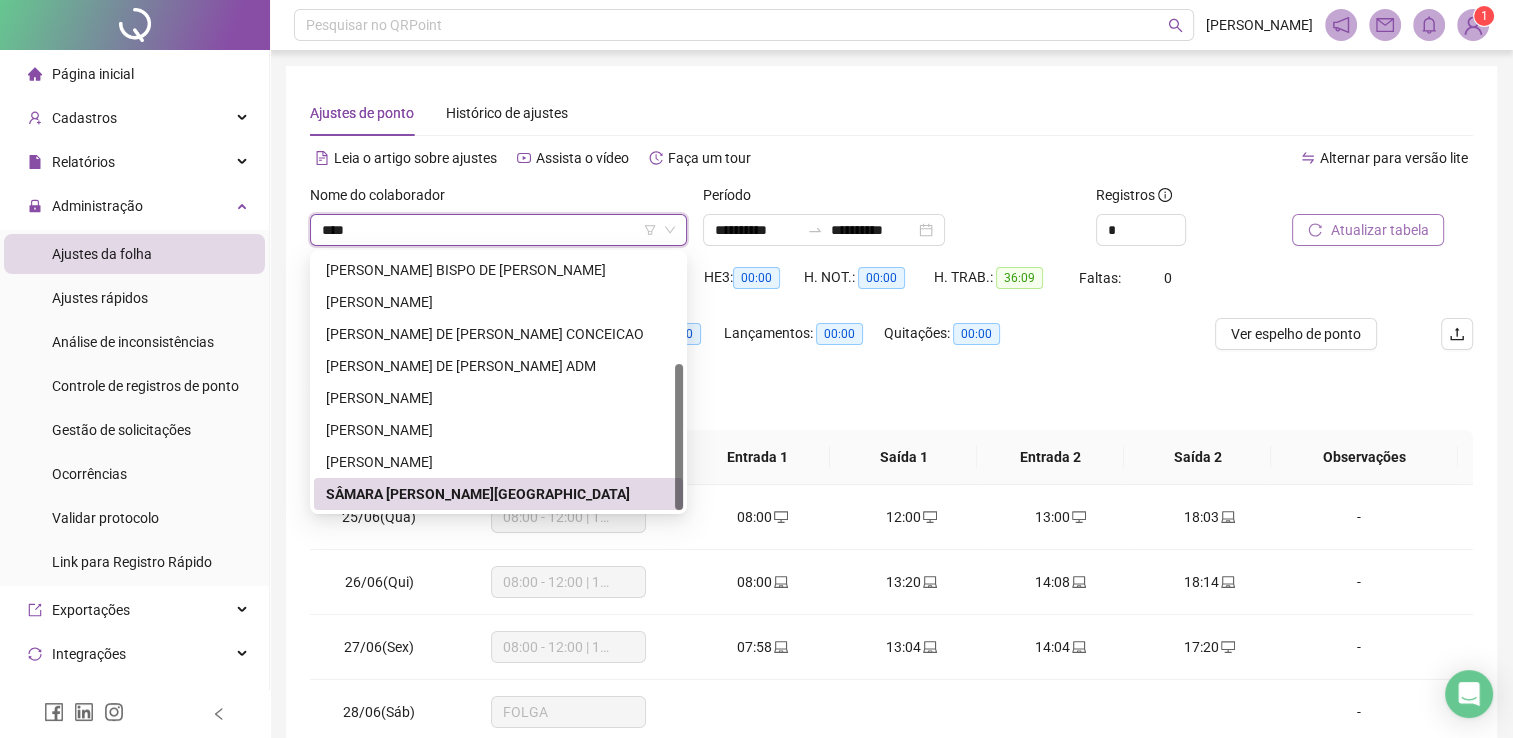 scroll, scrollTop: 0, scrollLeft: 0, axis: both 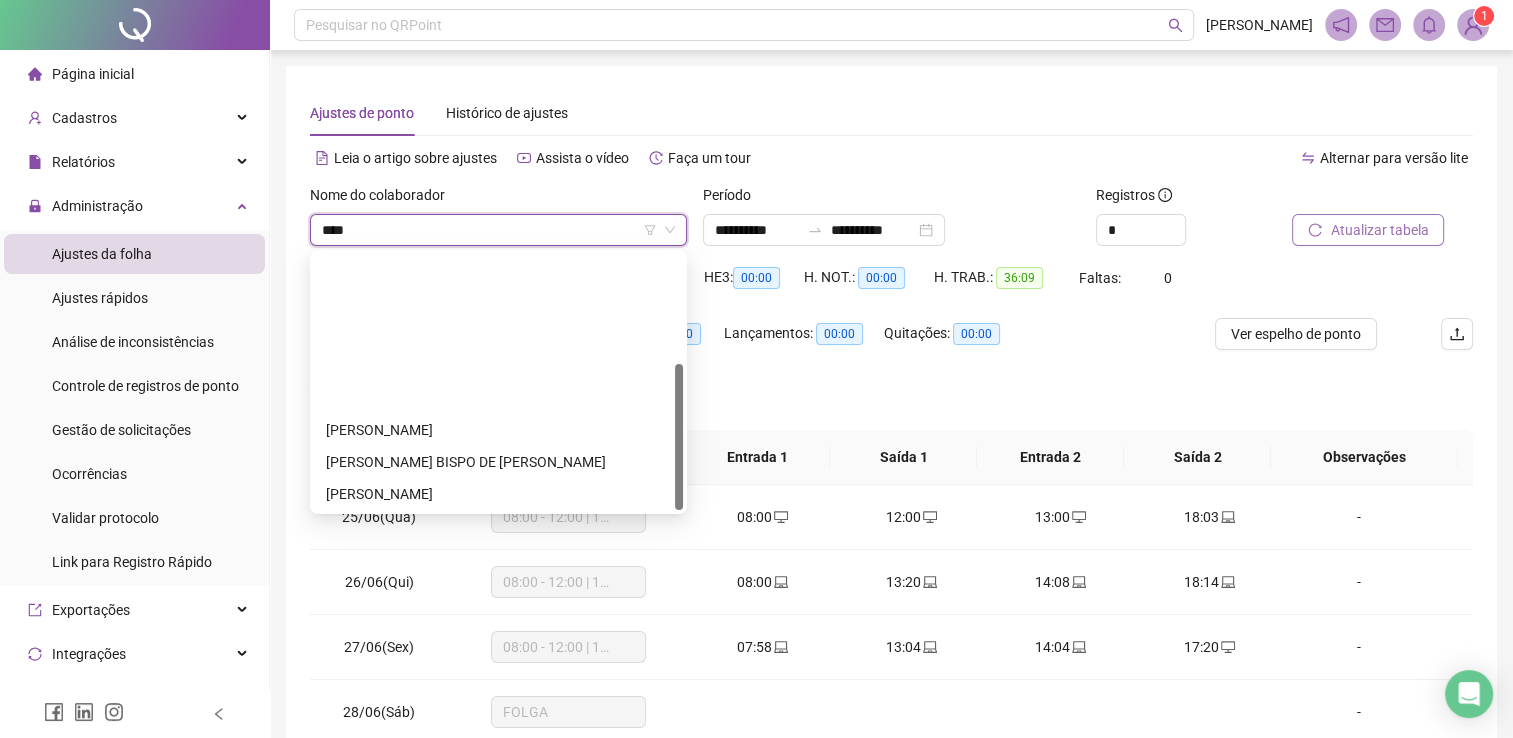 type on "*****" 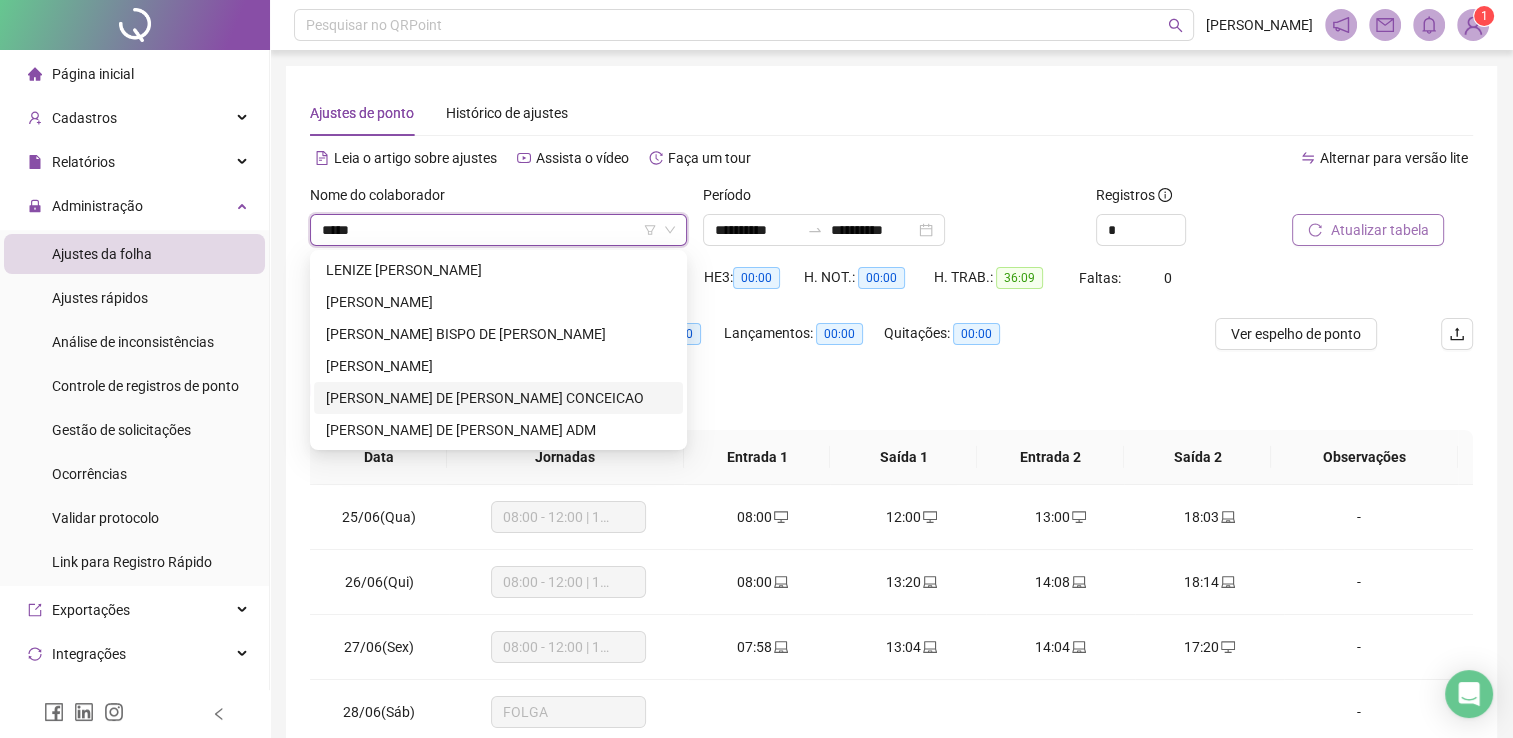 click on "MARIA VICTORIA DE JESUS LIMA CONCEICAO" at bounding box center [498, 398] 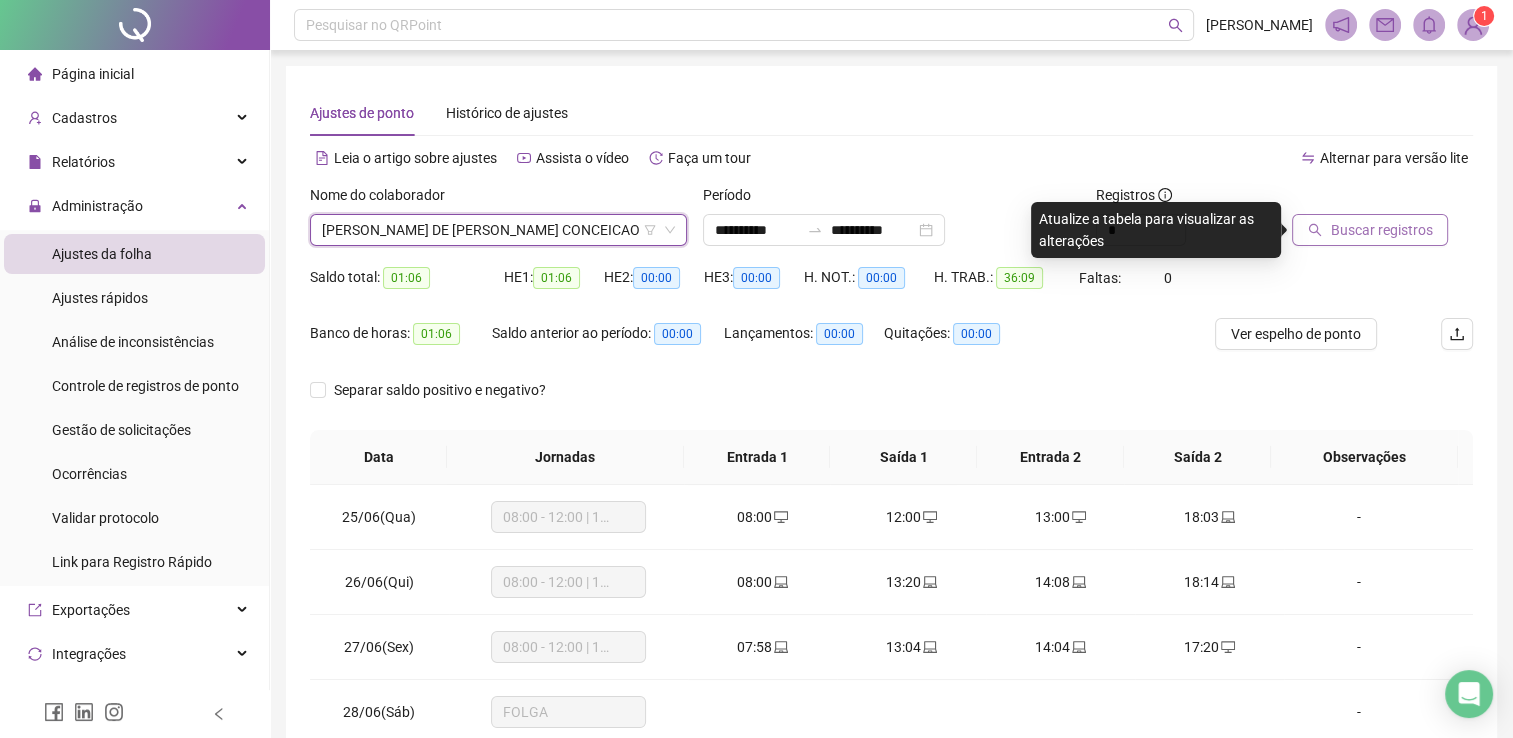 click on "Buscar registros" at bounding box center [1381, 230] 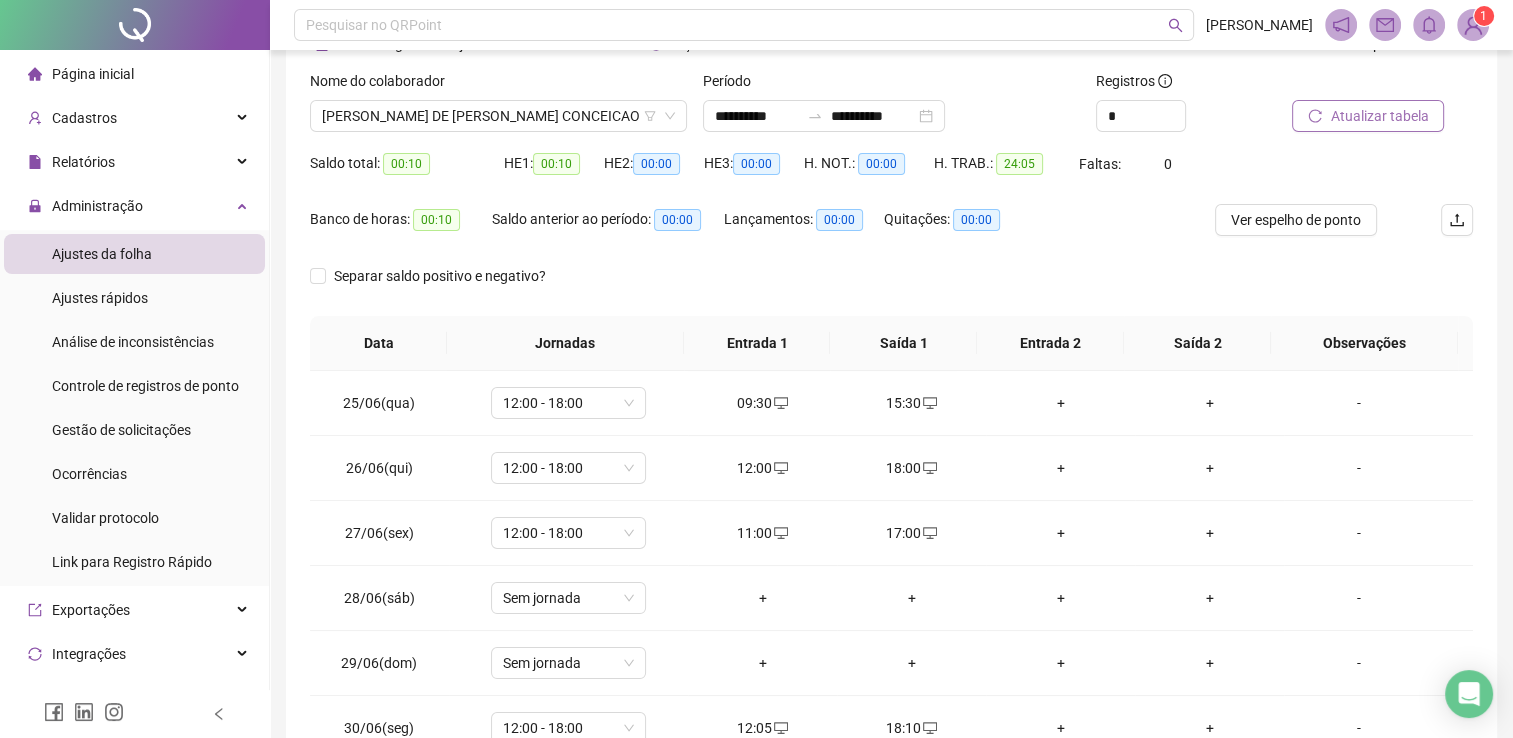 scroll, scrollTop: 0, scrollLeft: 0, axis: both 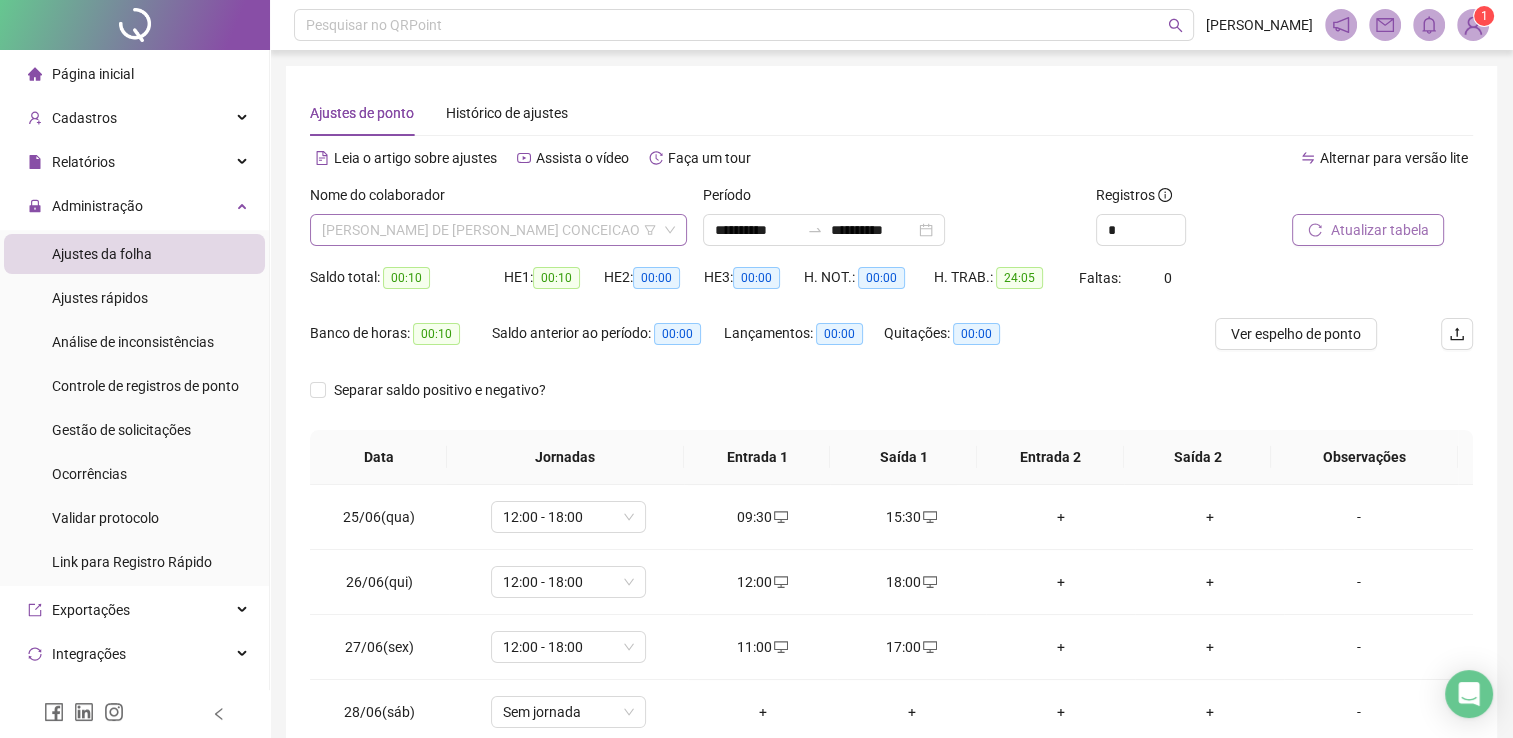 click on "MARIA VICTORIA DE JESUS LIMA CONCEICAO" at bounding box center (498, 230) 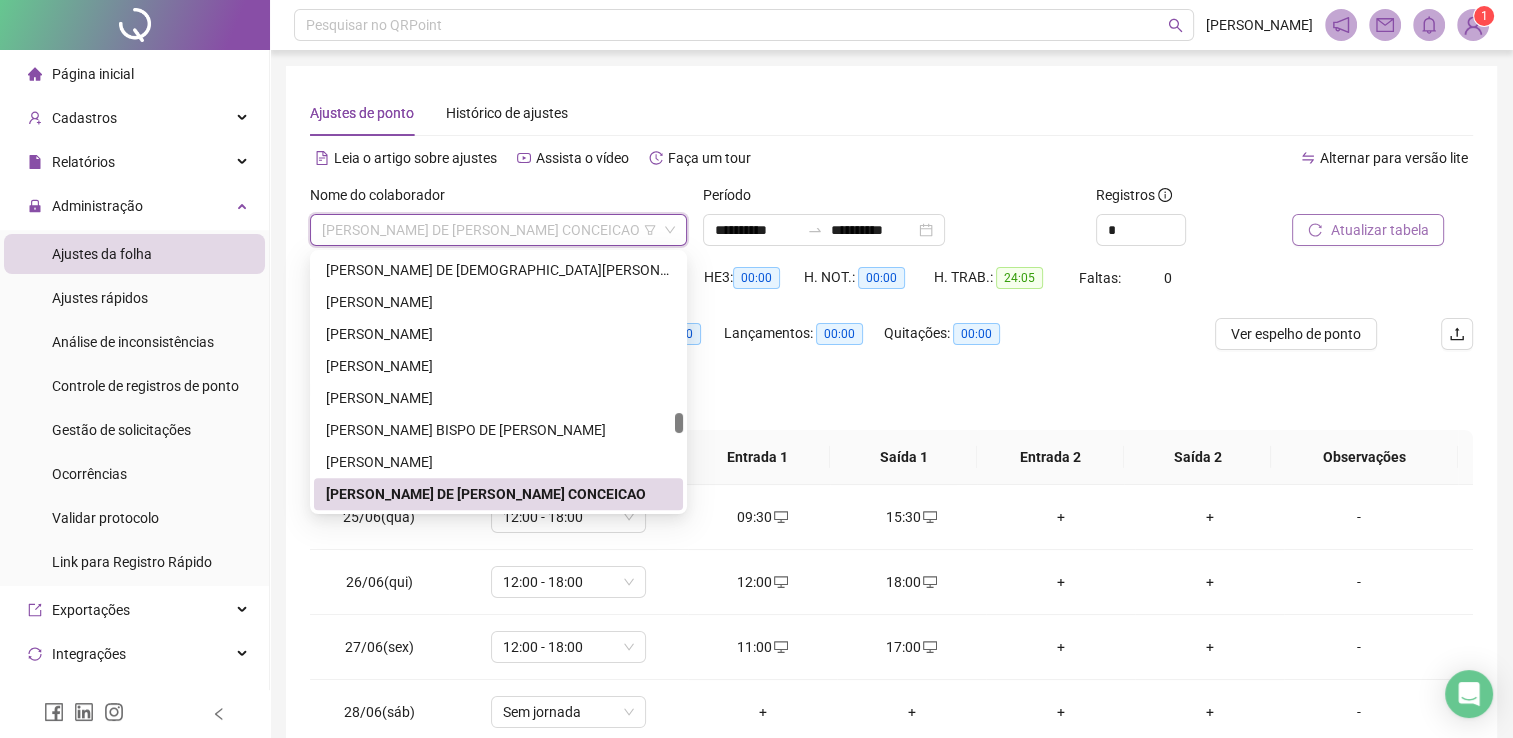 type on "*" 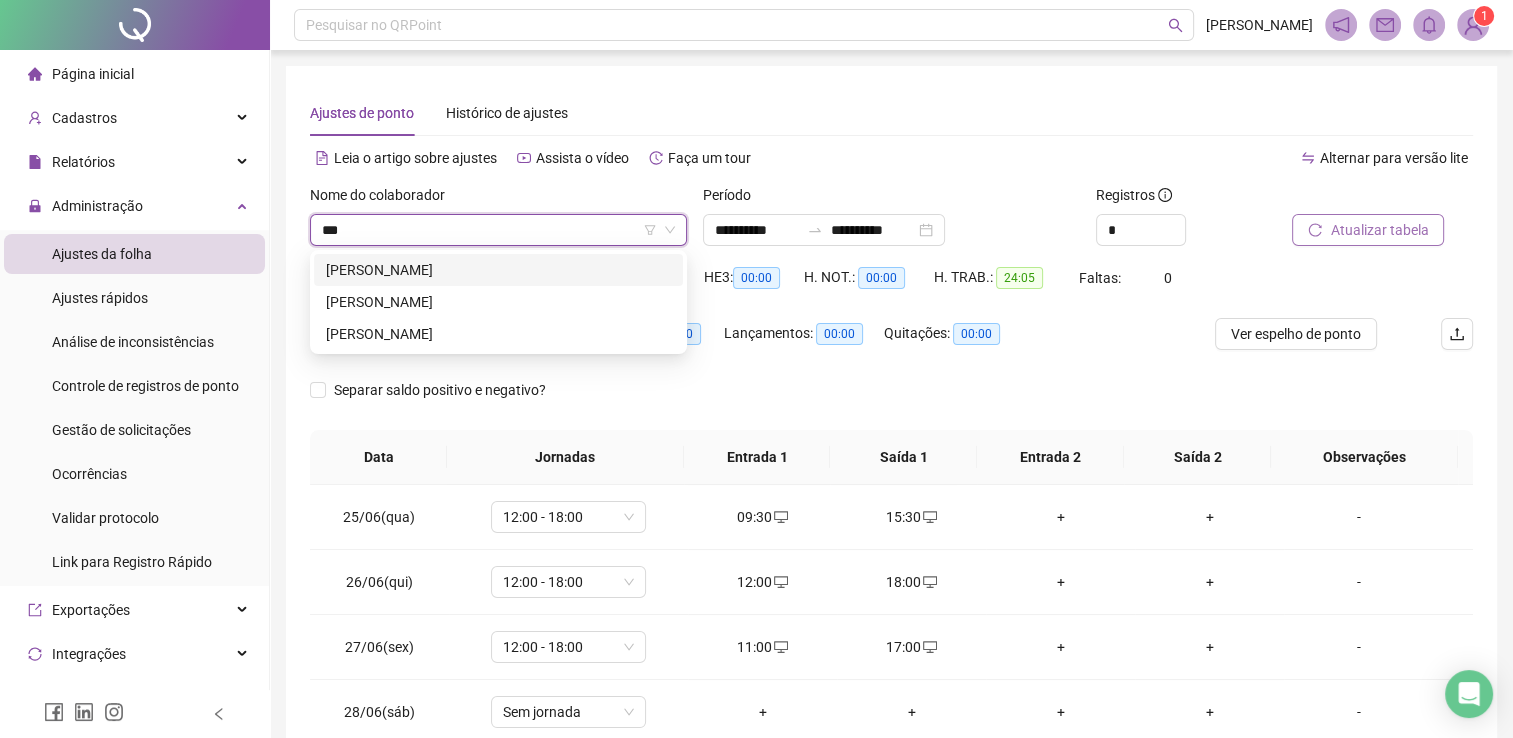 scroll, scrollTop: 0, scrollLeft: 0, axis: both 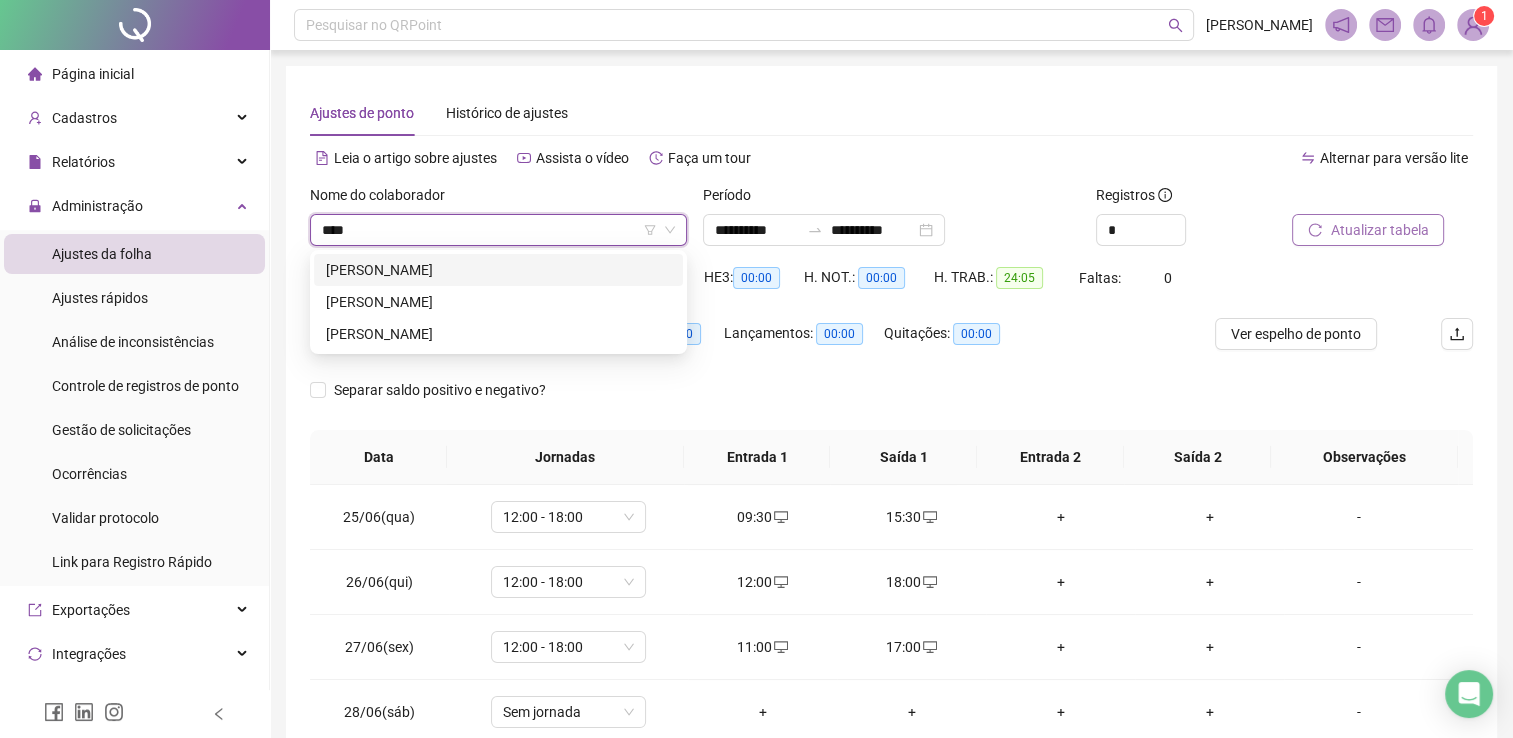 type on "*****" 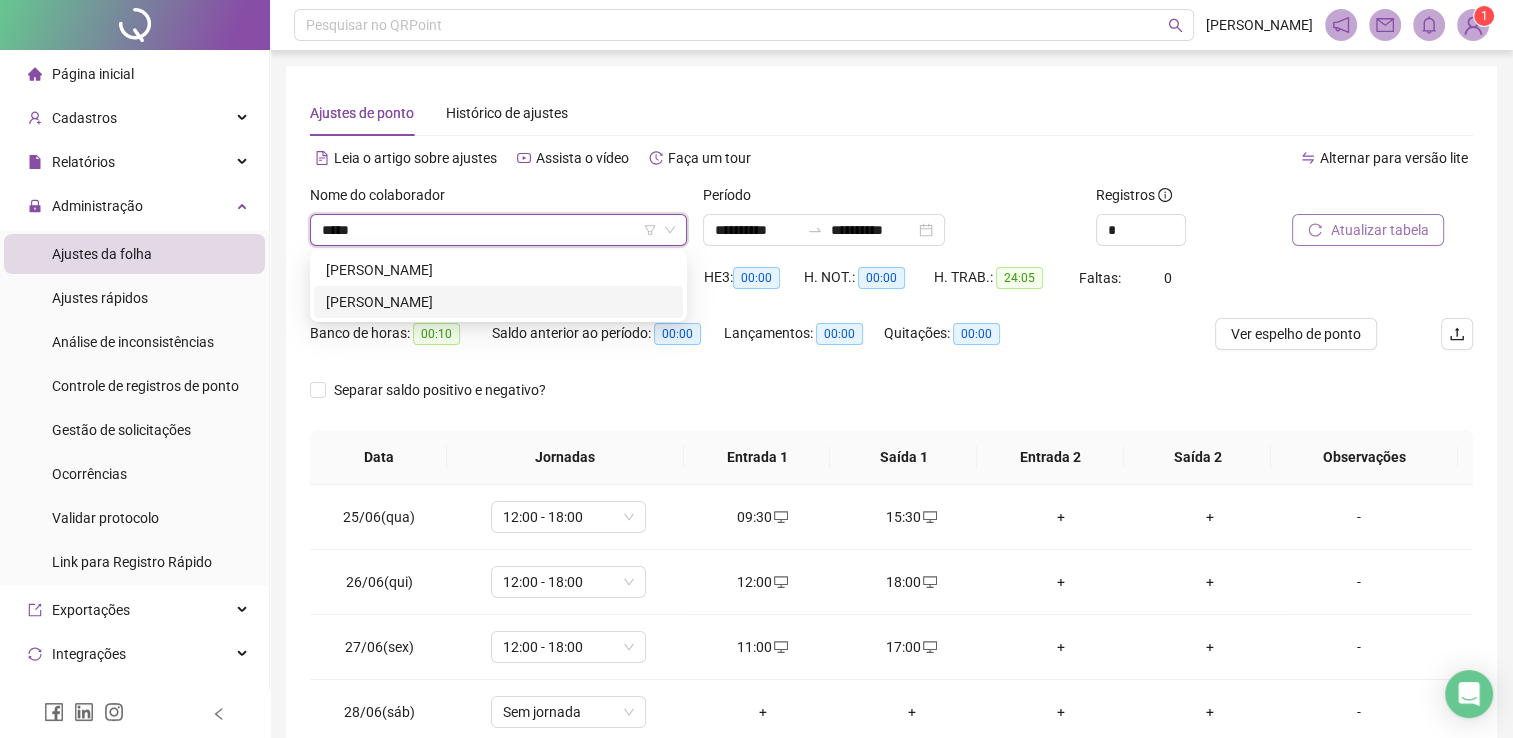 click on "PAULA BISPO SILVA DOS SANTOS" at bounding box center [498, 302] 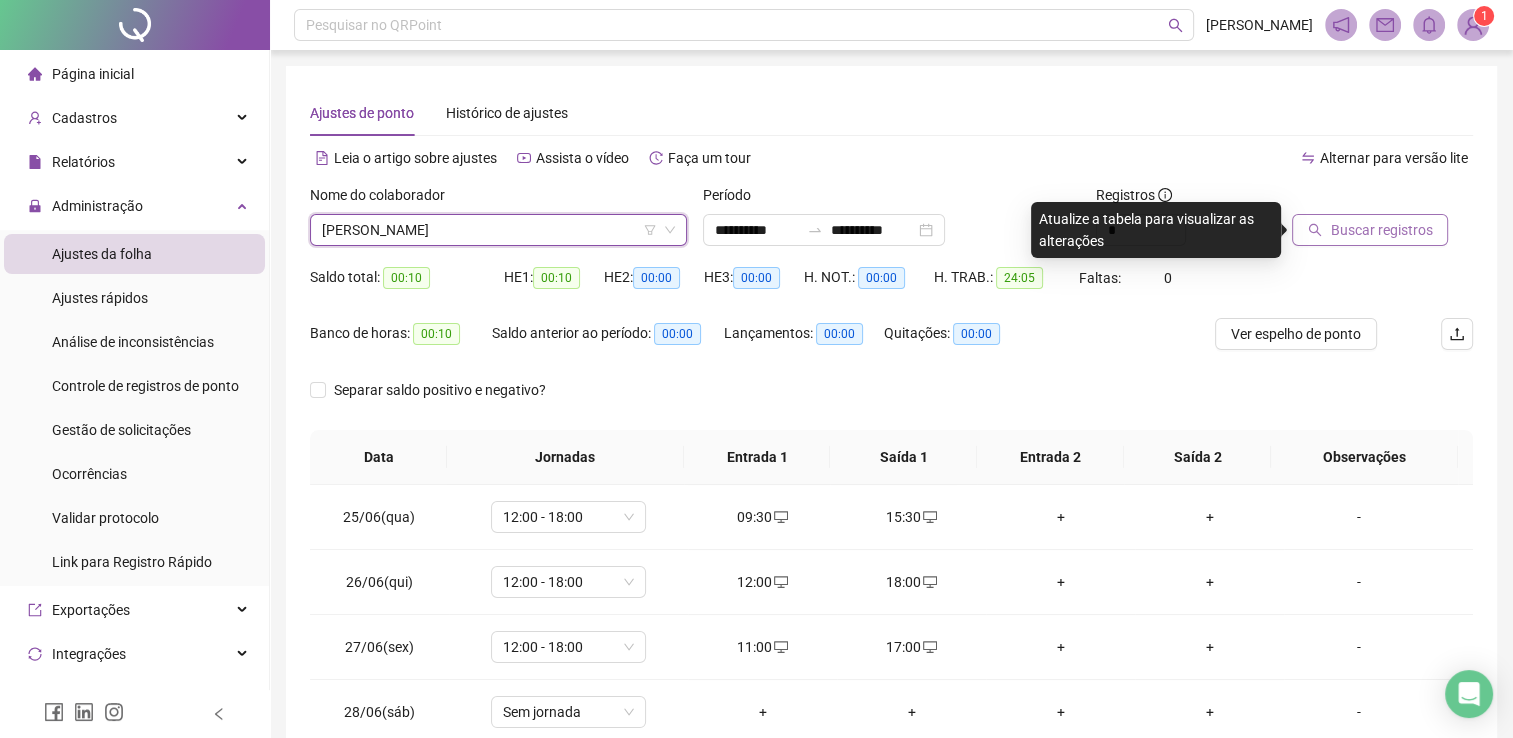 click on "Buscar registros" at bounding box center [1370, 230] 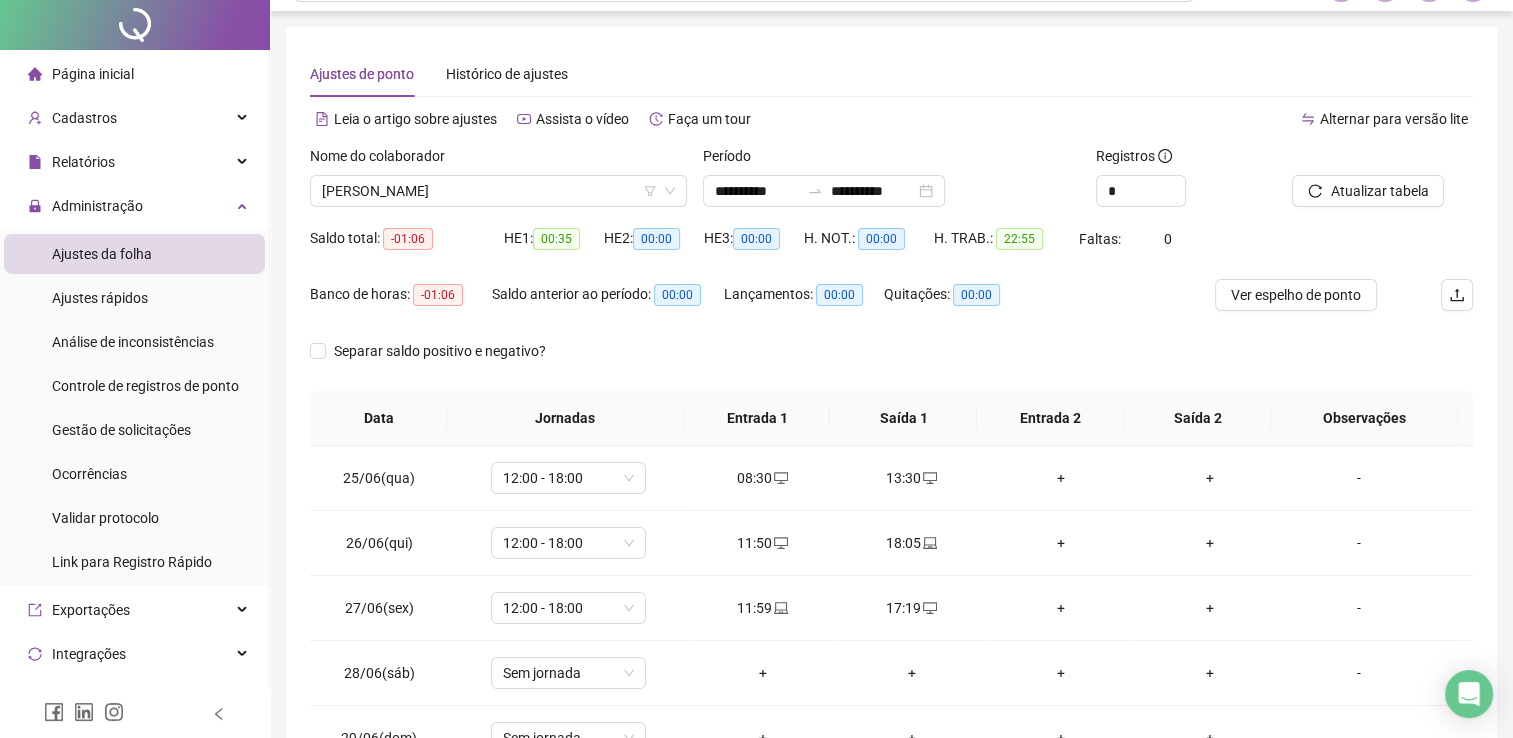 scroll, scrollTop: 0, scrollLeft: 0, axis: both 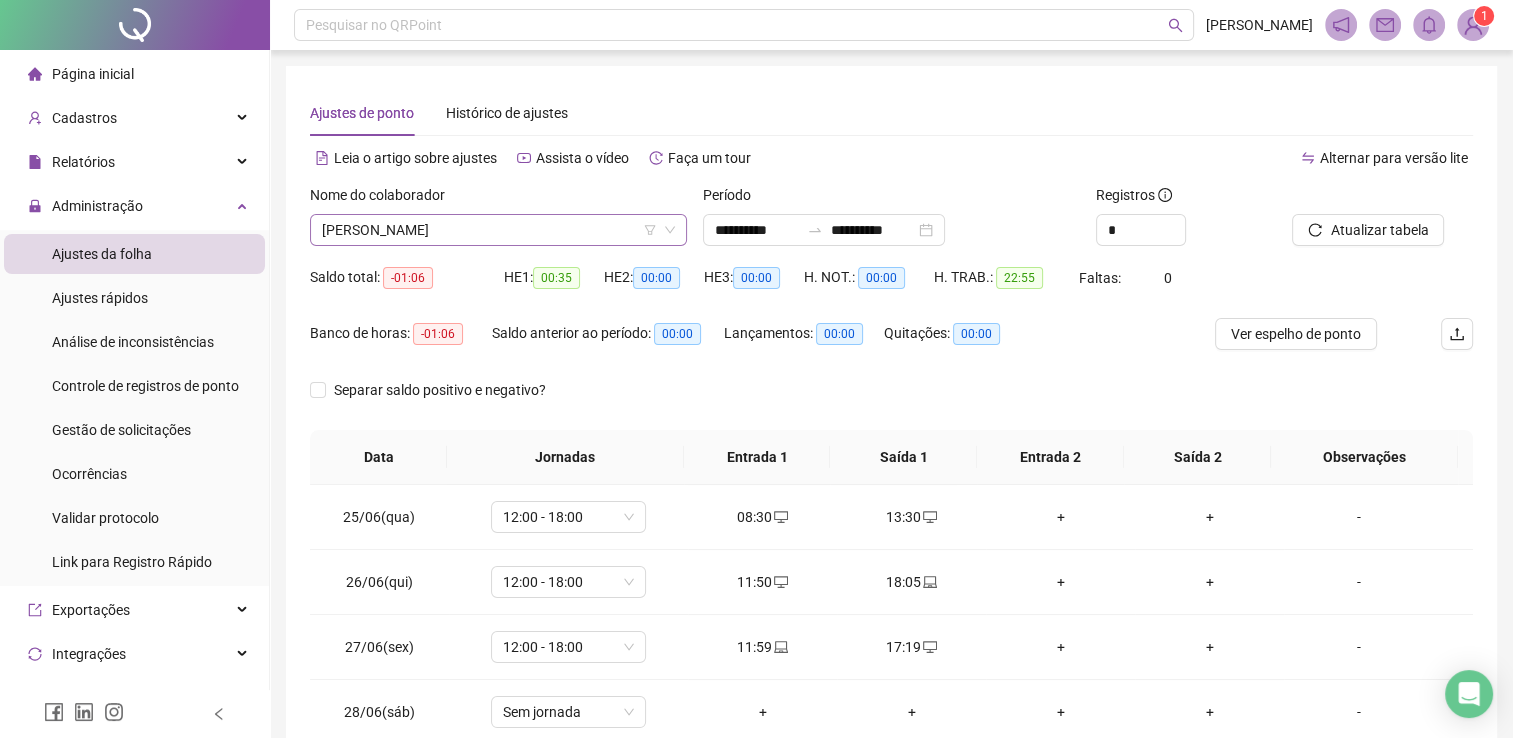 click on "PAULA BISPO SILVA DOS SANTOS" at bounding box center [498, 230] 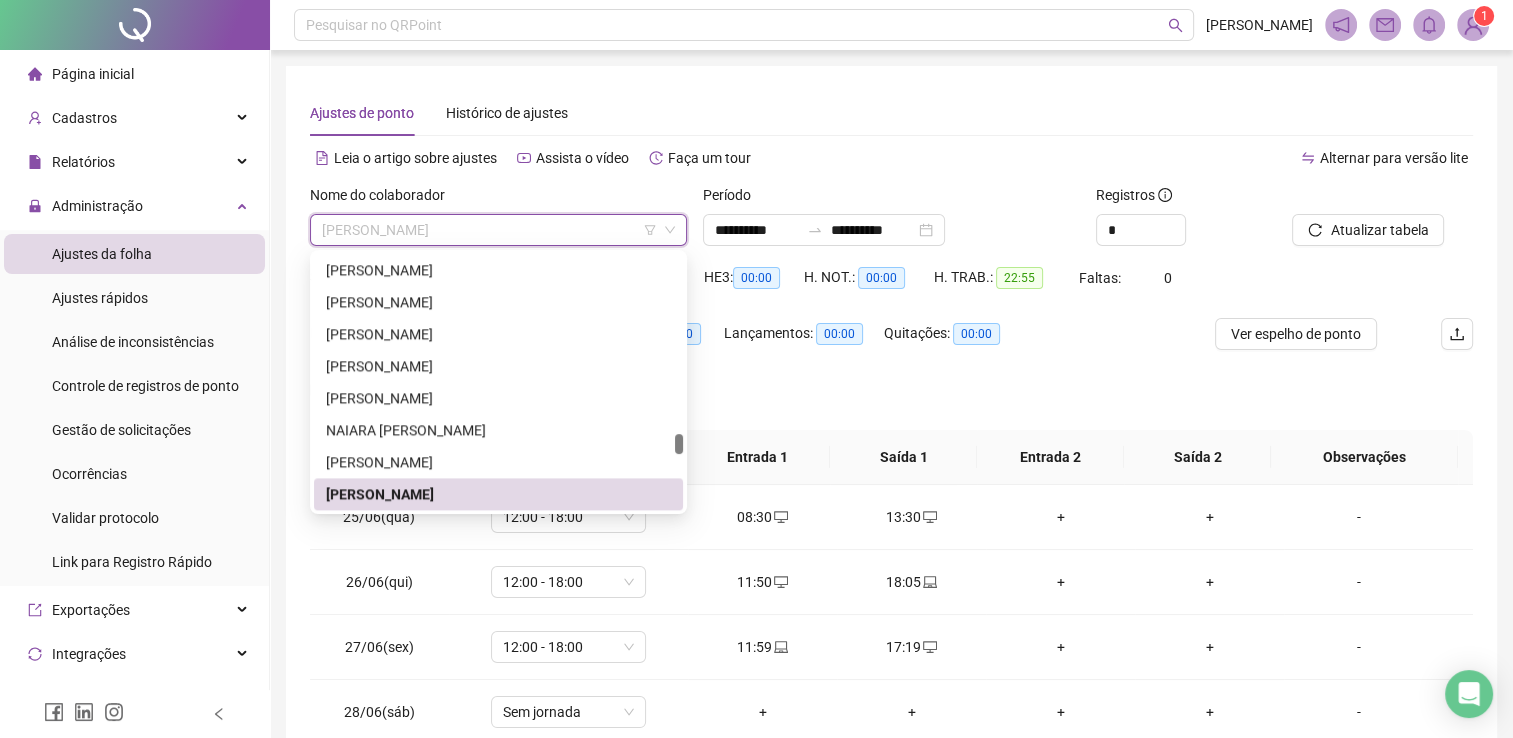 click on "PAULA BISPO SILVA DOS SANTOS" at bounding box center [498, 230] 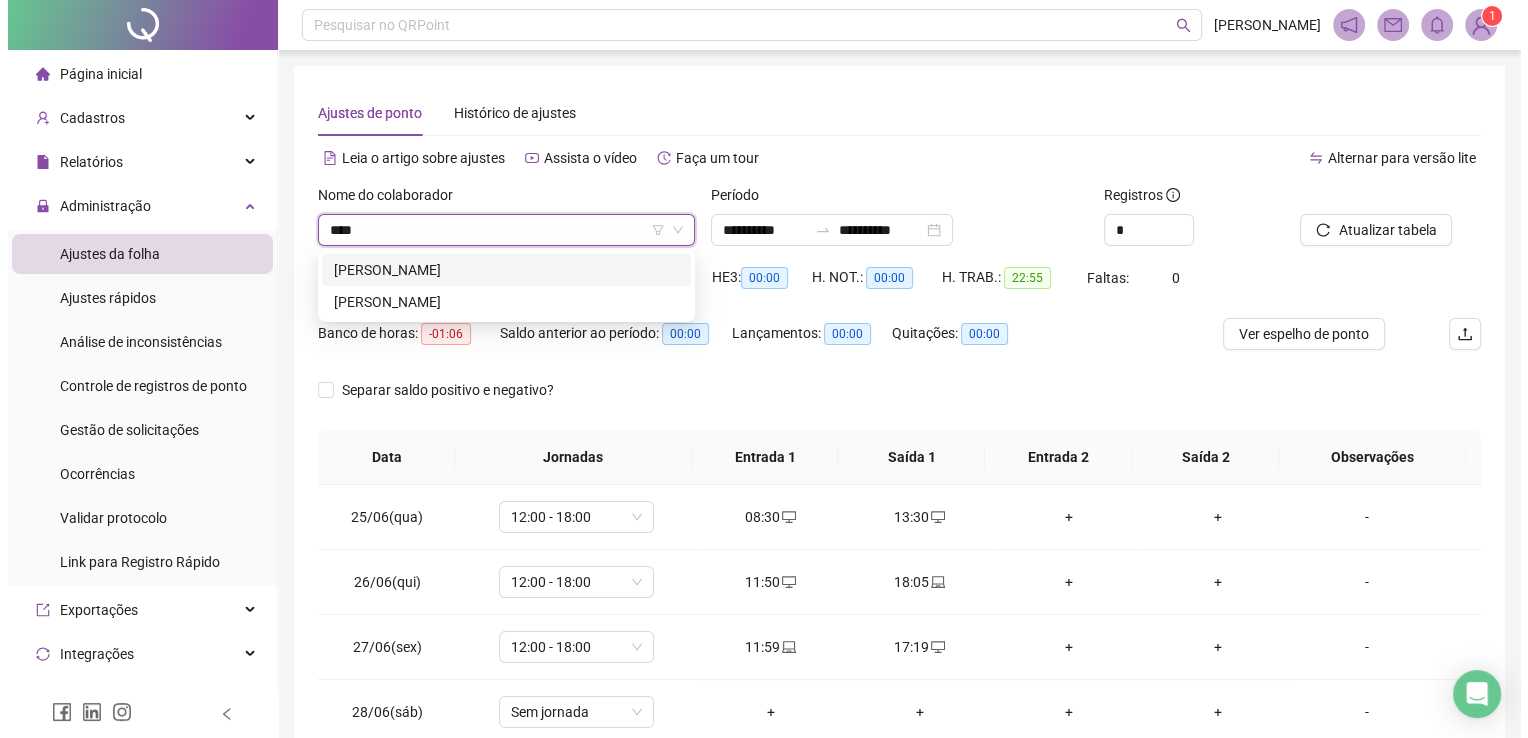 scroll, scrollTop: 0, scrollLeft: 0, axis: both 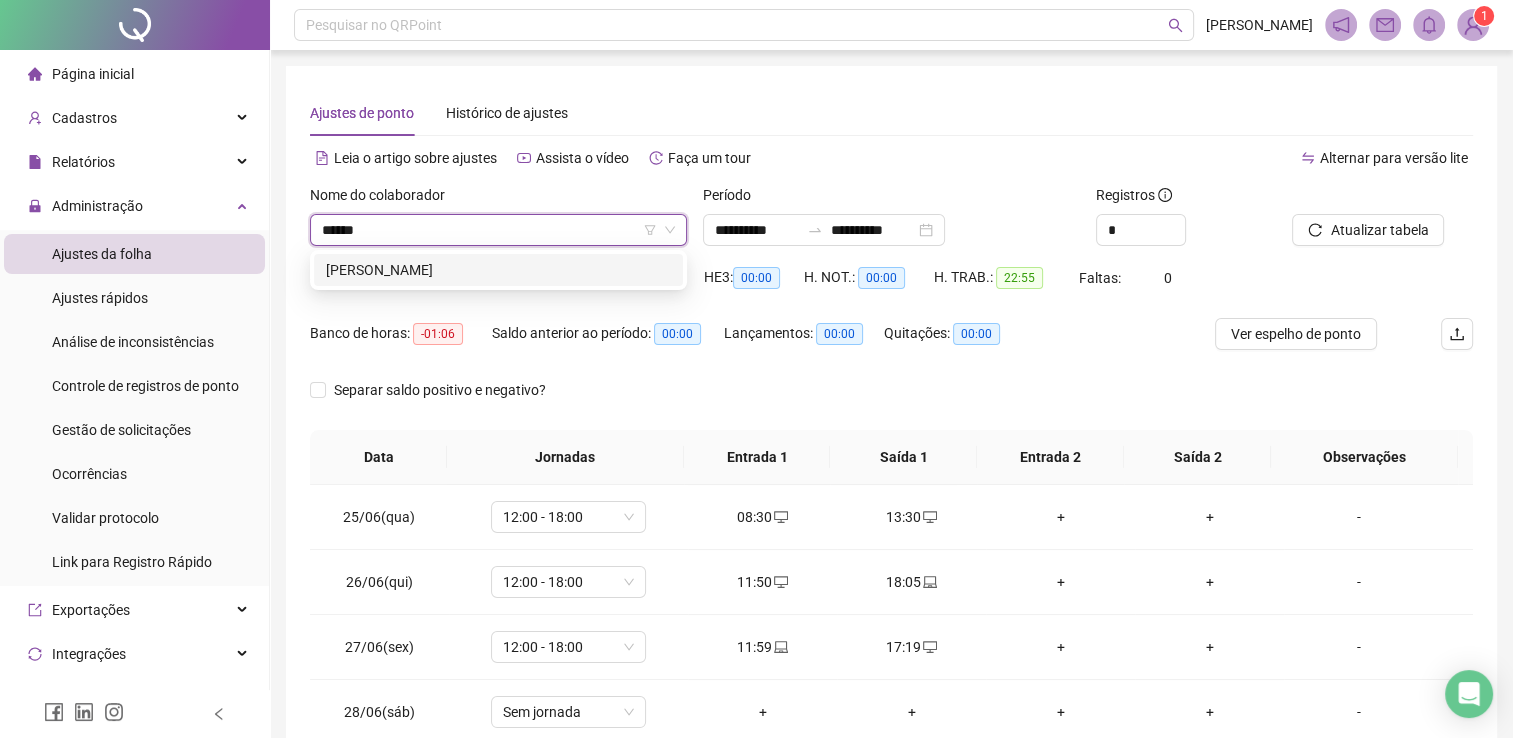 type on "*******" 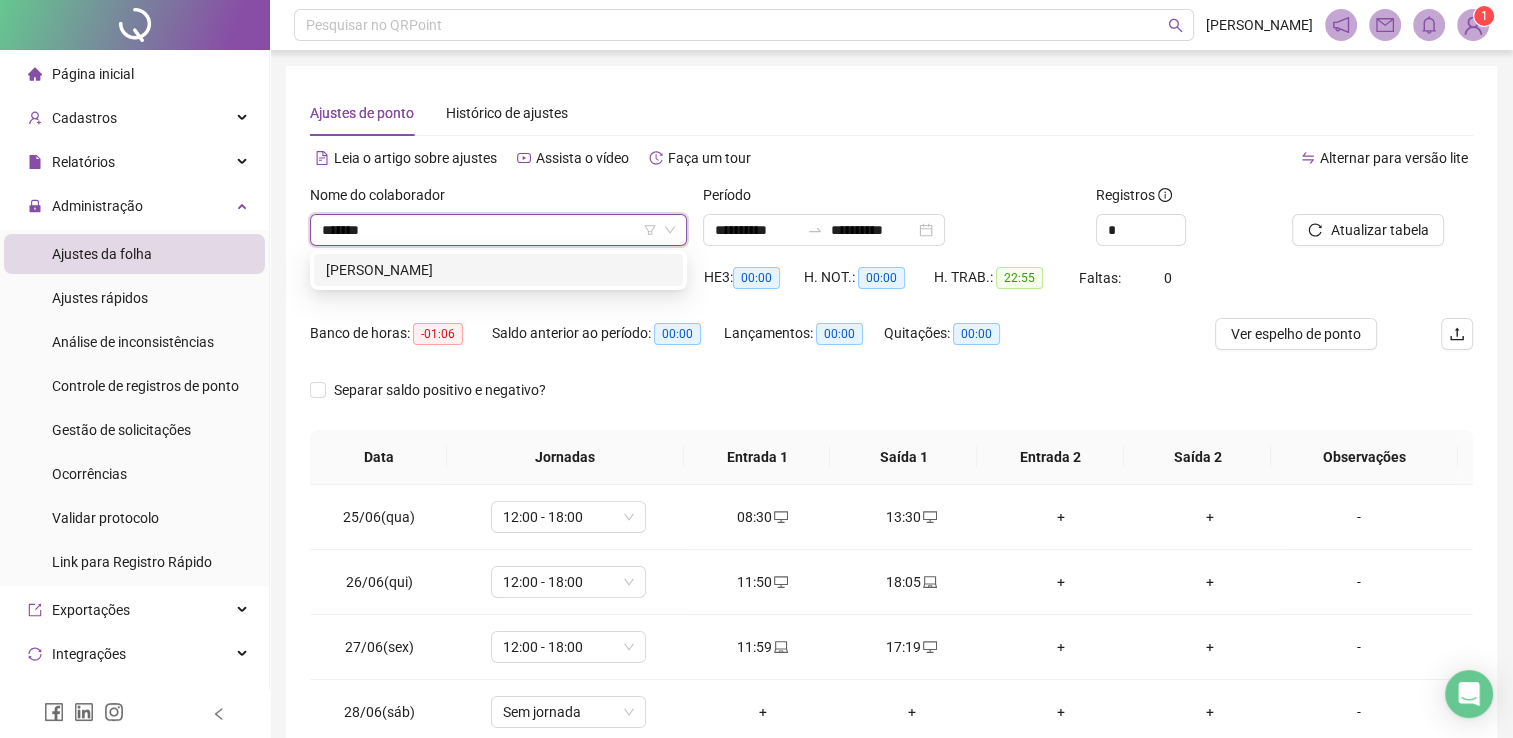 click on "MARLUCE GOMES DOS SANTOS" at bounding box center [498, 270] 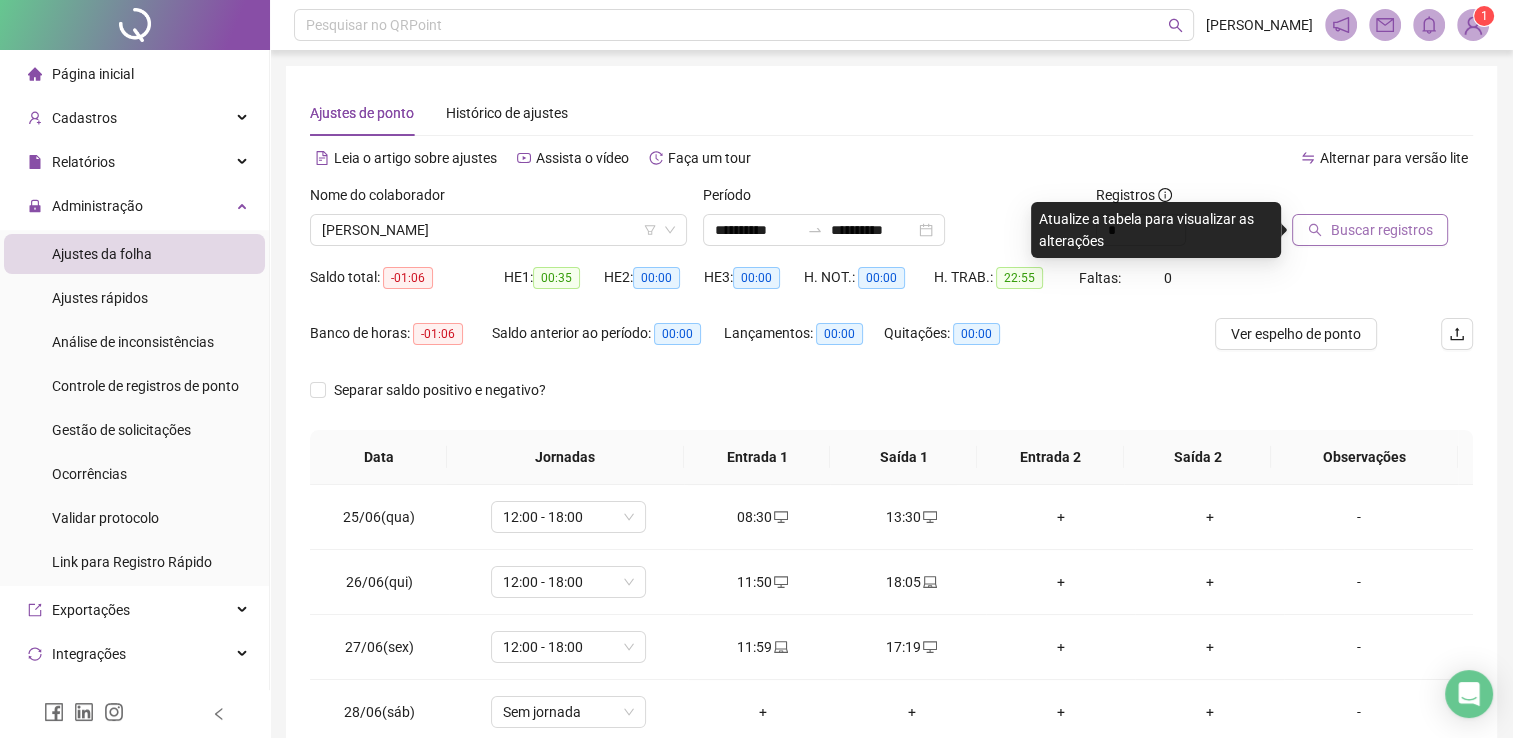 click on "Buscar registros" at bounding box center [1370, 230] 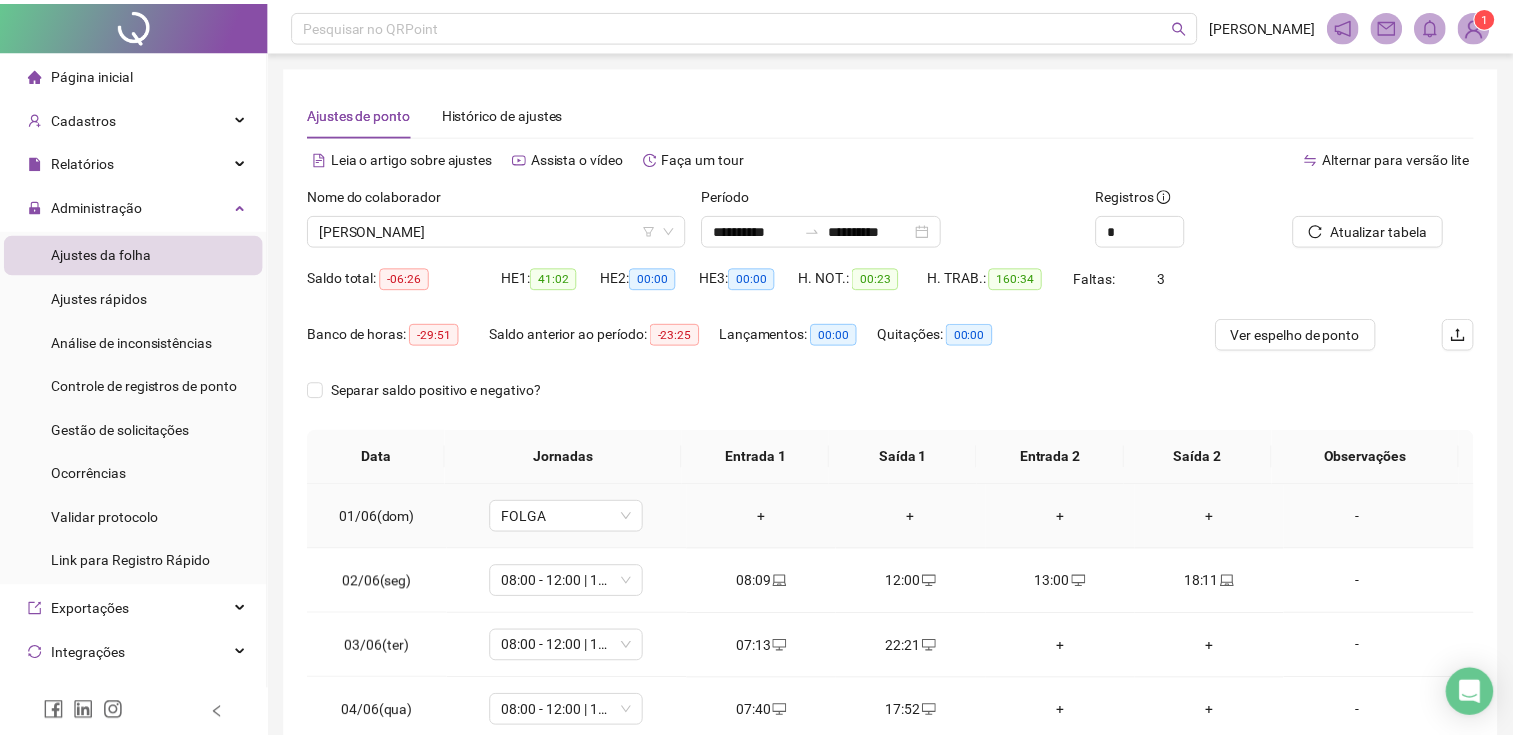 scroll, scrollTop: 200, scrollLeft: 0, axis: vertical 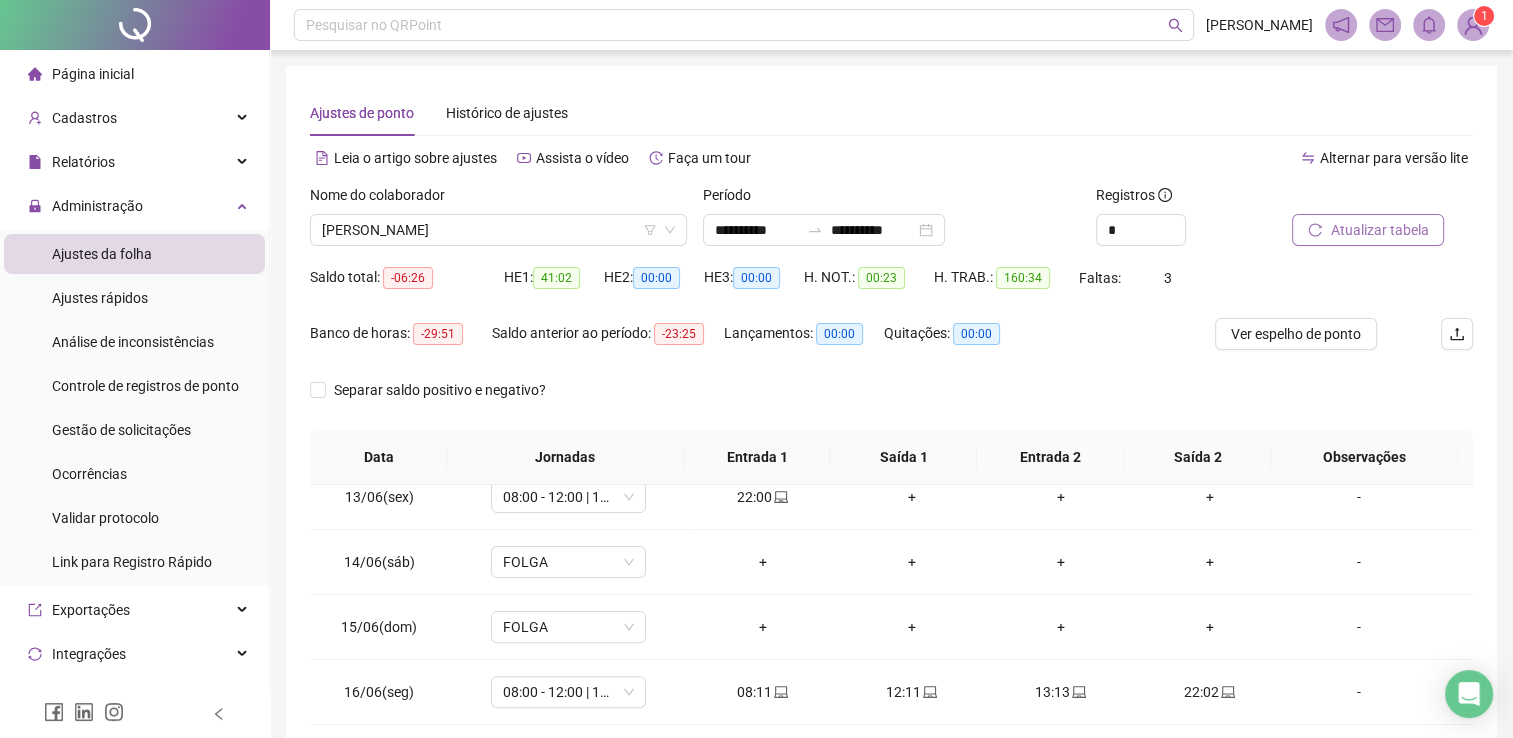 click on "Atualizar tabela" at bounding box center (1379, 230) 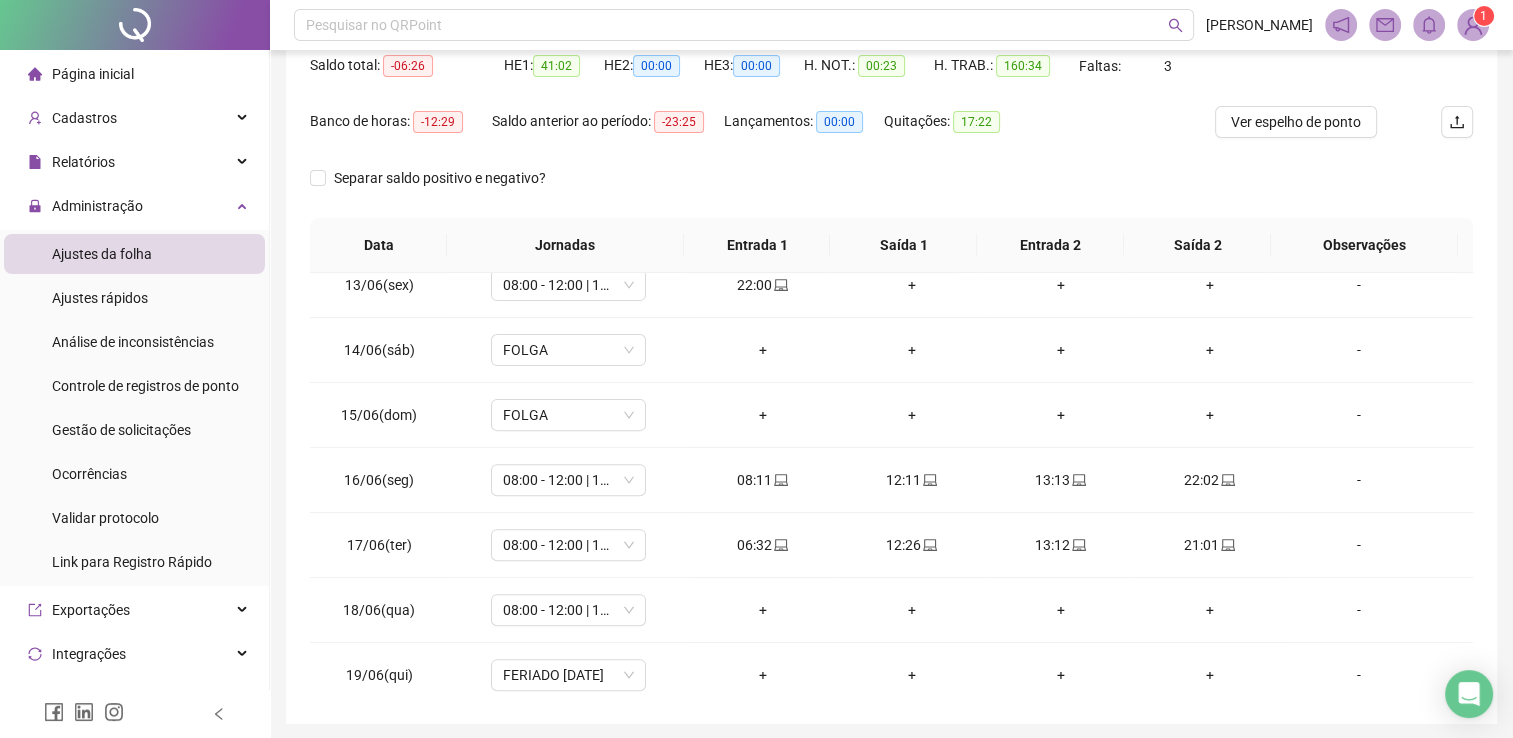 scroll, scrollTop: 283, scrollLeft: 0, axis: vertical 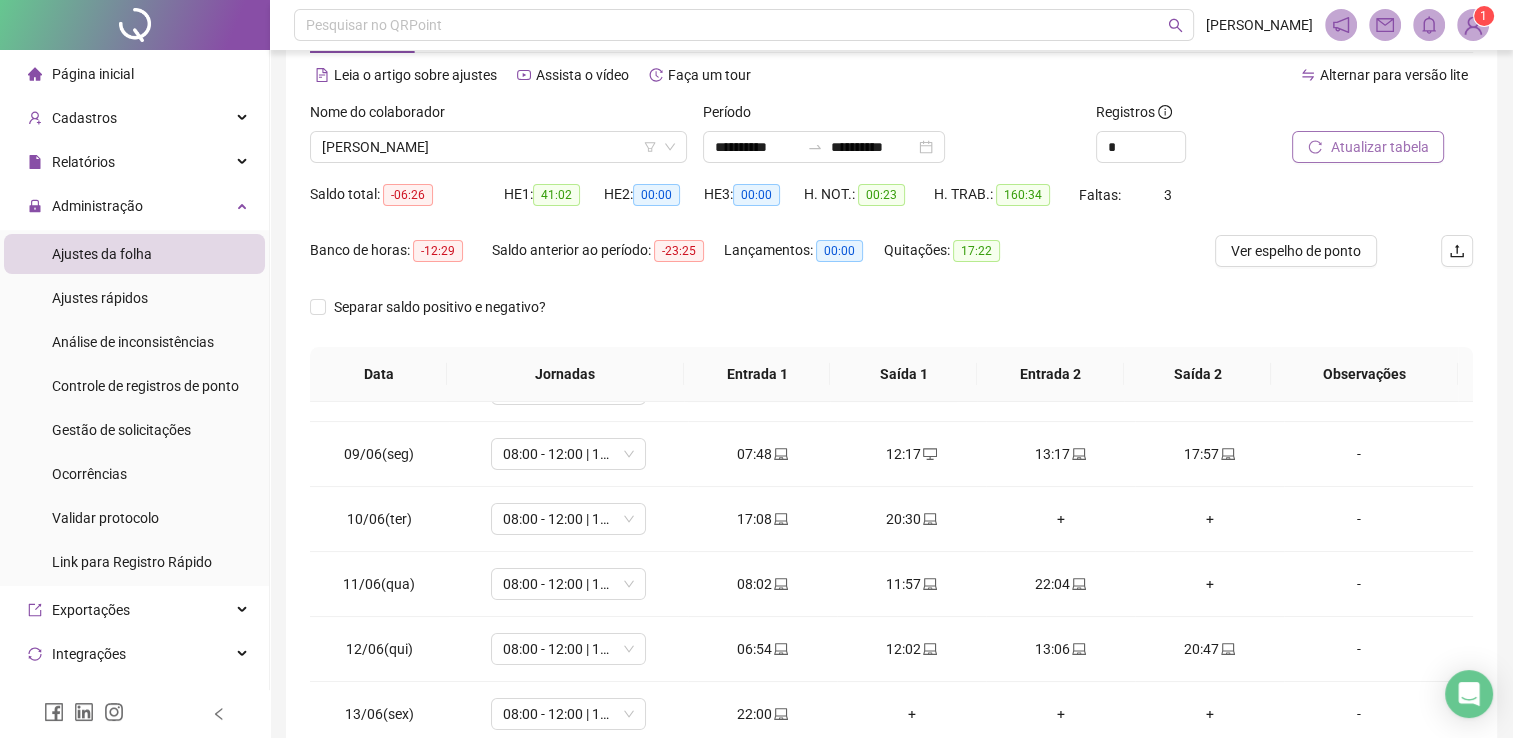 click on "Atualizar tabela" at bounding box center (1379, 147) 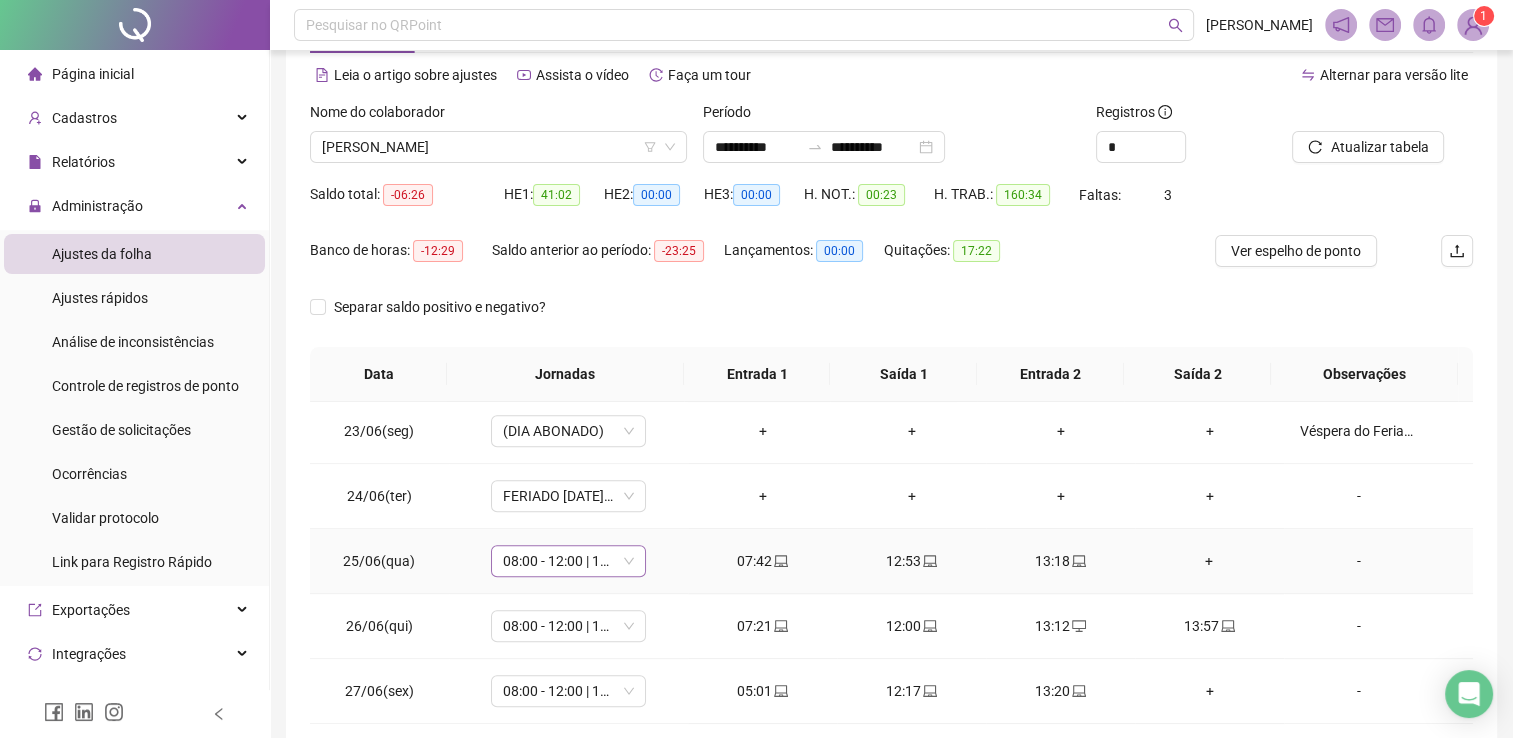 scroll, scrollTop: 1400, scrollLeft: 0, axis: vertical 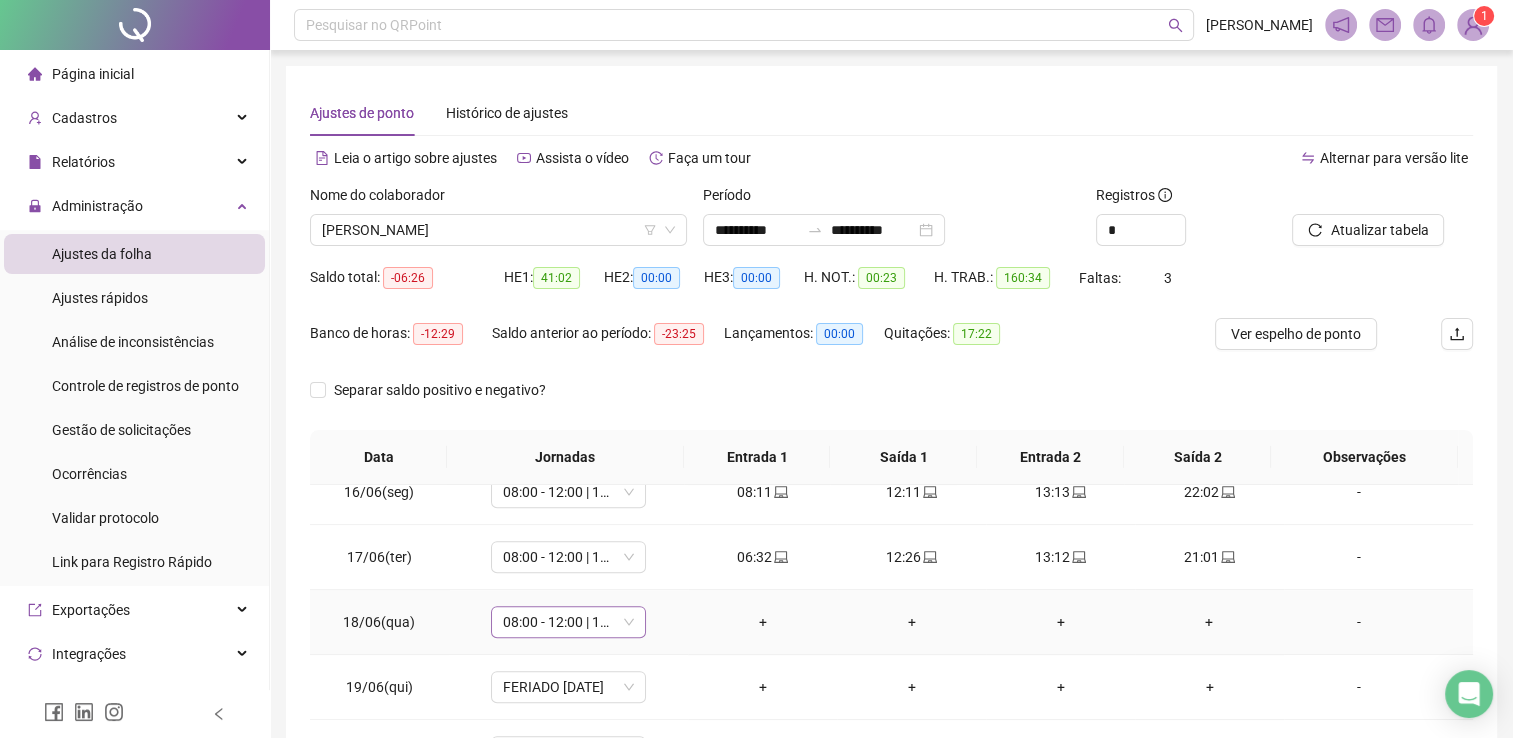 drag, startPoint x: 635, startPoint y: 626, endPoint x: 1091, endPoint y: 497, distance: 473.89557 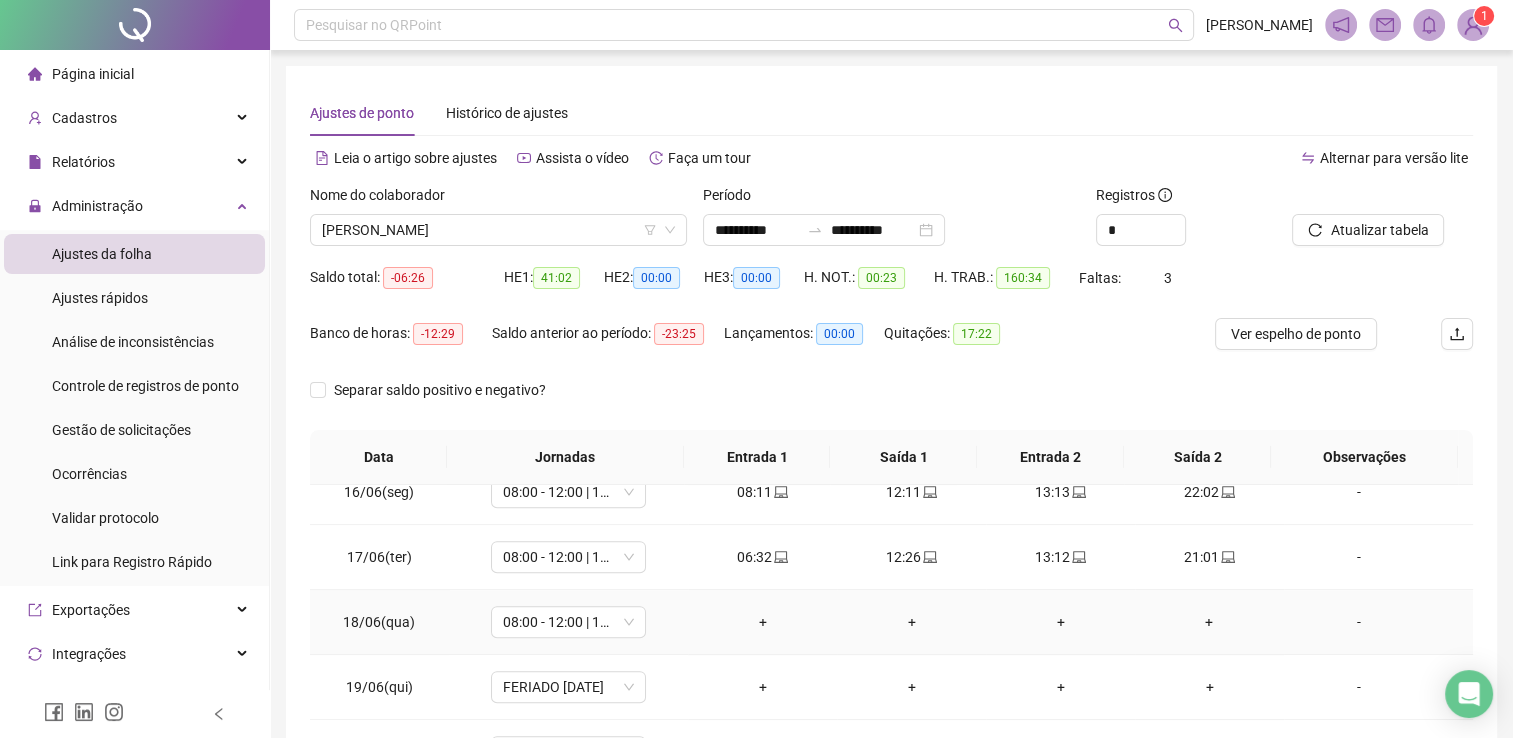 click on "08:00 - 12:00 | 13:00 - 18:00" at bounding box center [568, 622] 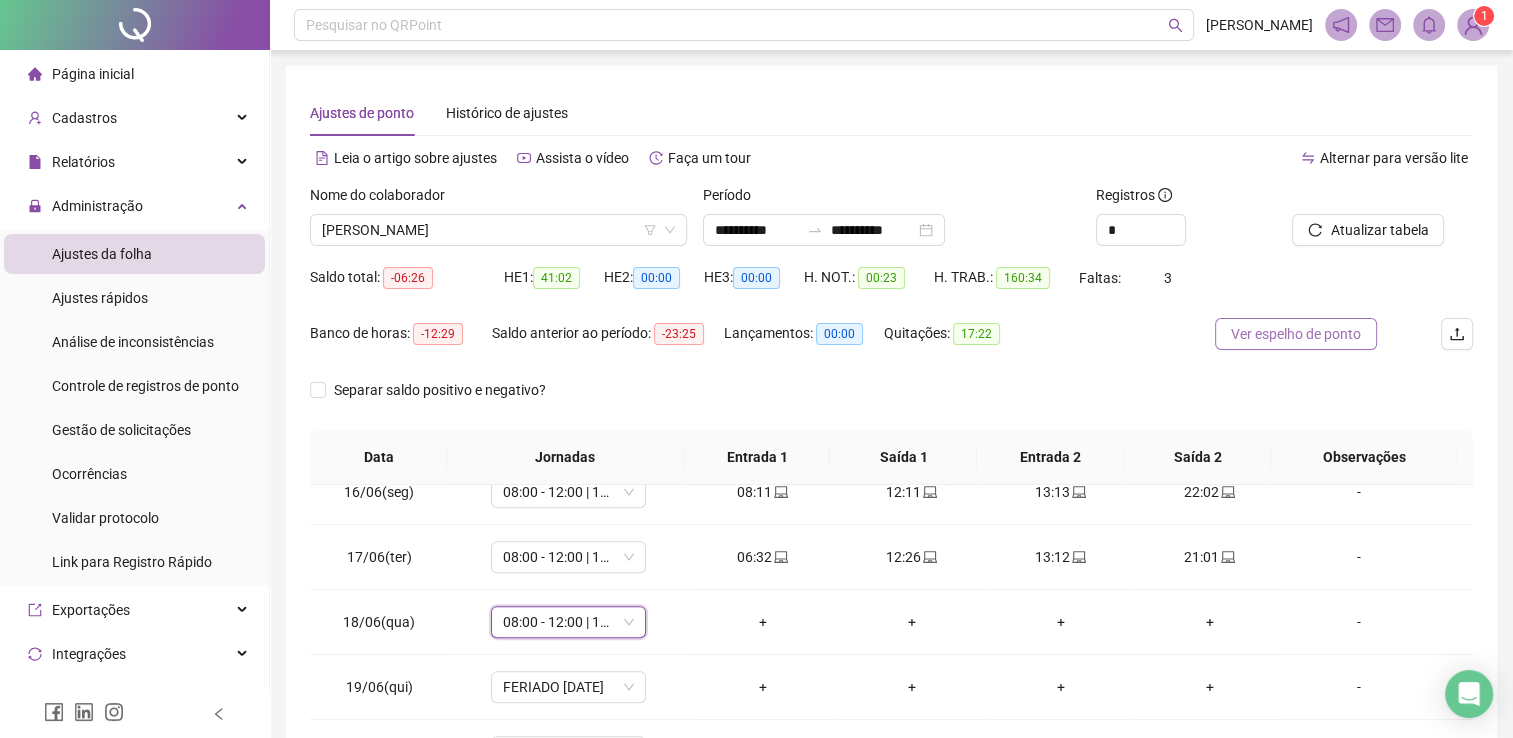 click on "Ver espelho de ponto" at bounding box center [1296, 334] 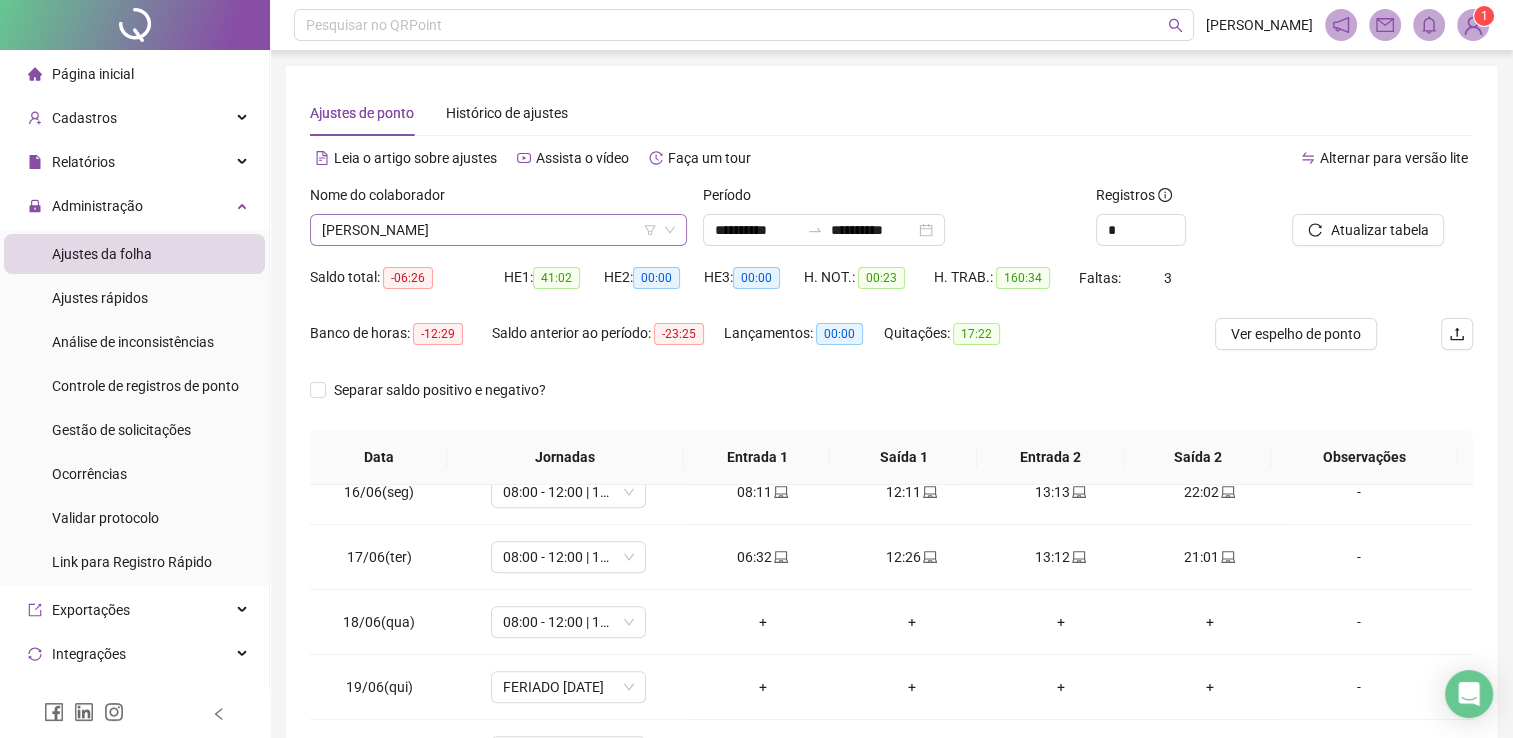 click on "MARLUCE GOMES DOS SANTOS" at bounding box center [498, 230] 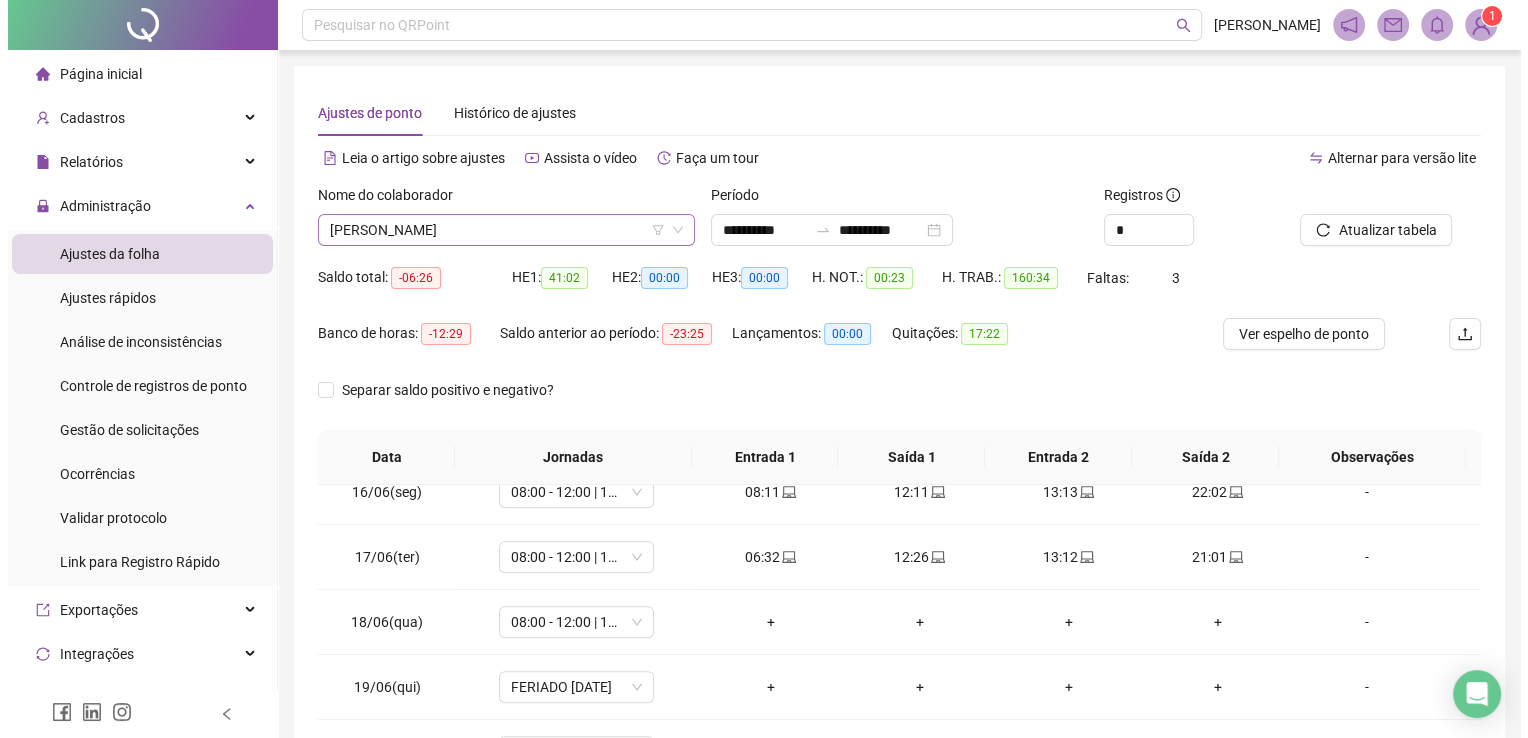 scroll, scrollTop: 2560, scrollLeft: 0, axis: vertical 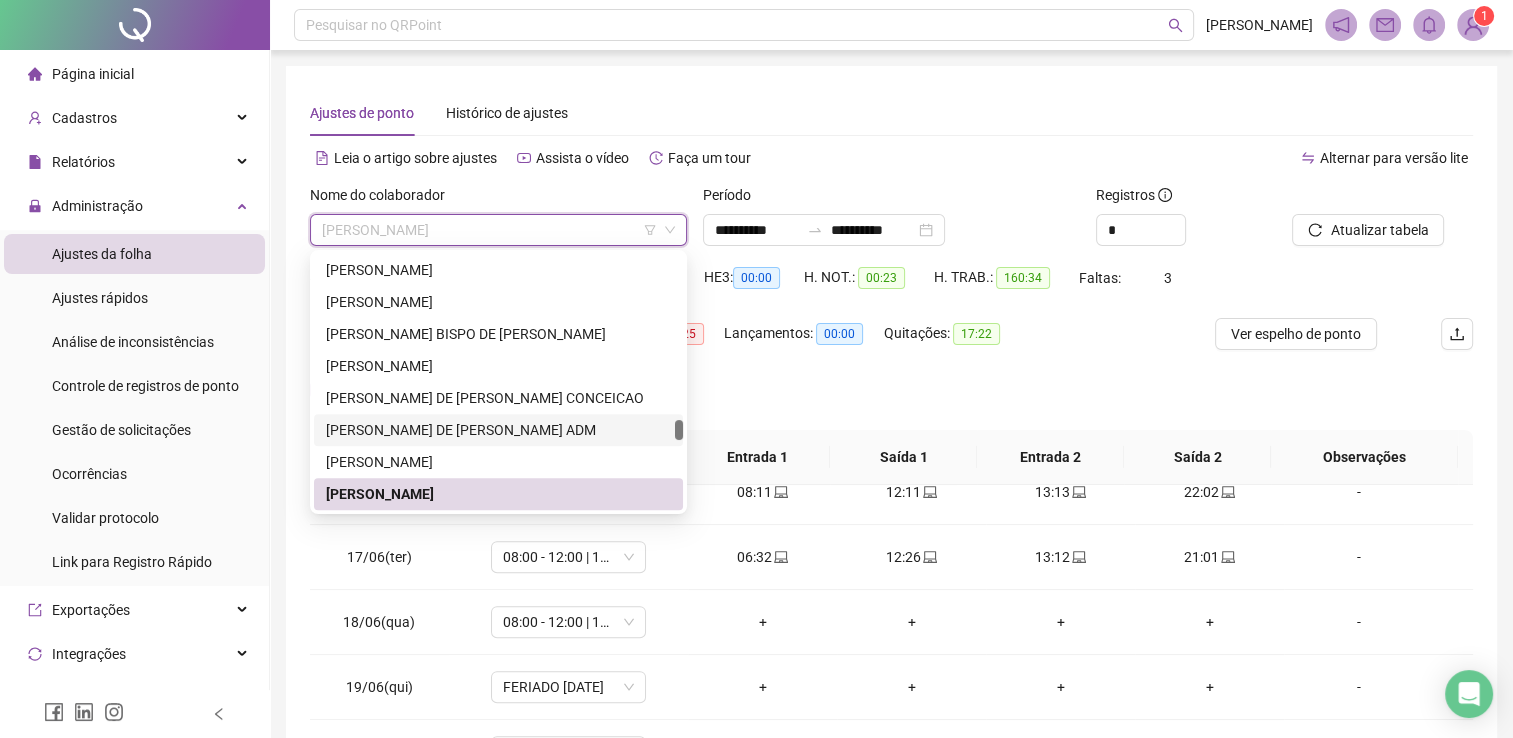 drag, startPoint x: 396, startPoint y: 436, endPoint x: 403, endPoint y: 385, distance: 51.47815 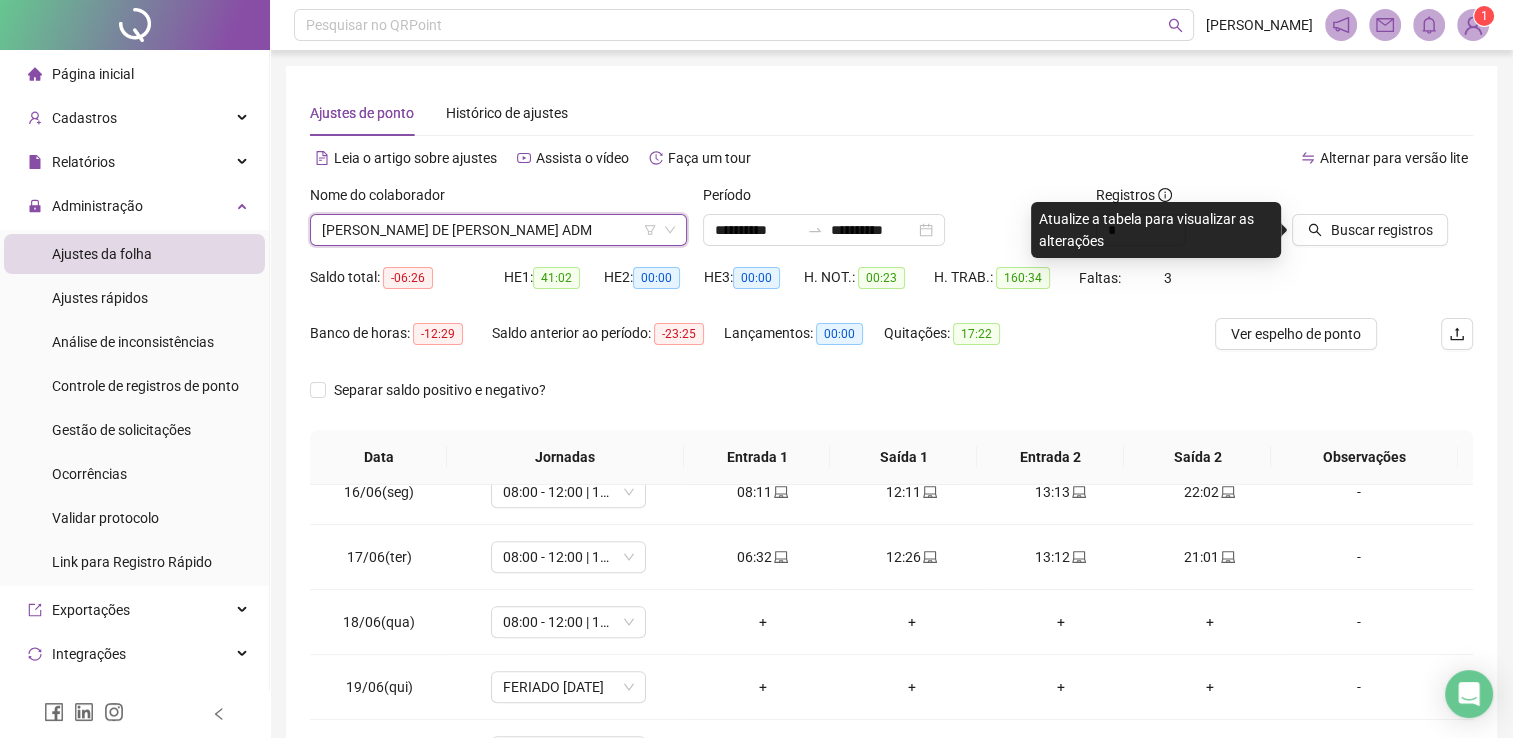 click on "MARIA VICTORIA DE JESUS LIMA CONCEIÇÃO ADM" at bounding box center (498, 230) 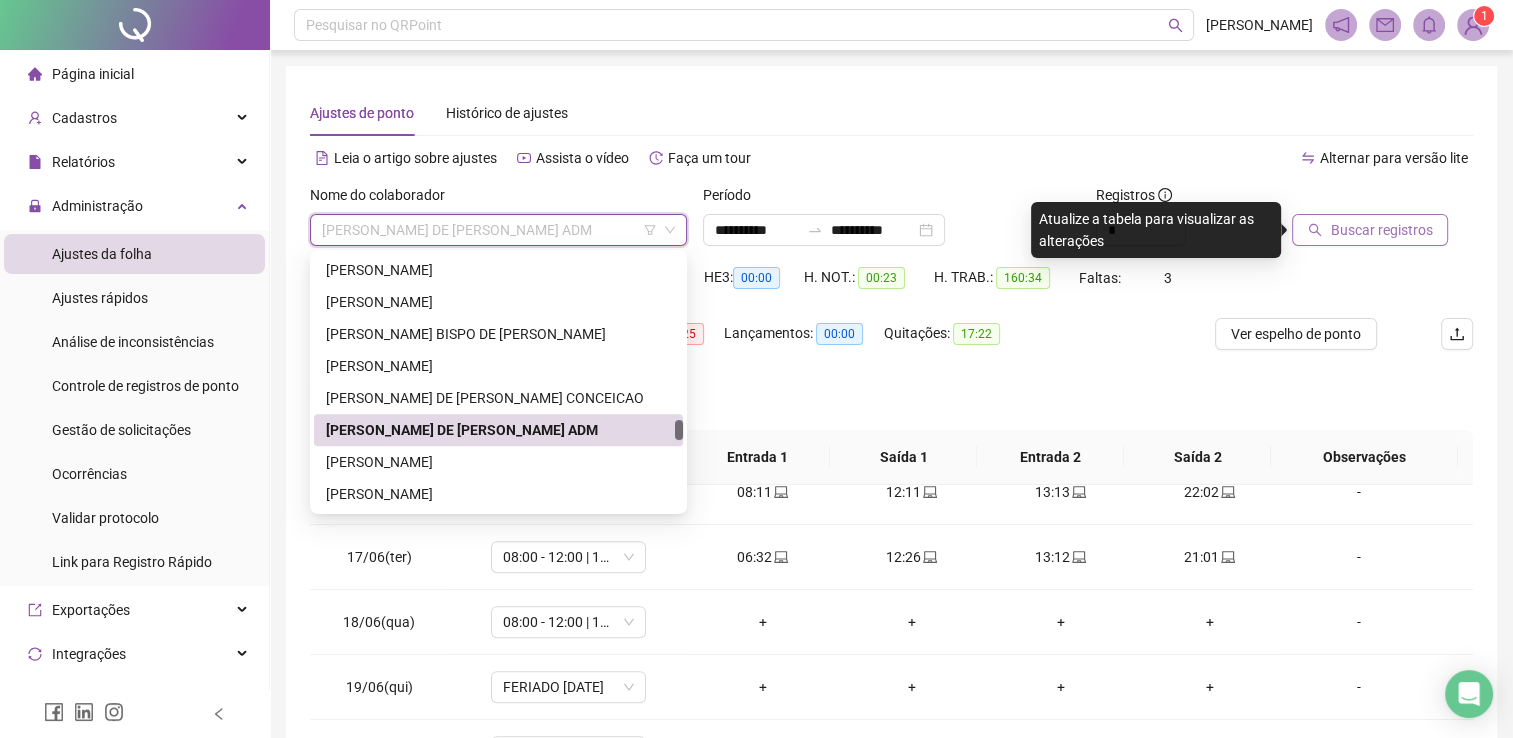 click on "Buscar registros" at bounding box center (1381, 230) 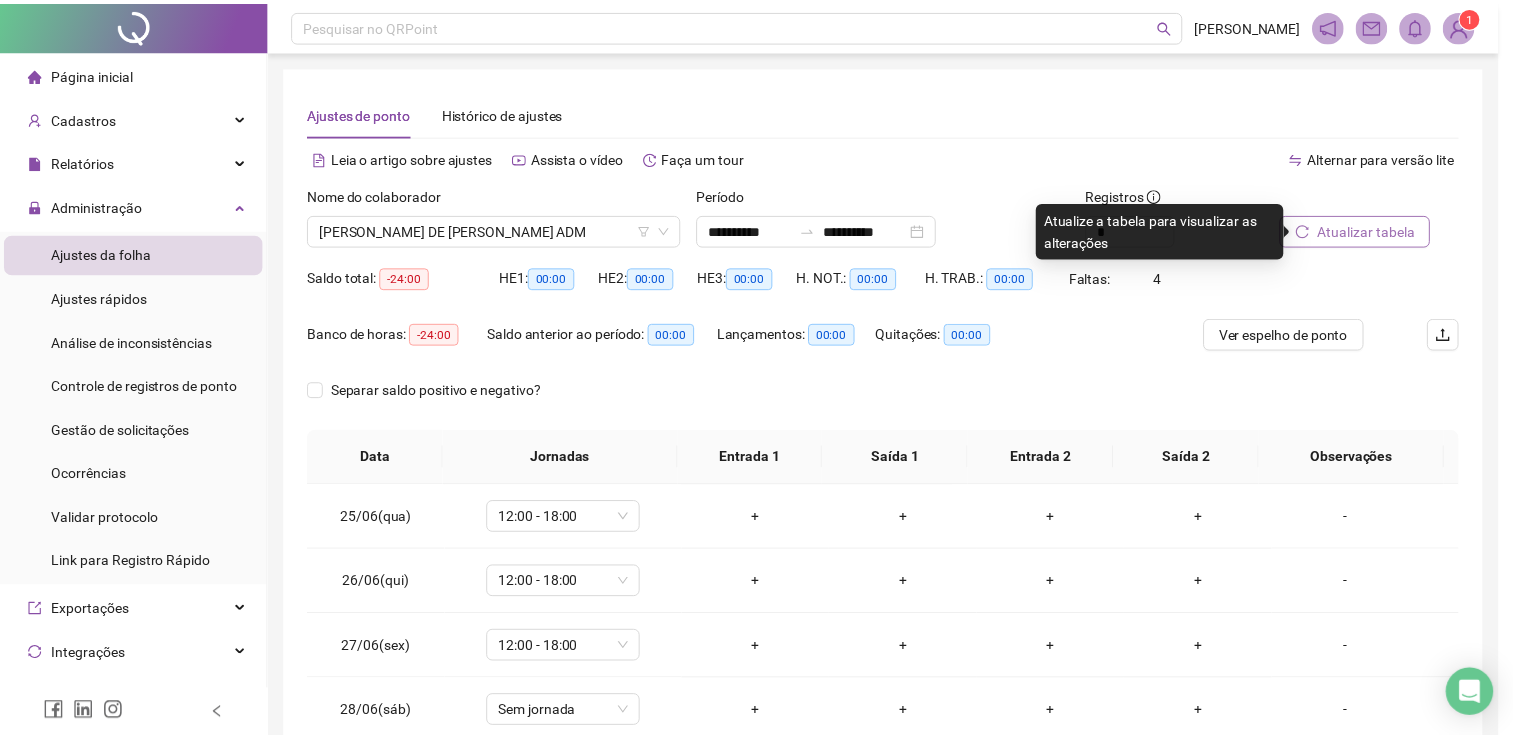 scroll, scrollTop: 0, scrollLeft: 0, axis: both 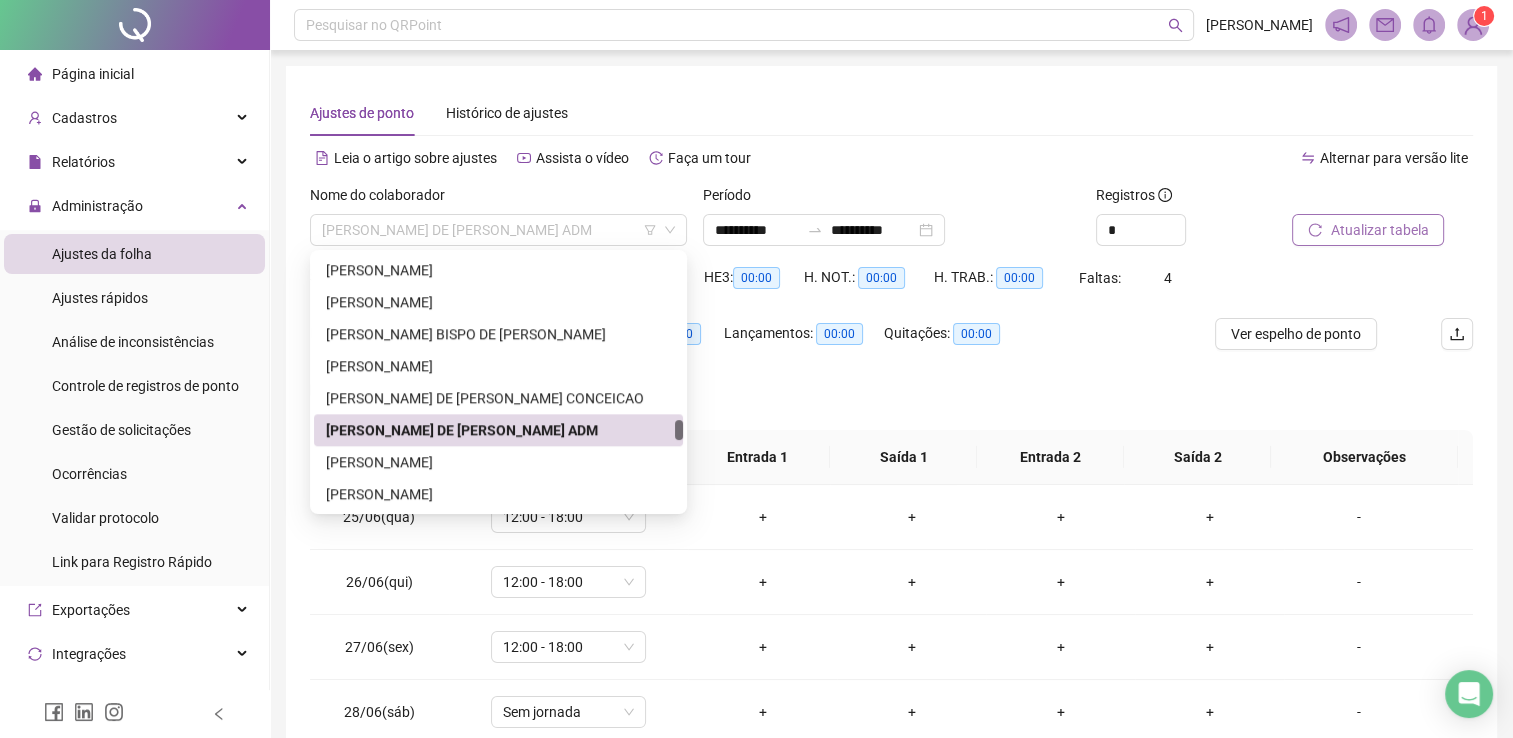 click on "MARIA VICTORIA DE JESUS LIMA CONCEIÇÃO ADM" at bounding box center [498, 230] 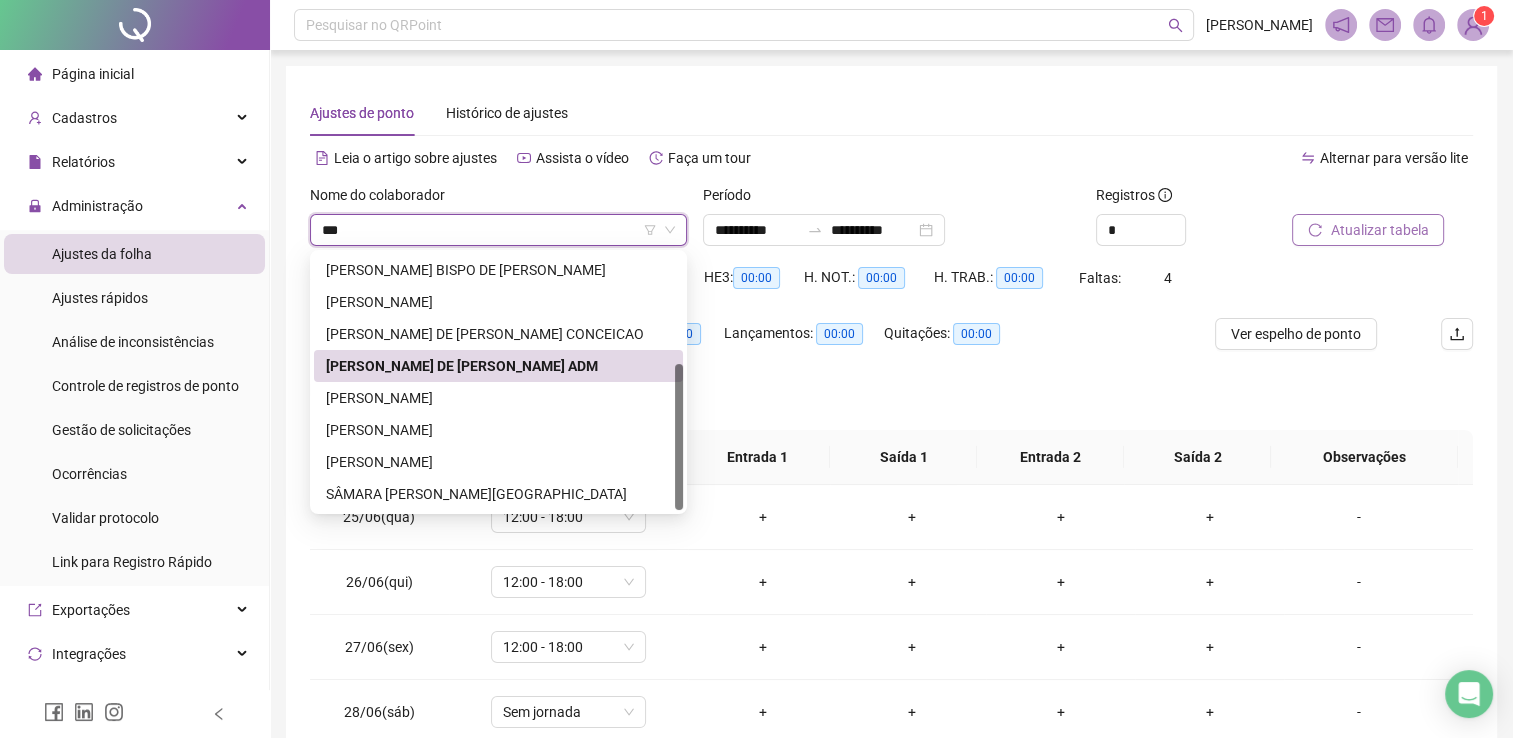 scroll, scrollTop: 192, scrollLeft: 0, axis: vertical 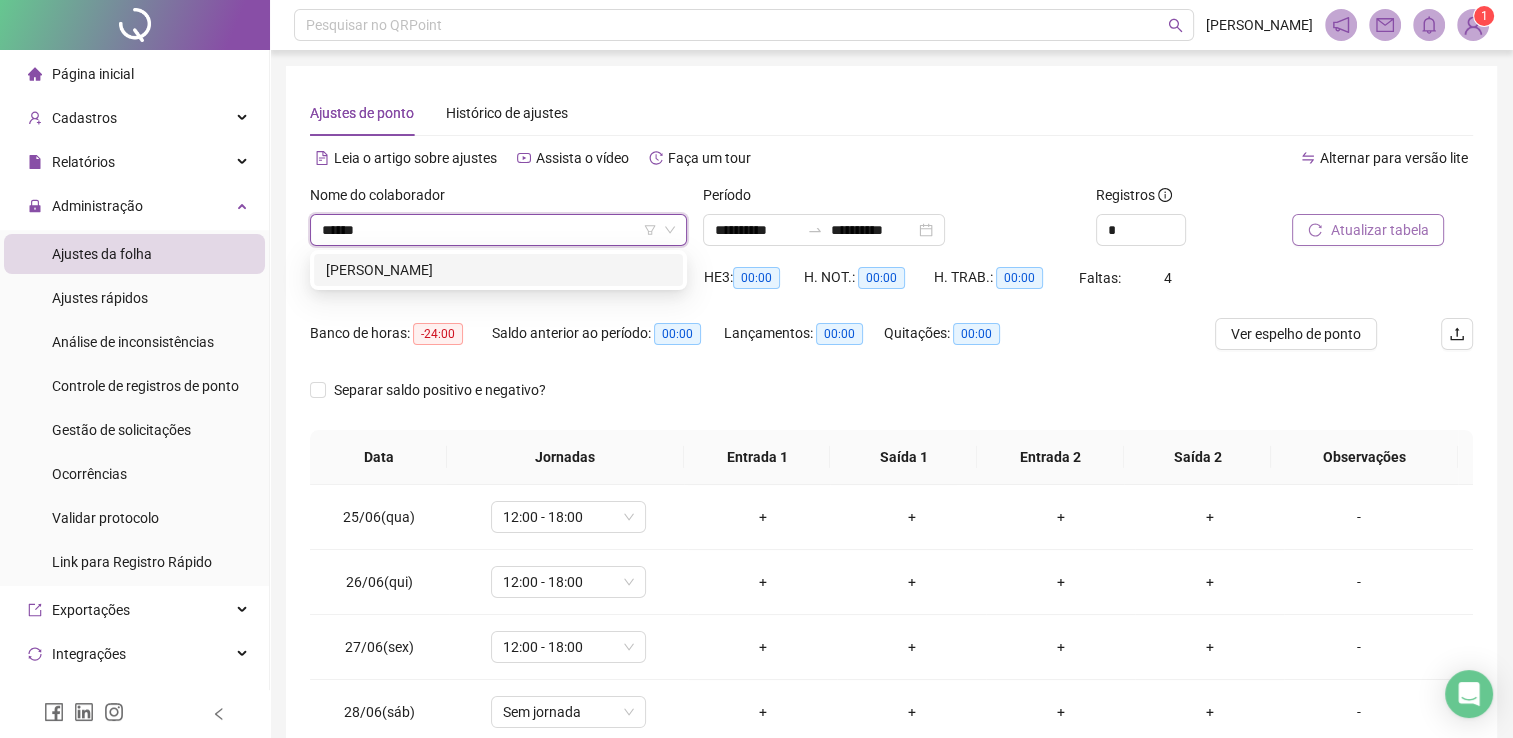 type on "*******" 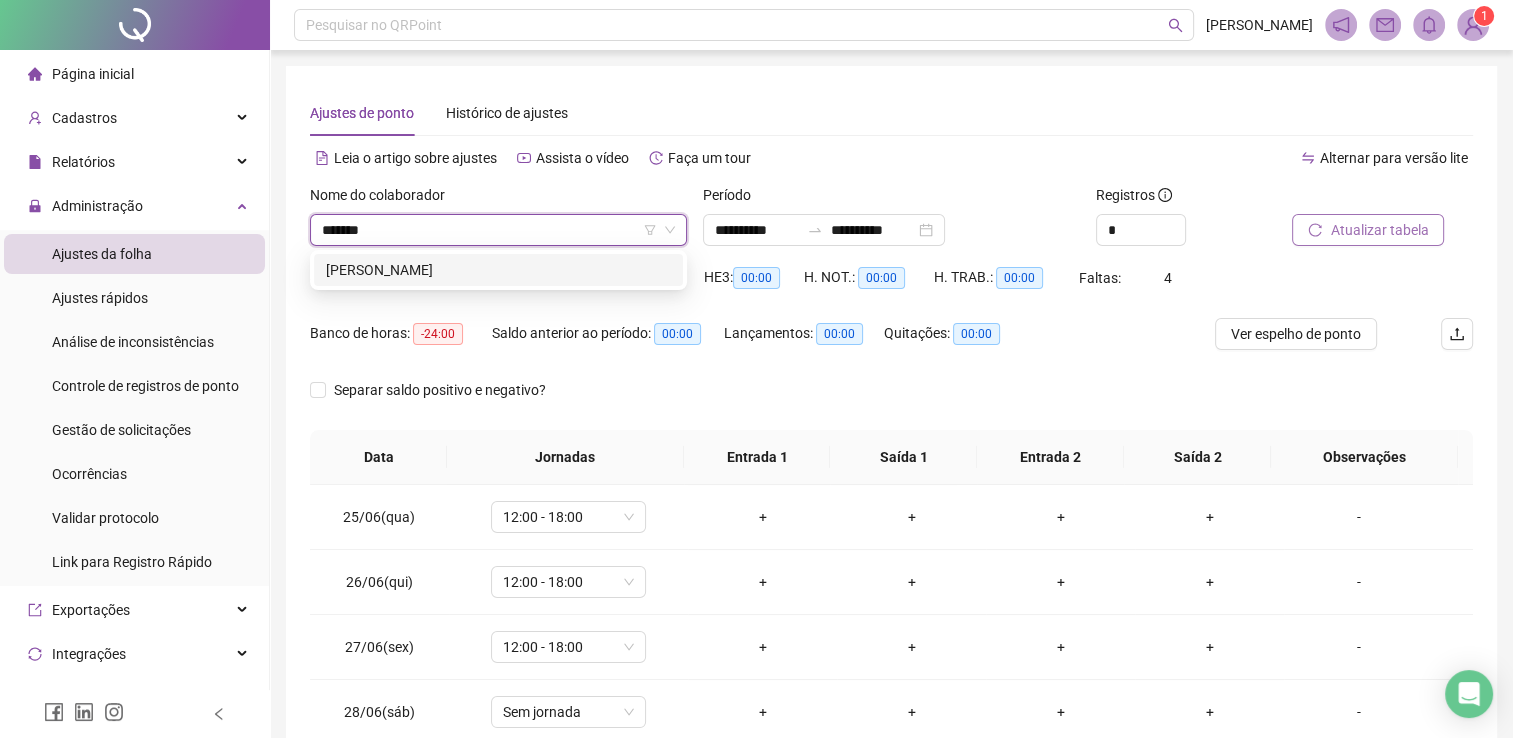click on "MARLUCE GOMES DOS SANTOS" at bounding box center [498, 270] 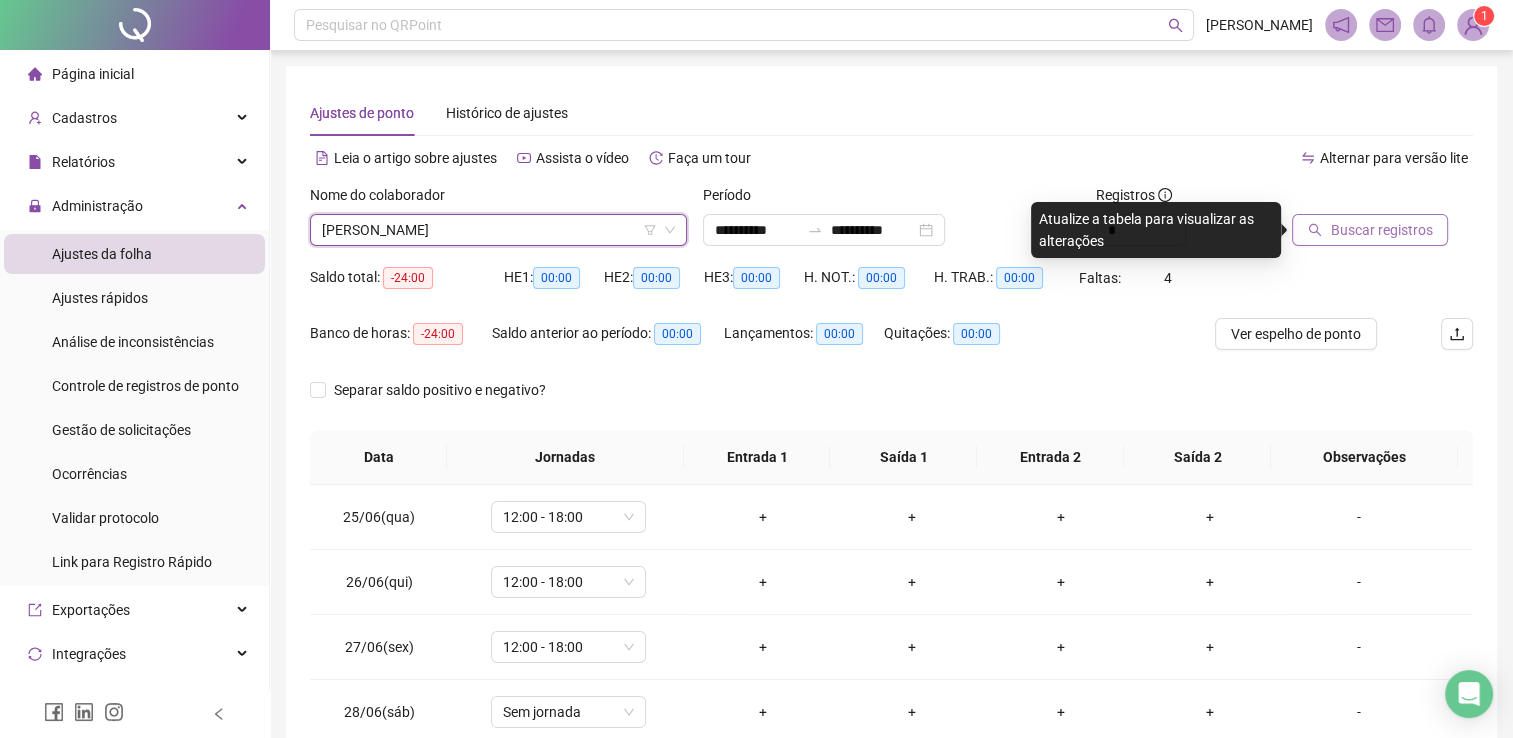 click on "Buscar registros" at bounding box center (1381, 230) 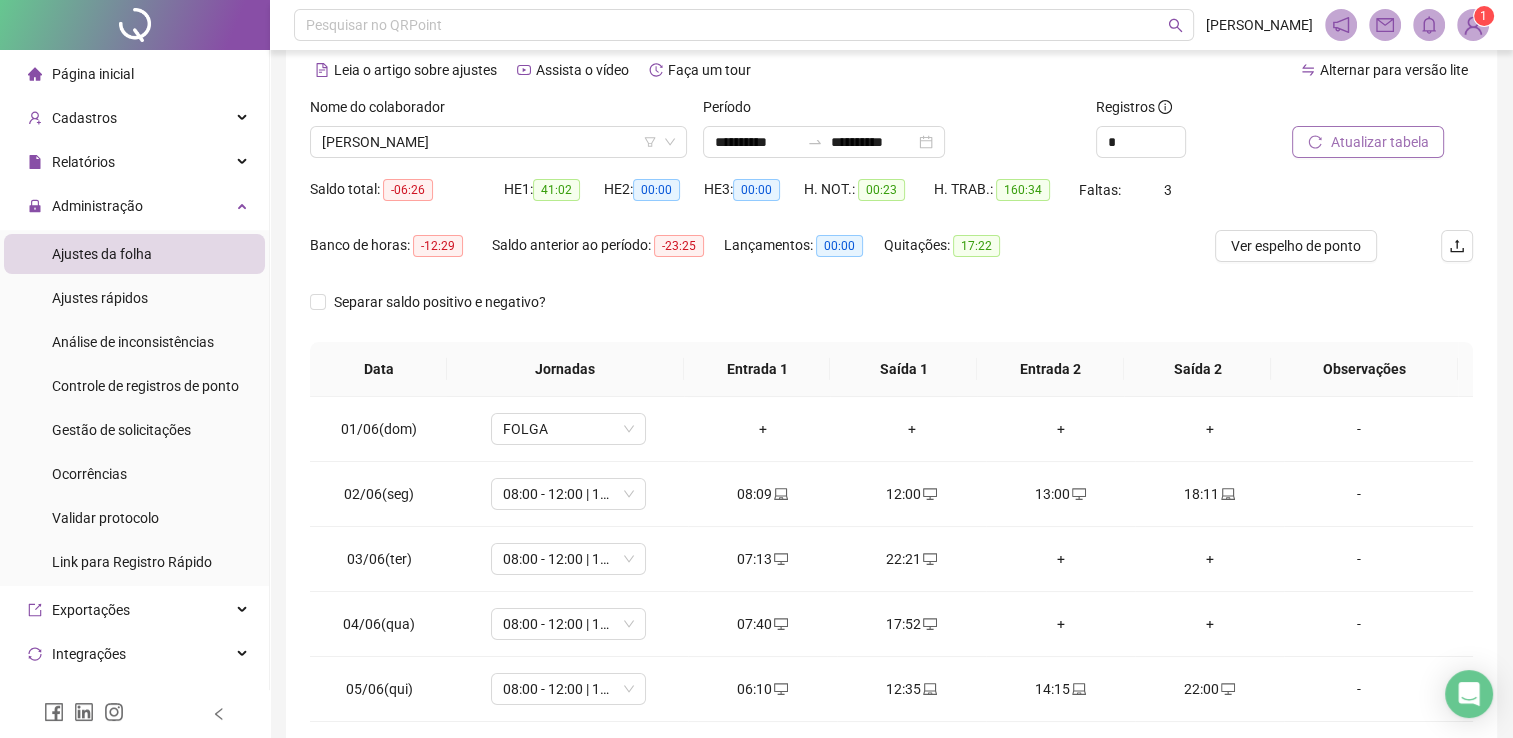 scroll, scrollTop: 283, scrollLeft: 0, axis: vertical 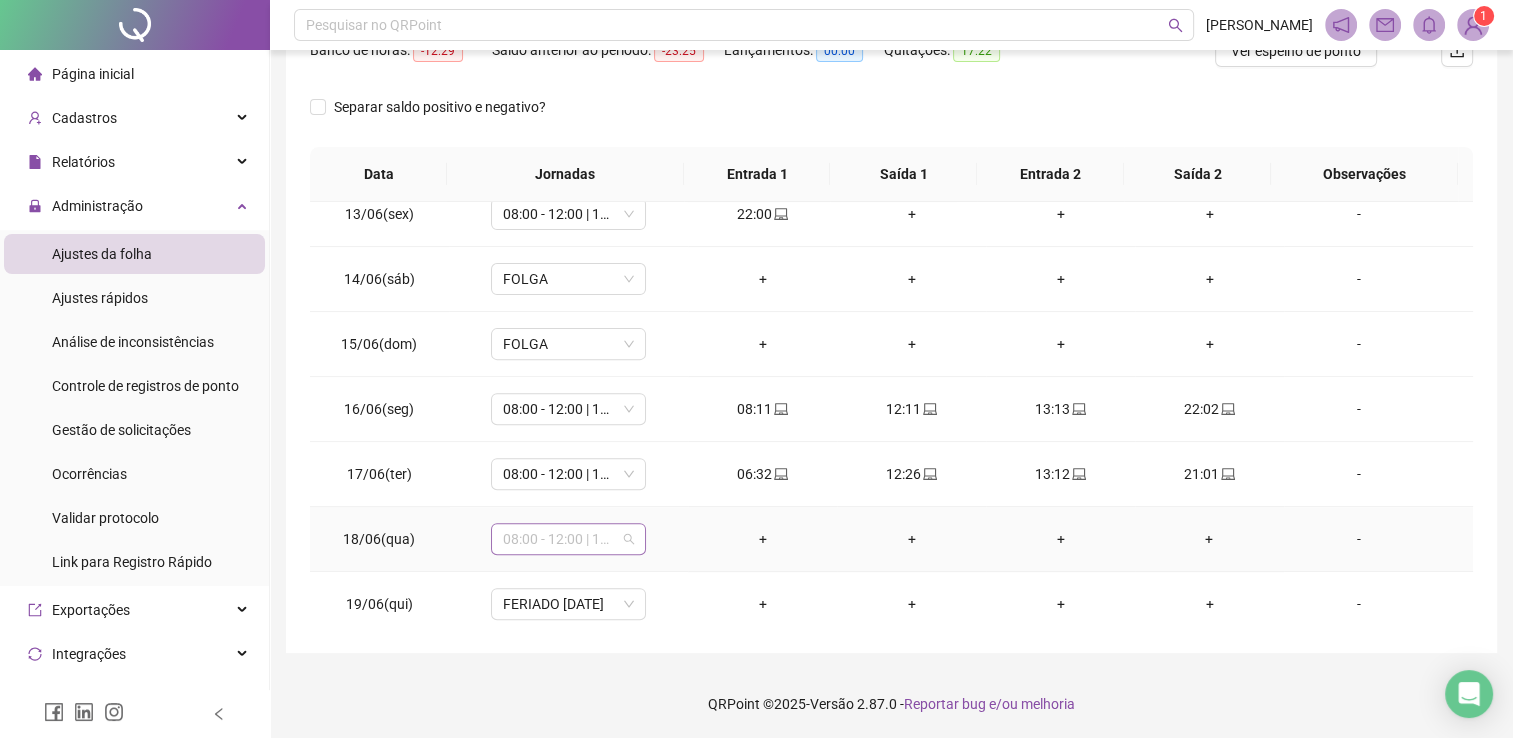 click on "08:00 - 12:00 | 13:00 - 18:00" at bounding box center [568, 539] 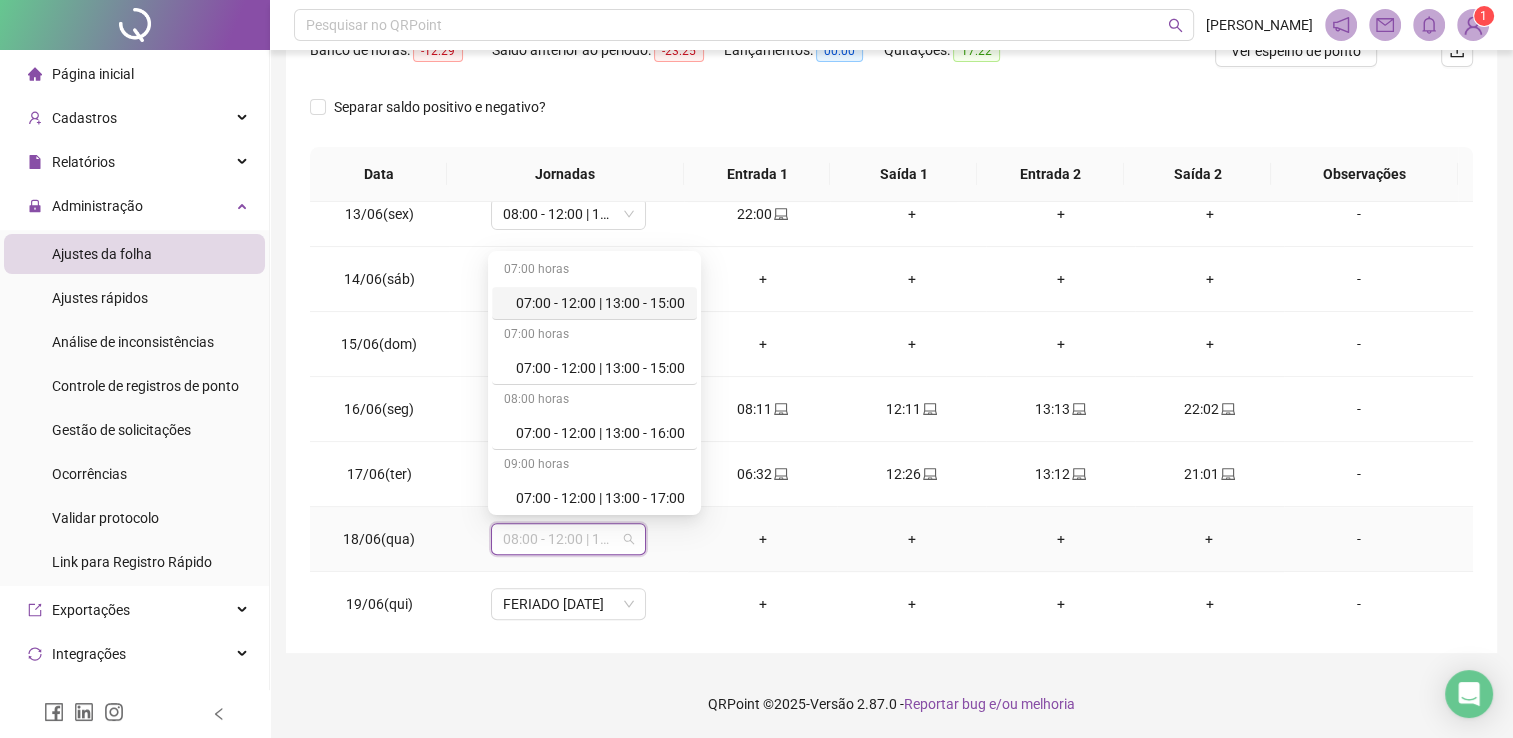 click on "08:00 - 12:00 | 13:00 - 18:00" at bounding box center [568, 539] 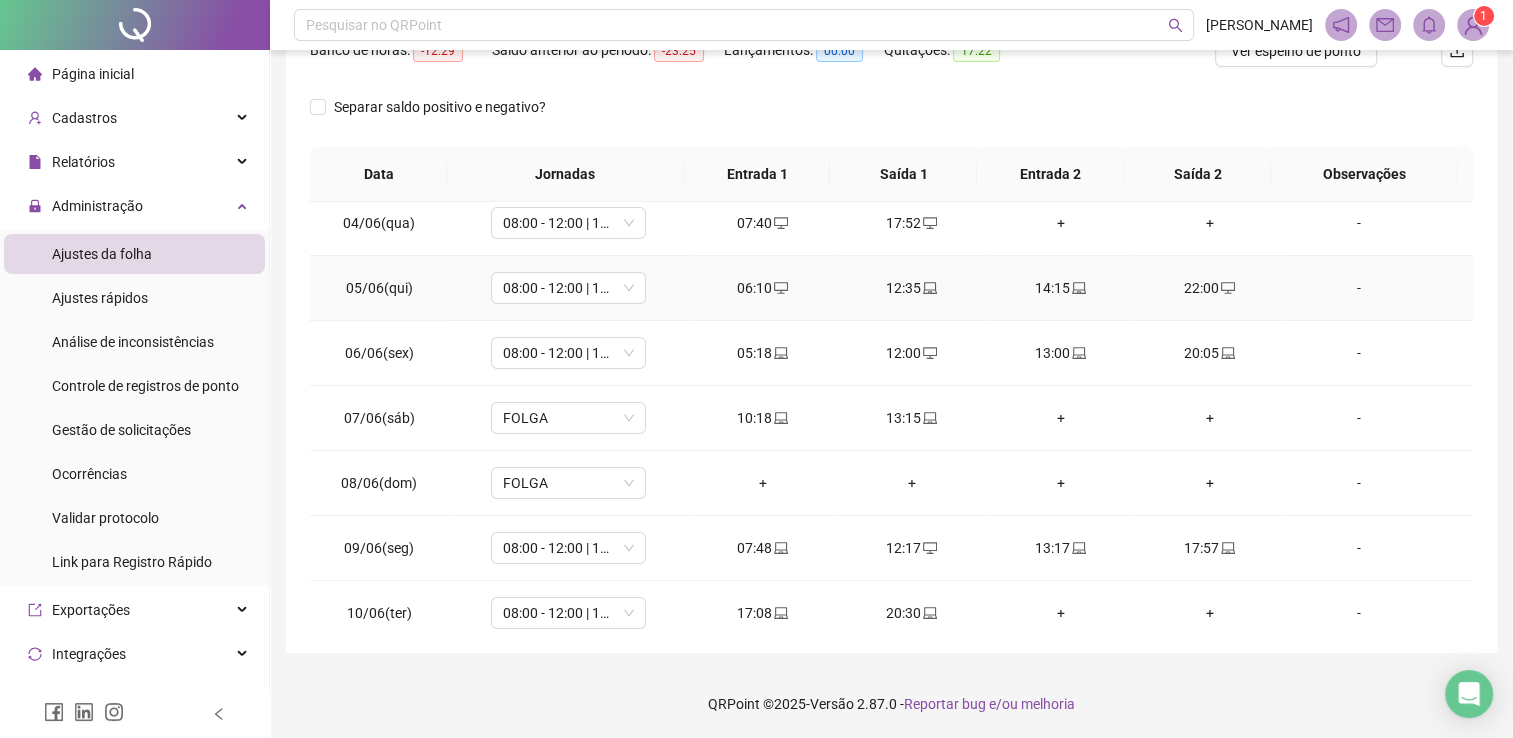 scroll, scrollTop: 200, scrollLeft: 0, axis: vertical 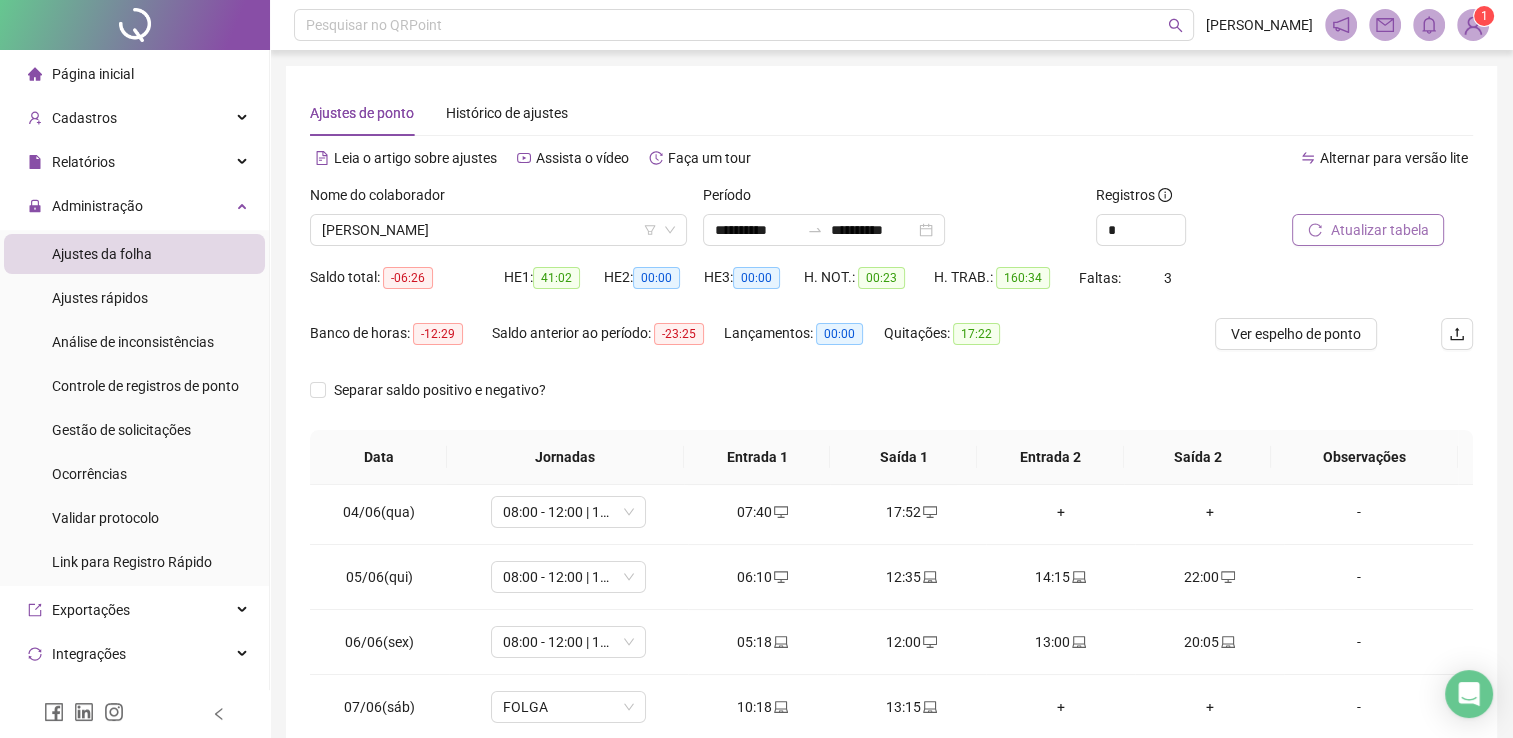 click on "Atualizar tabela" at bounding box center [1379, 230] 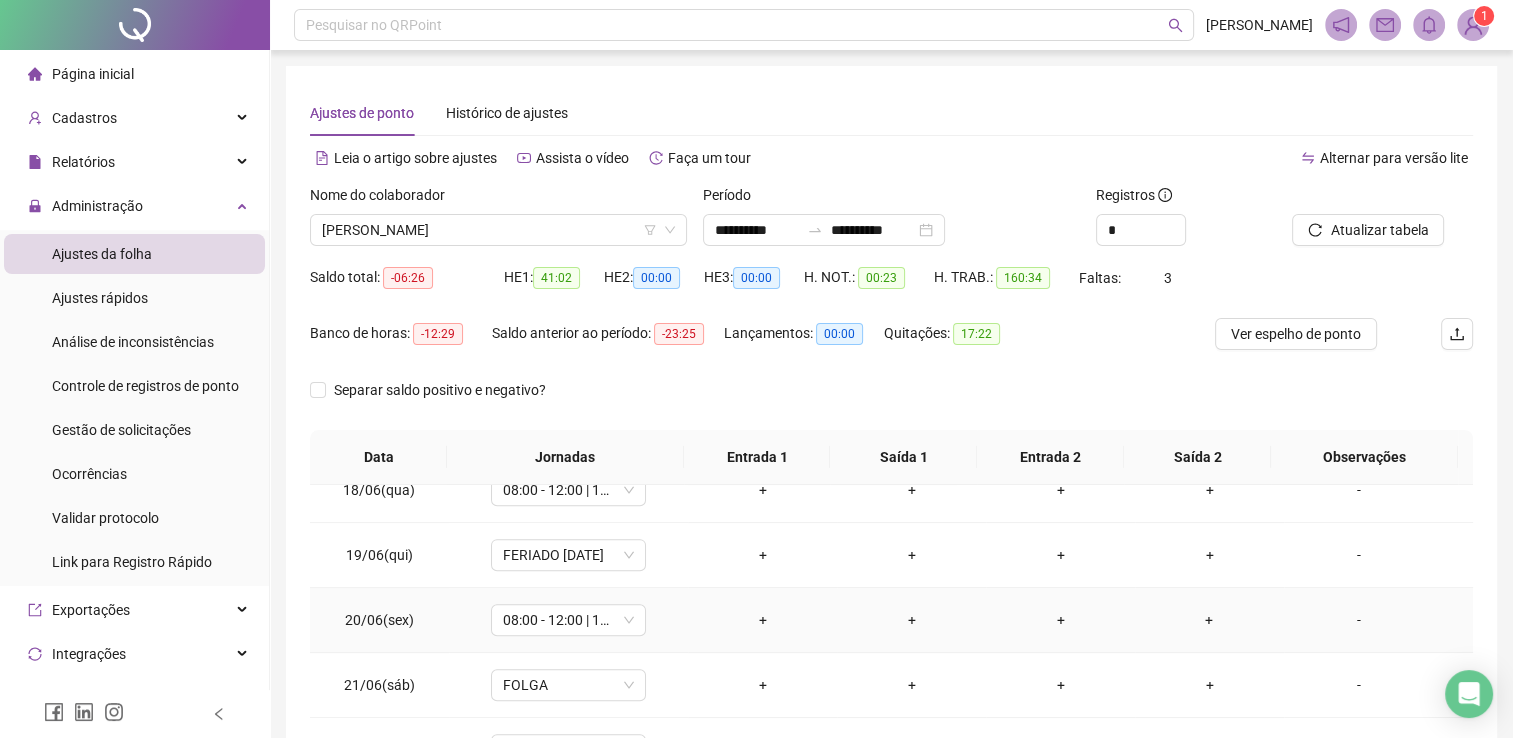 scroll, scrollTop: 1016, scrollLeft: 0, axis: vertical 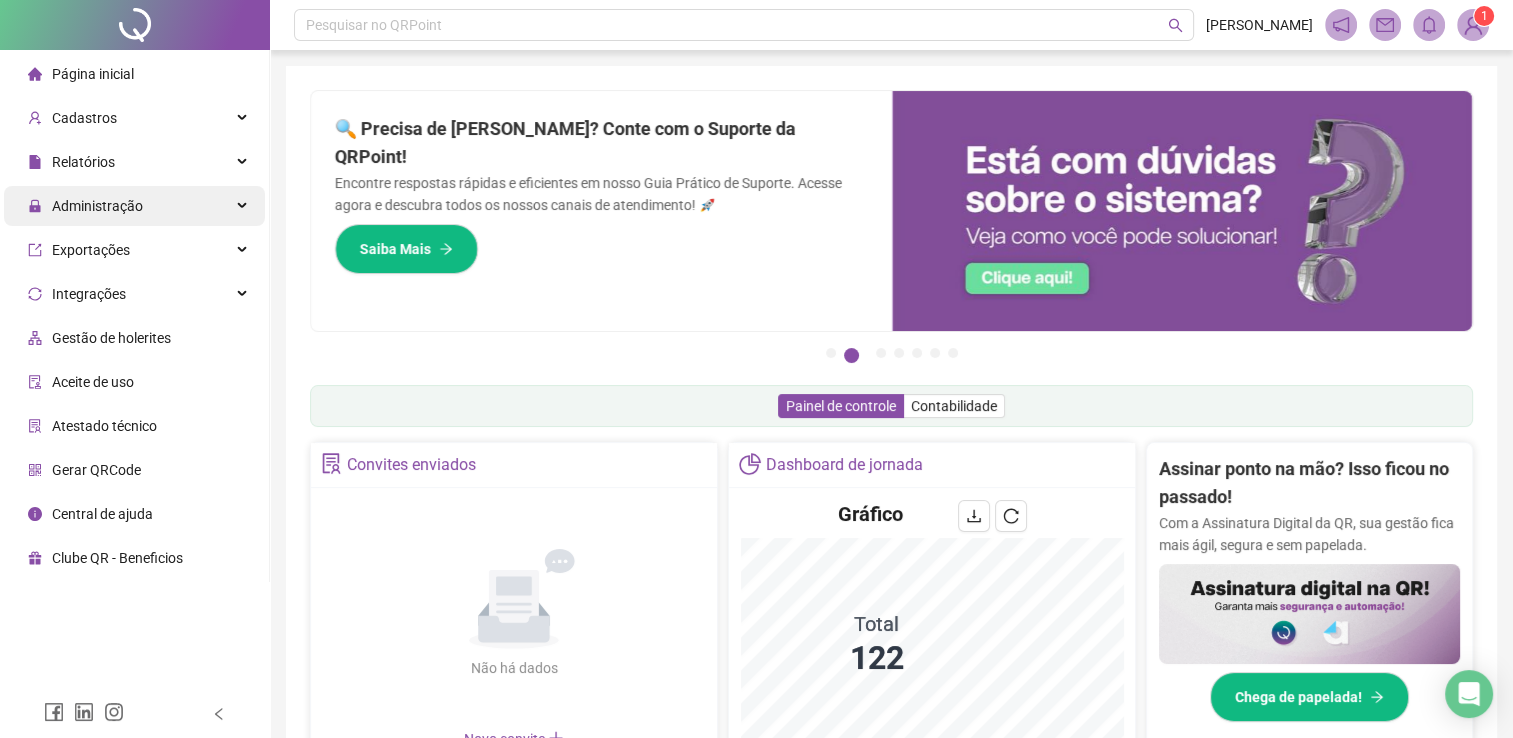 click on "Administração" at bounding box center (134, 206) 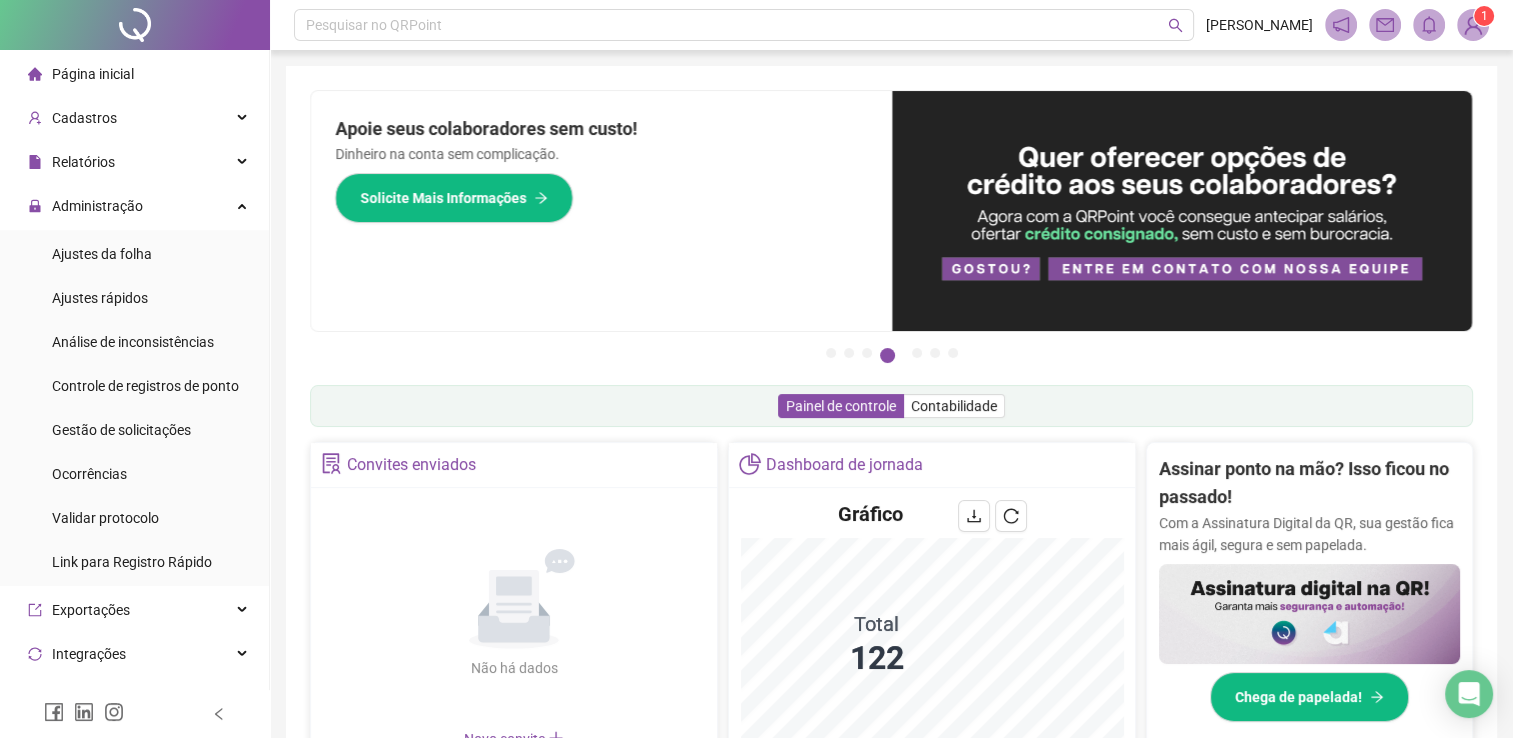 click on "Pague o QRPoint com Cartão de Crédito Sua assinatura: mais segurança, prática e sem preocupações com boletos! Saiba mais Sua folha de pagamento, mais simples do que nunca! Com a Folha de Pagamento QR, você faz tudo em um só lugar: da admissão à geração da folha. Agilidade, integração e segurança em um único ecossistema. Conheça a QRFolha agora 🔍 Precisa de [PERSON_NAME]? Conte com o Suporte da QRPoint! Encontre respostas rápidas e eficientes em nosso Guia Prático de Suporte. Acesse agora e descubra todos os nossos canais de atendimento! 🚀 Saiba Mais Automatize seu DP e ganhe mais tempo! 🚀 Agende uma demonstração agora e veja como simplificamos admissão, ponto, férias e holerites em um só lugar! Agendar Demonstração Agora Apoie seus colaboradores sem custo! Dinheiro na conta sem complicação. Solicite Mais Informações Seus Colaboradores Precisam de Apoio Financeiro? Ofereça empréstimo consignado e antecipação salarial com o QRPoint Crédito. Saiba mais Saiba mais Saiba Mais 1" at bounding box center [891, 641] 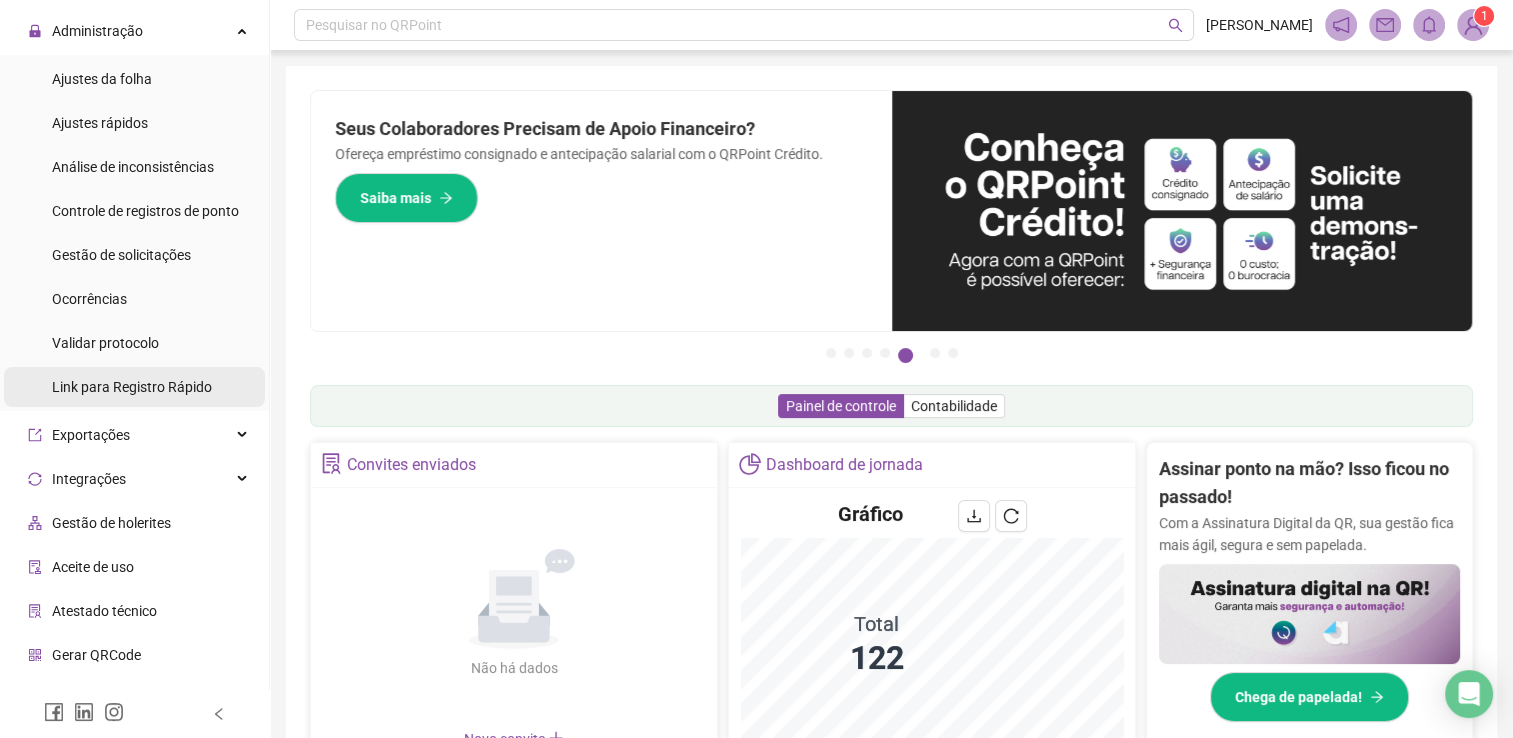 scroll, scrollTop: 204, scrollLeft: 0, axis: vertical 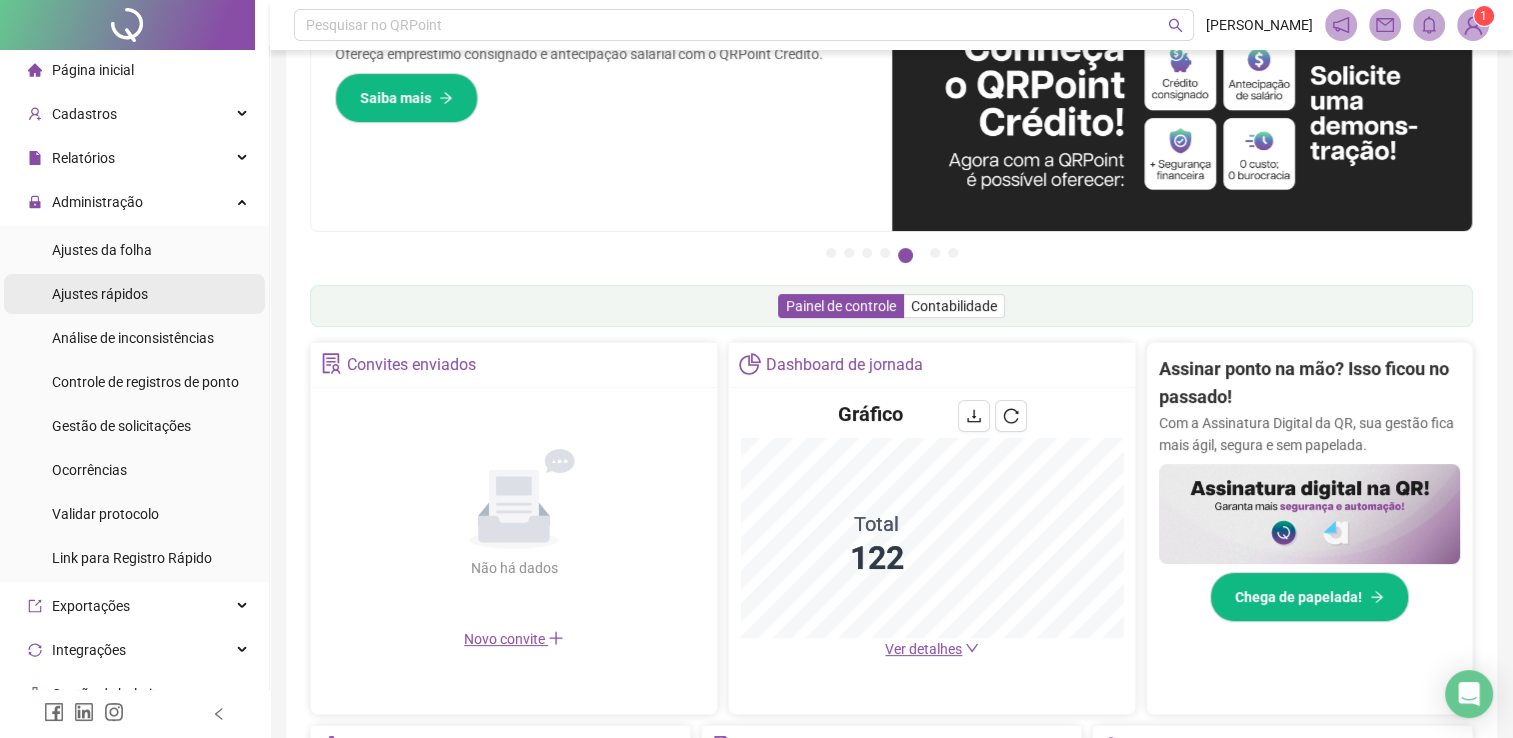 click on "Ajustes rápidos" at bounding box center [100, 294] 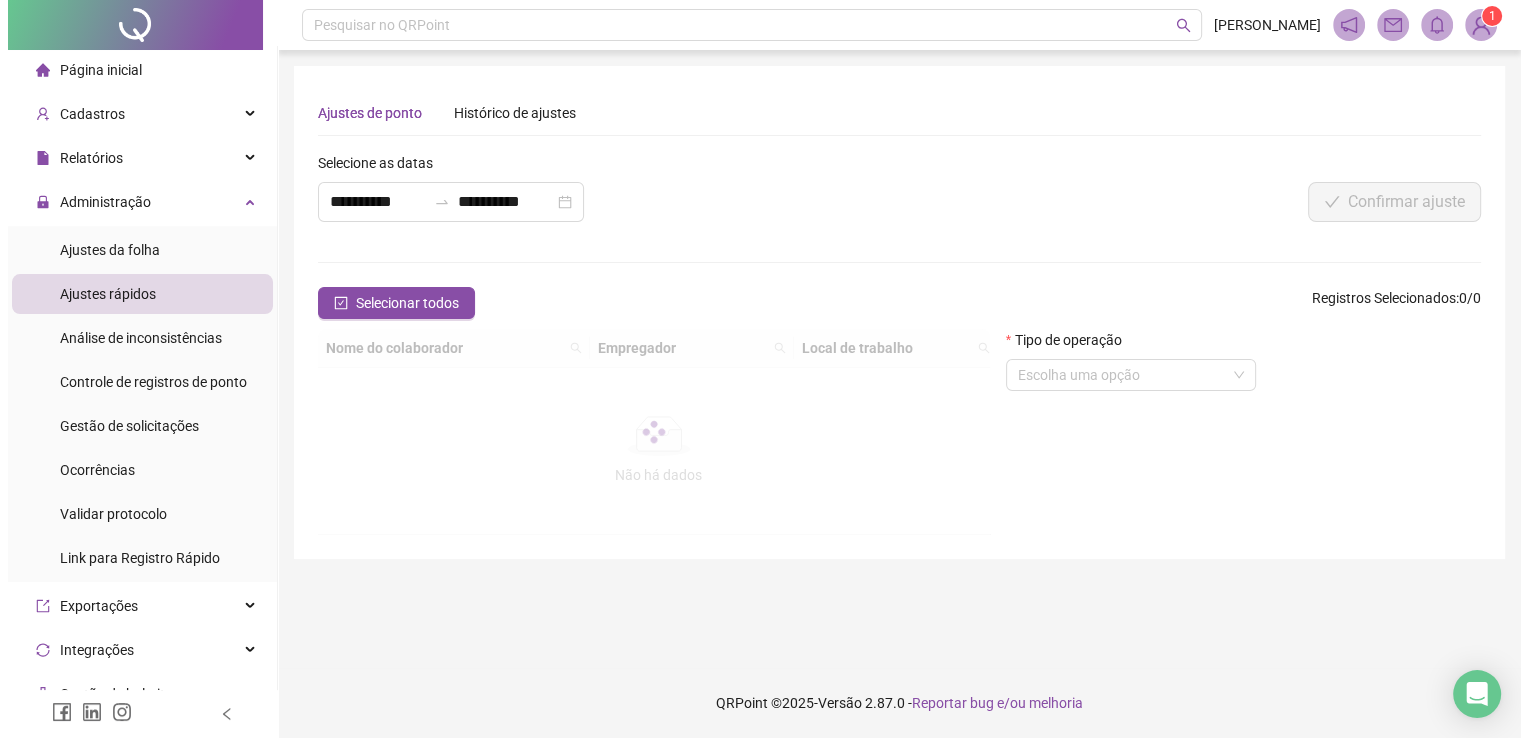 scroll, scrollTop: 0, scrollLeft: 0, axis: both 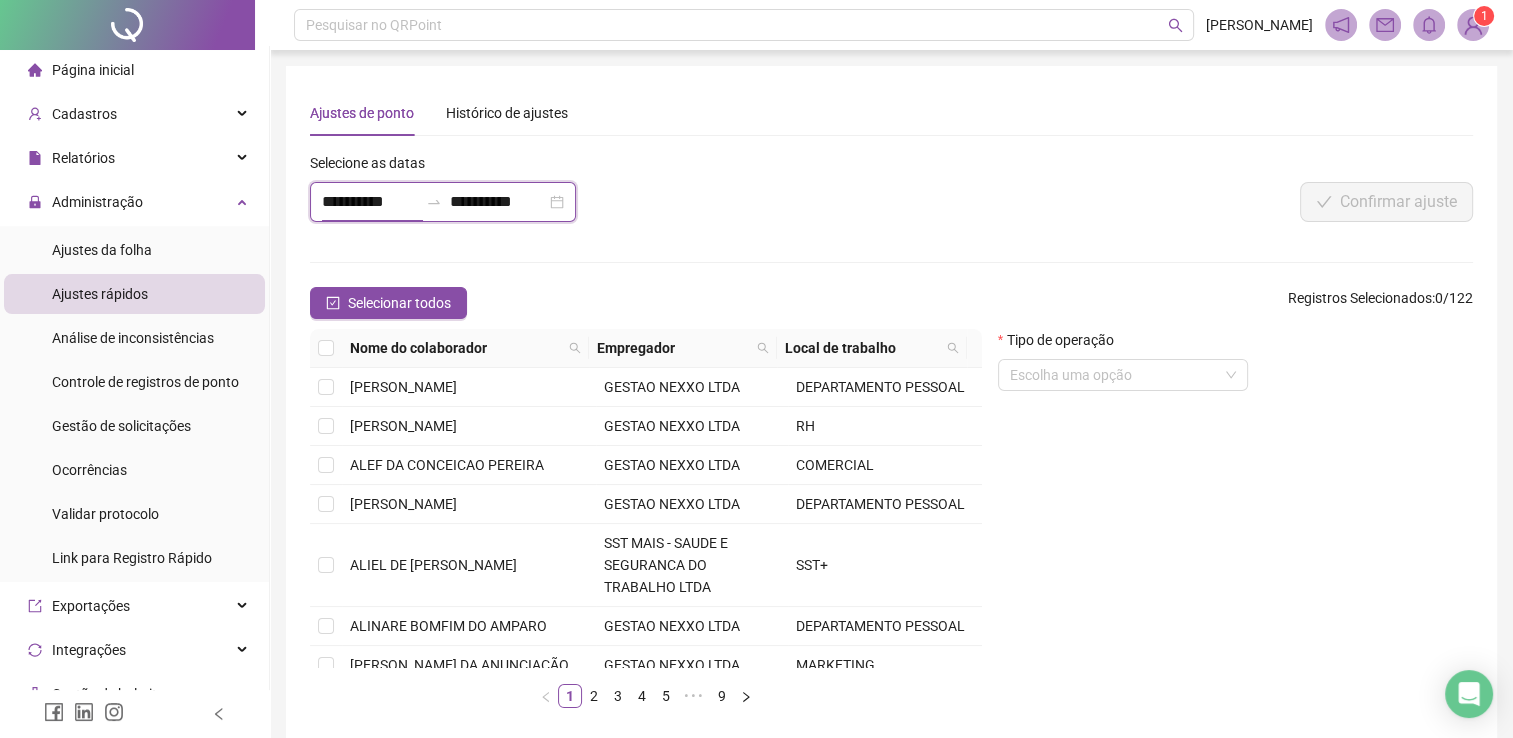 click on "**********" at bounding box center [370, 202] 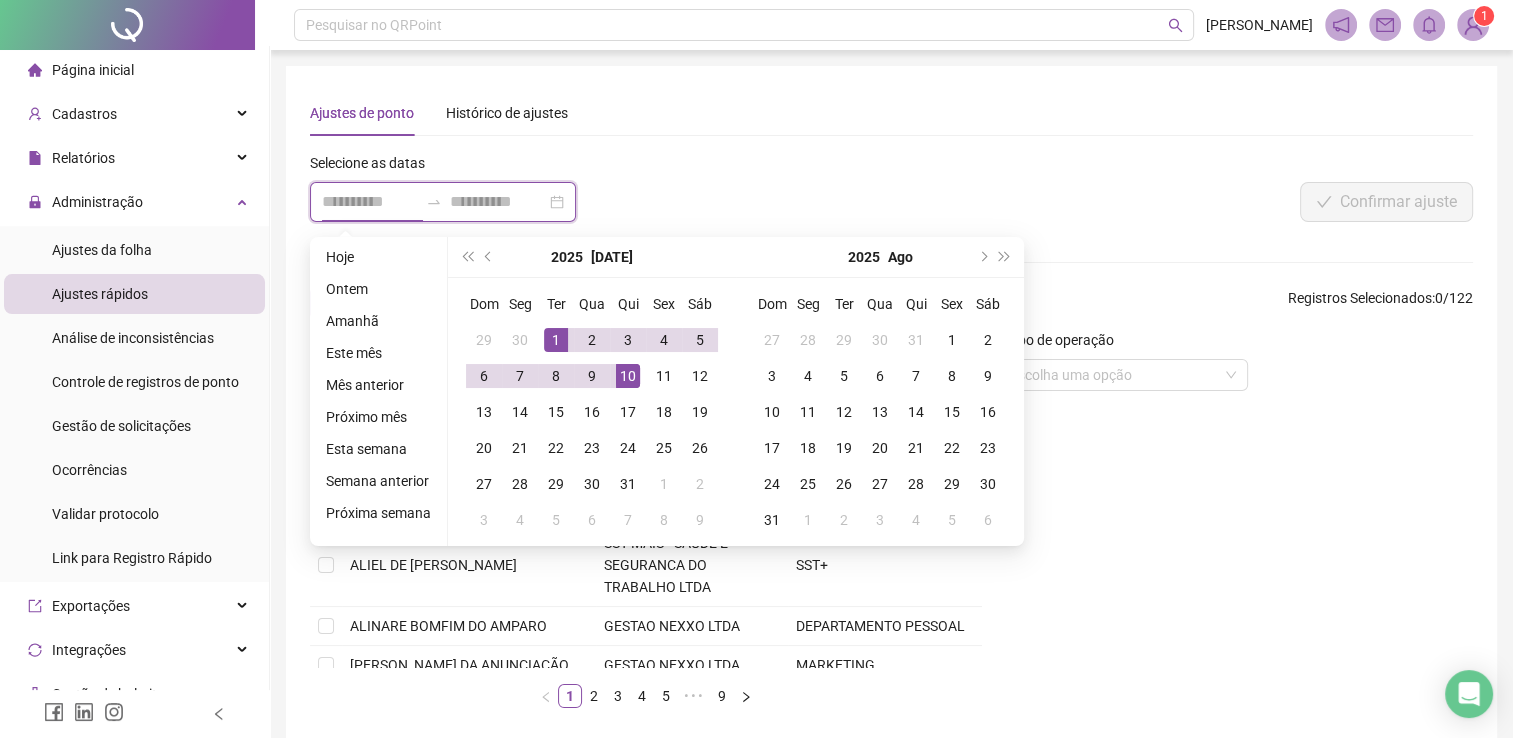 type on "**********" 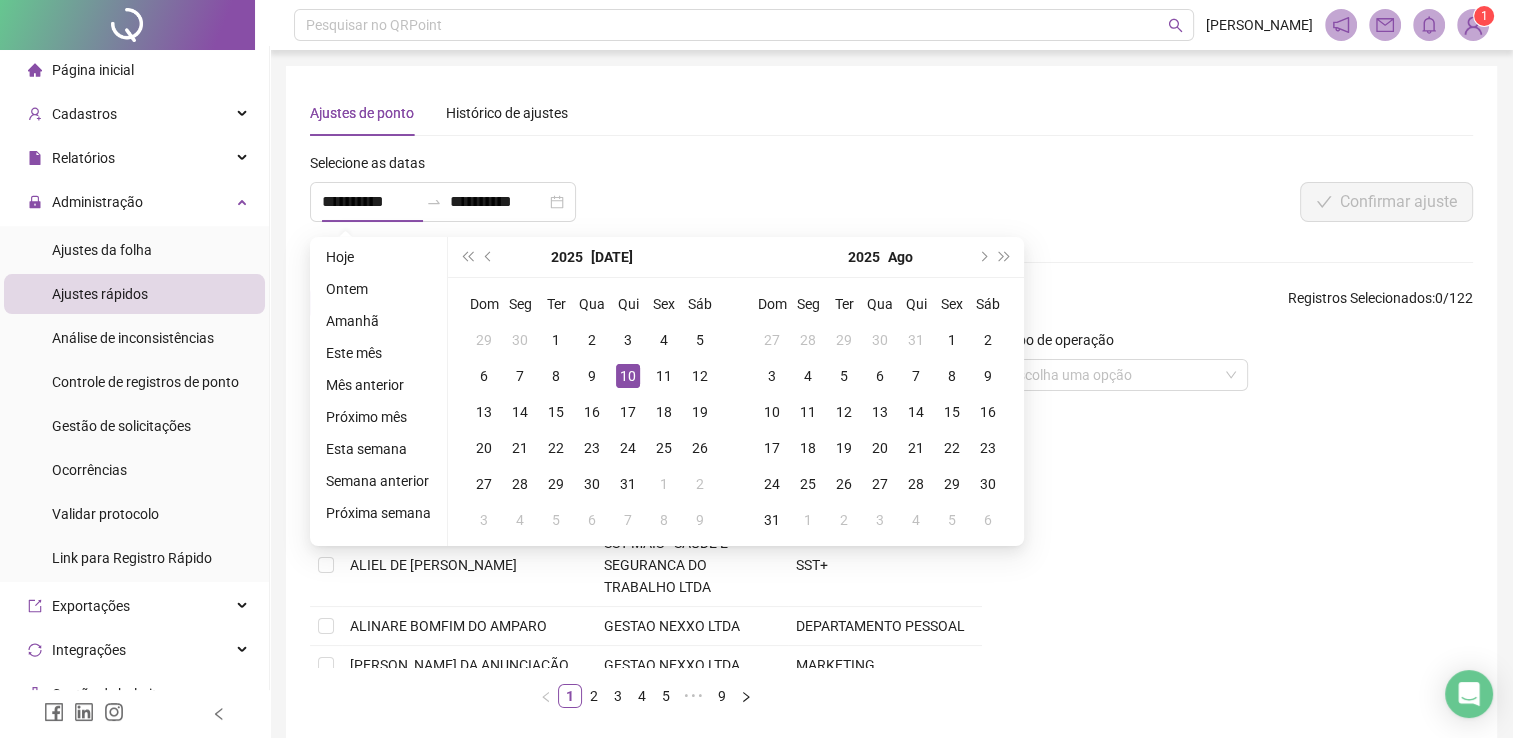 click on "**********" at bounding box center [649, 195] 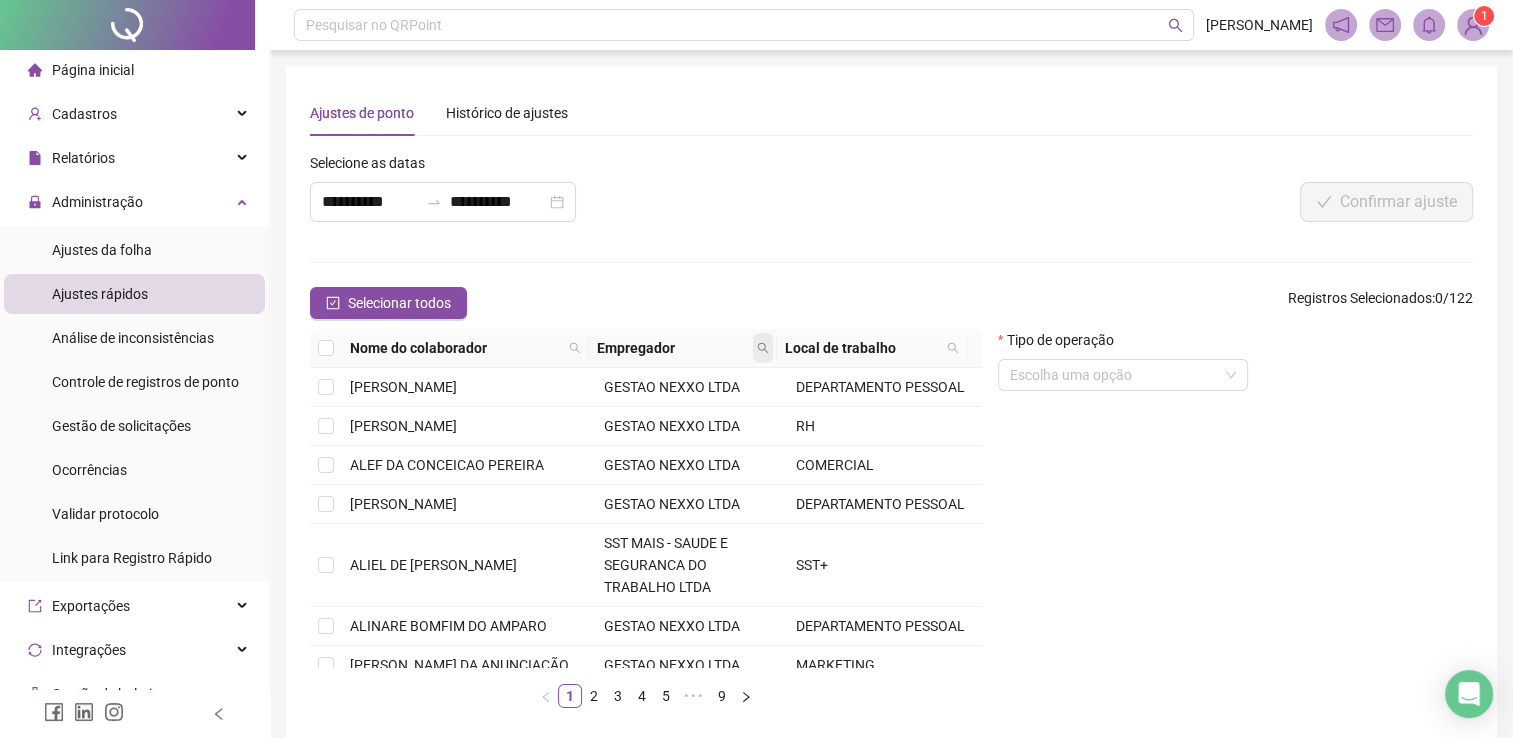 click at bounding box center (763, 348) 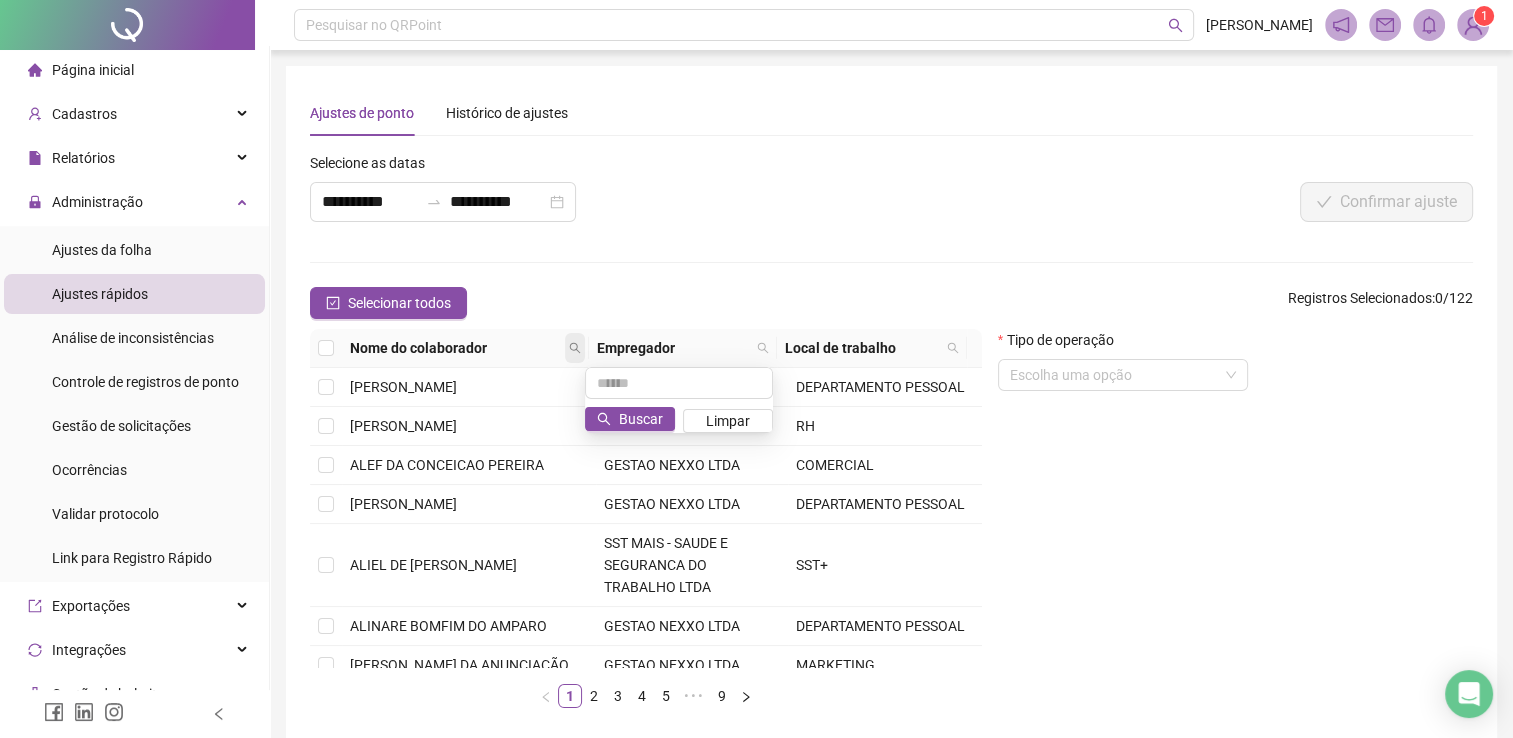 click 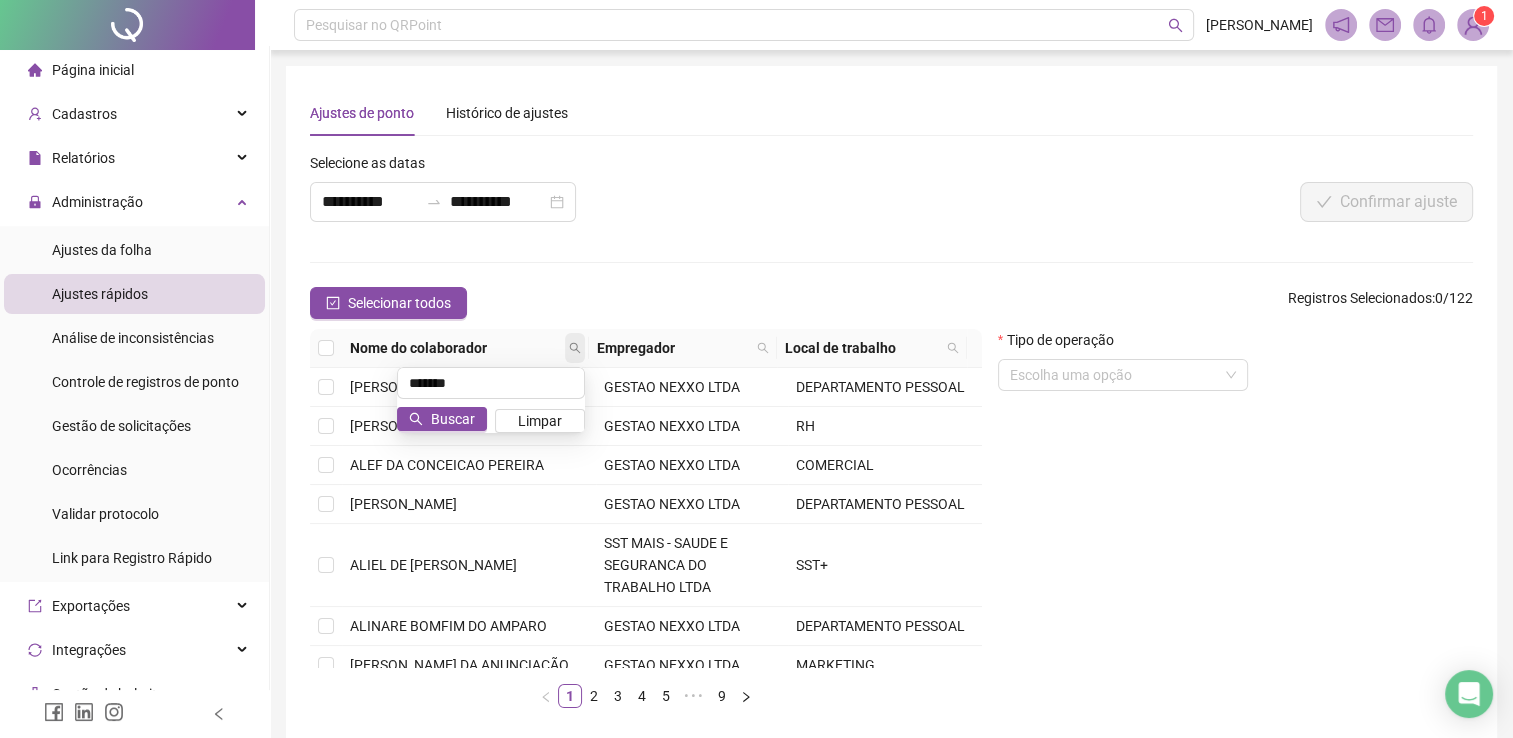 type on "*******" 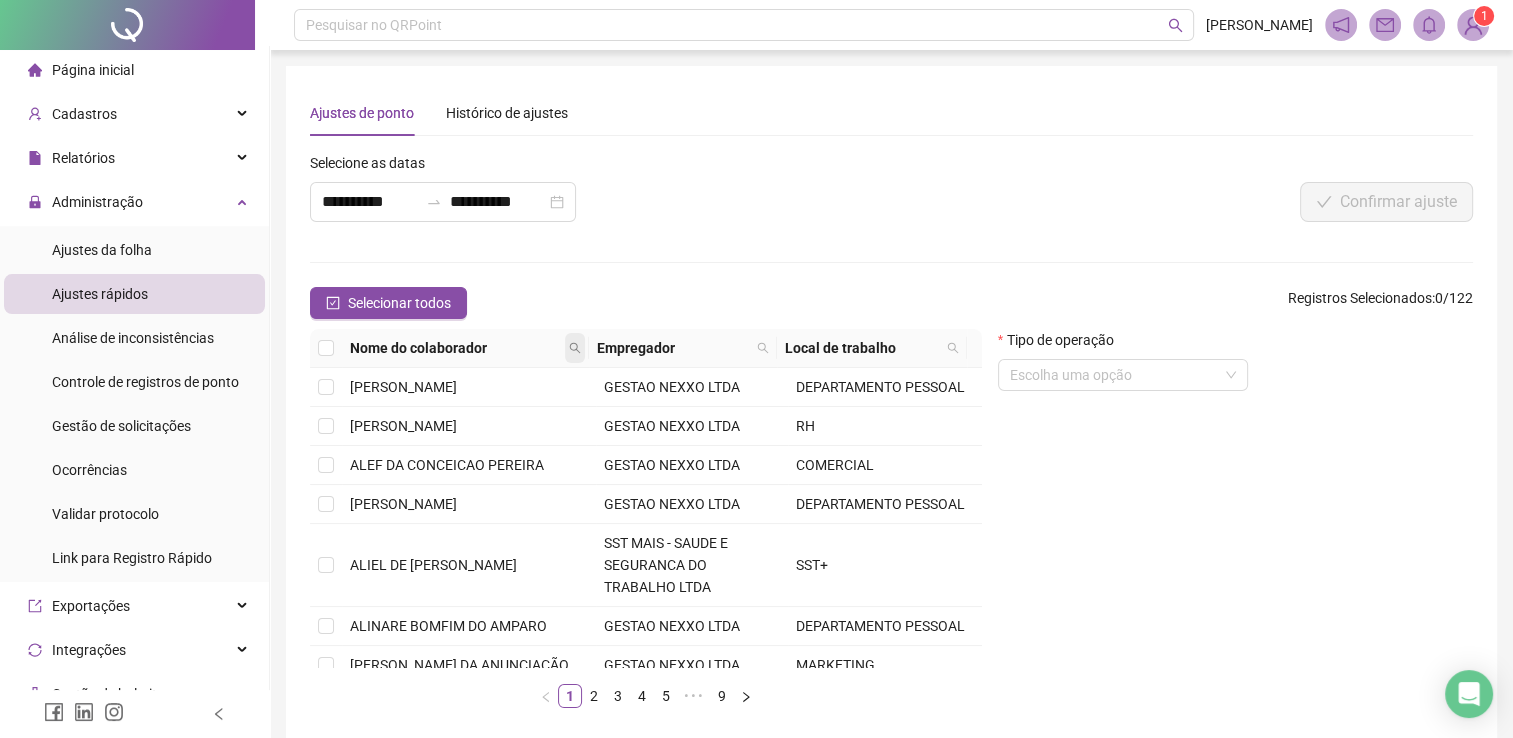 click 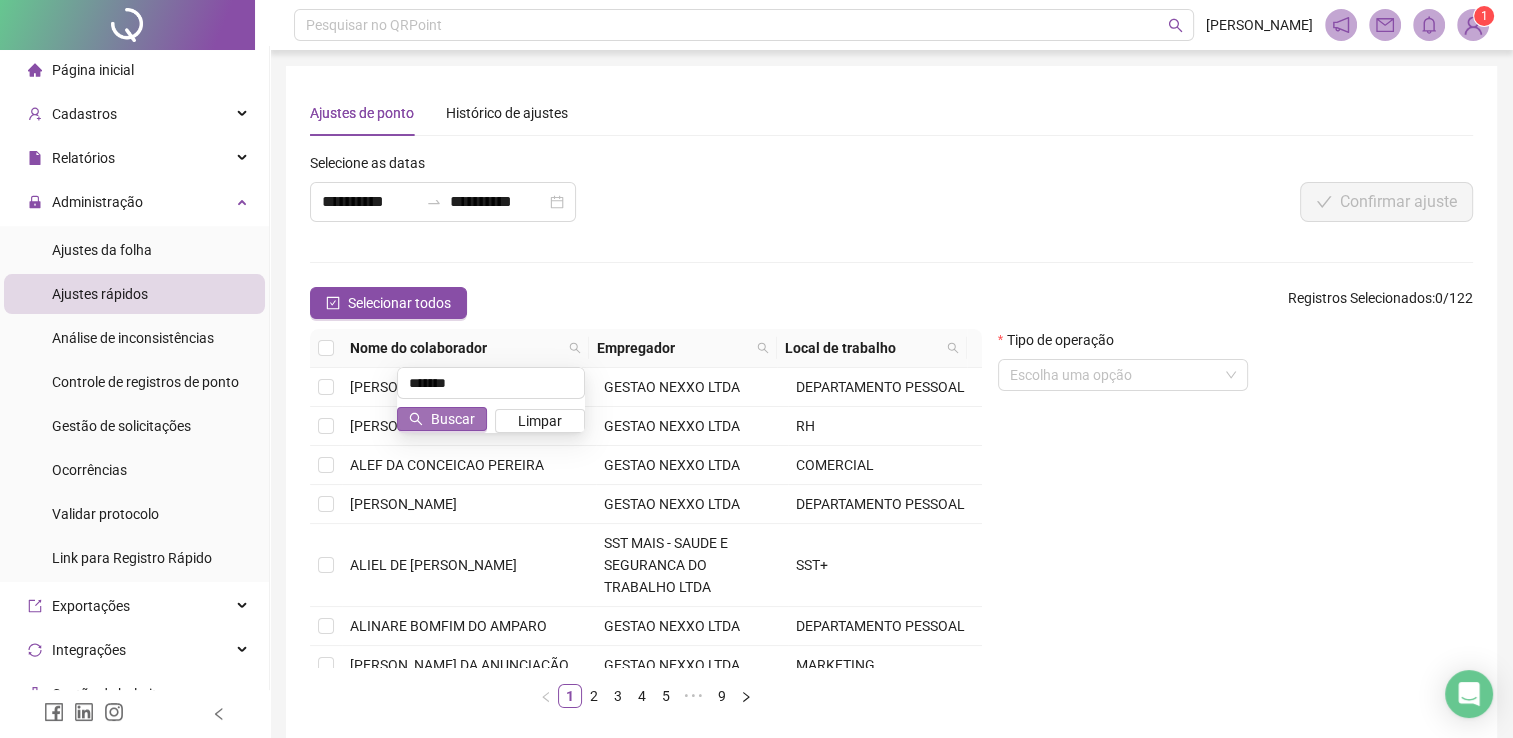 click on "Buscar" at bounding box center [453, 419] 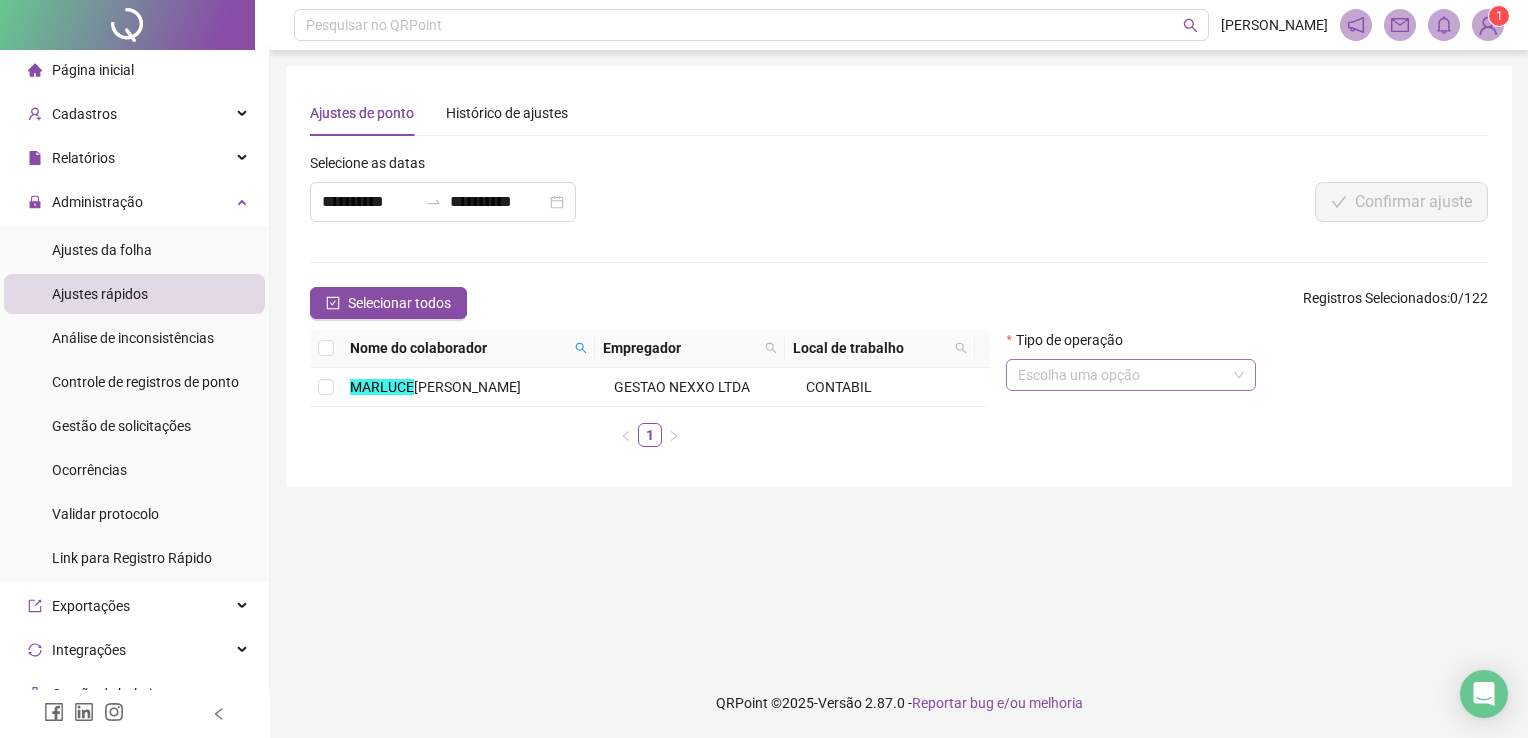 click at bounding box center [1125, 375] 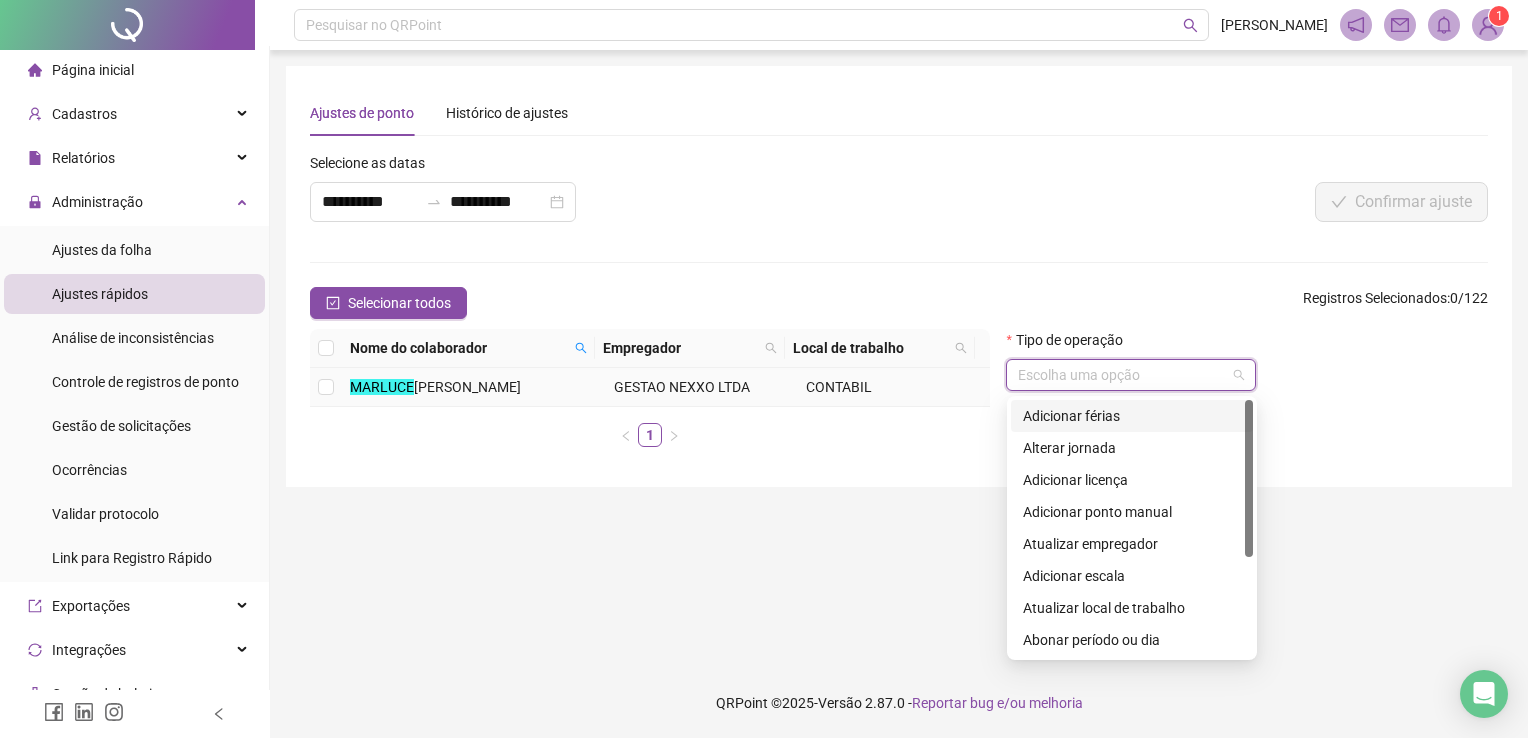 click at bounding box center (326, 387) 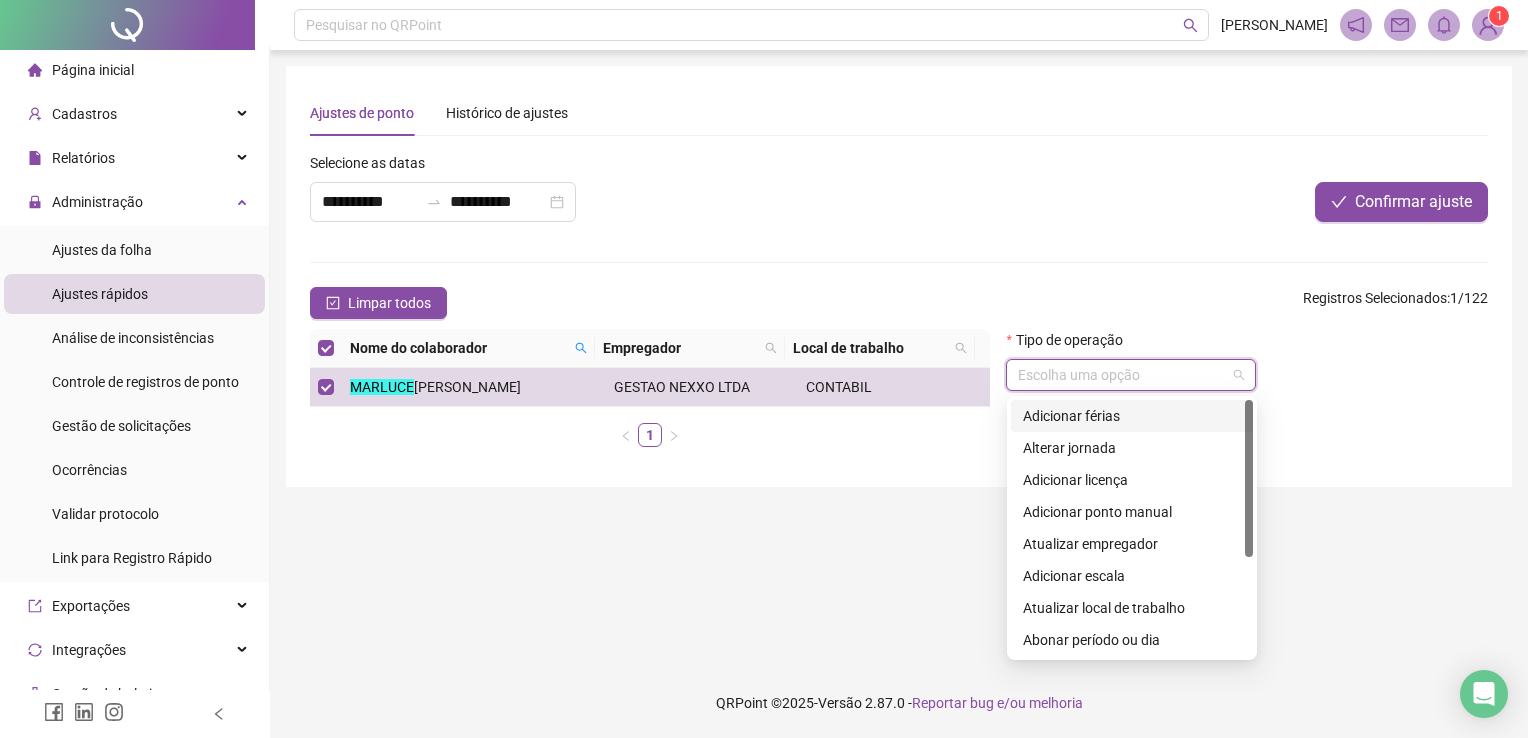 click at bounding box center [1125, 375] 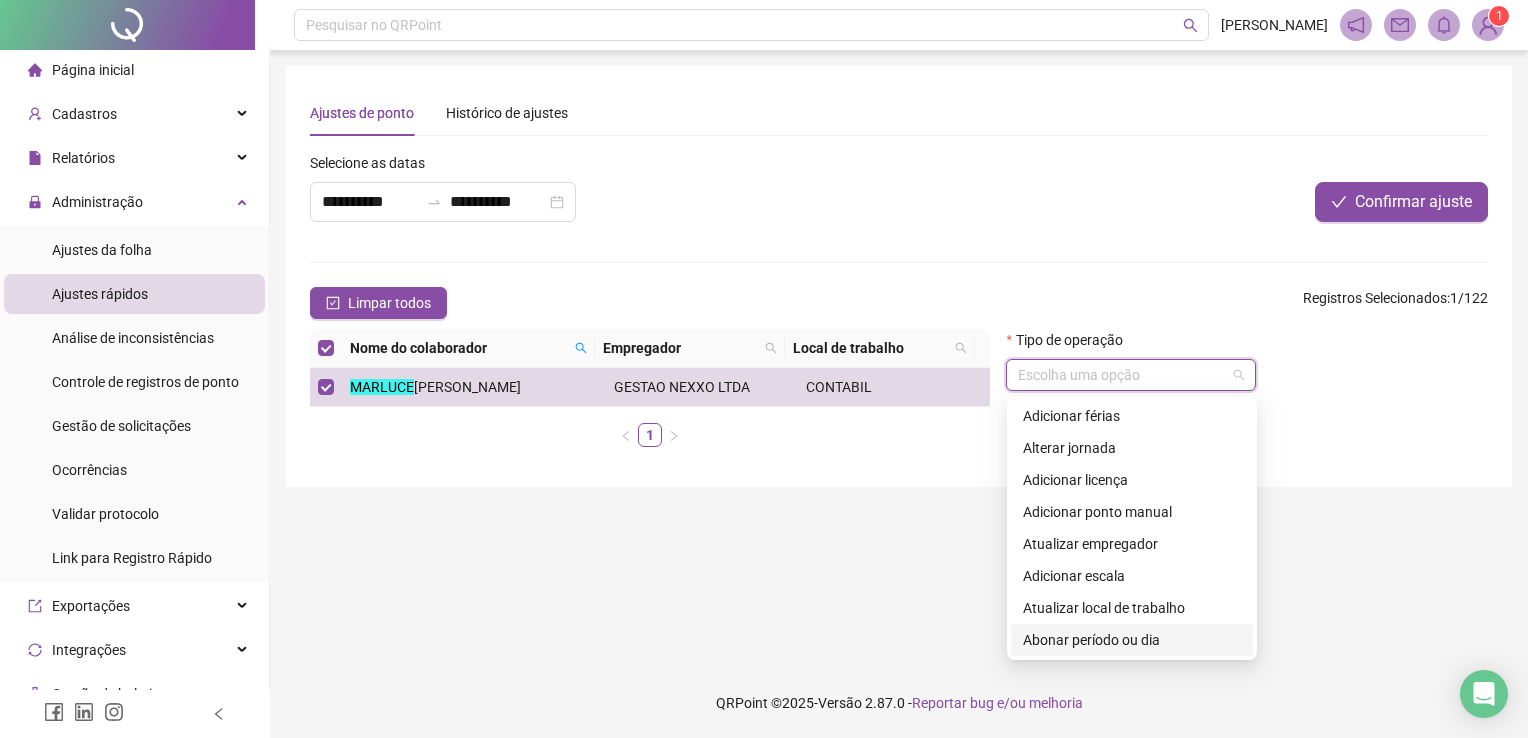 scroll, scrollTop: 100, scrollLeft: 0, axis: vertical 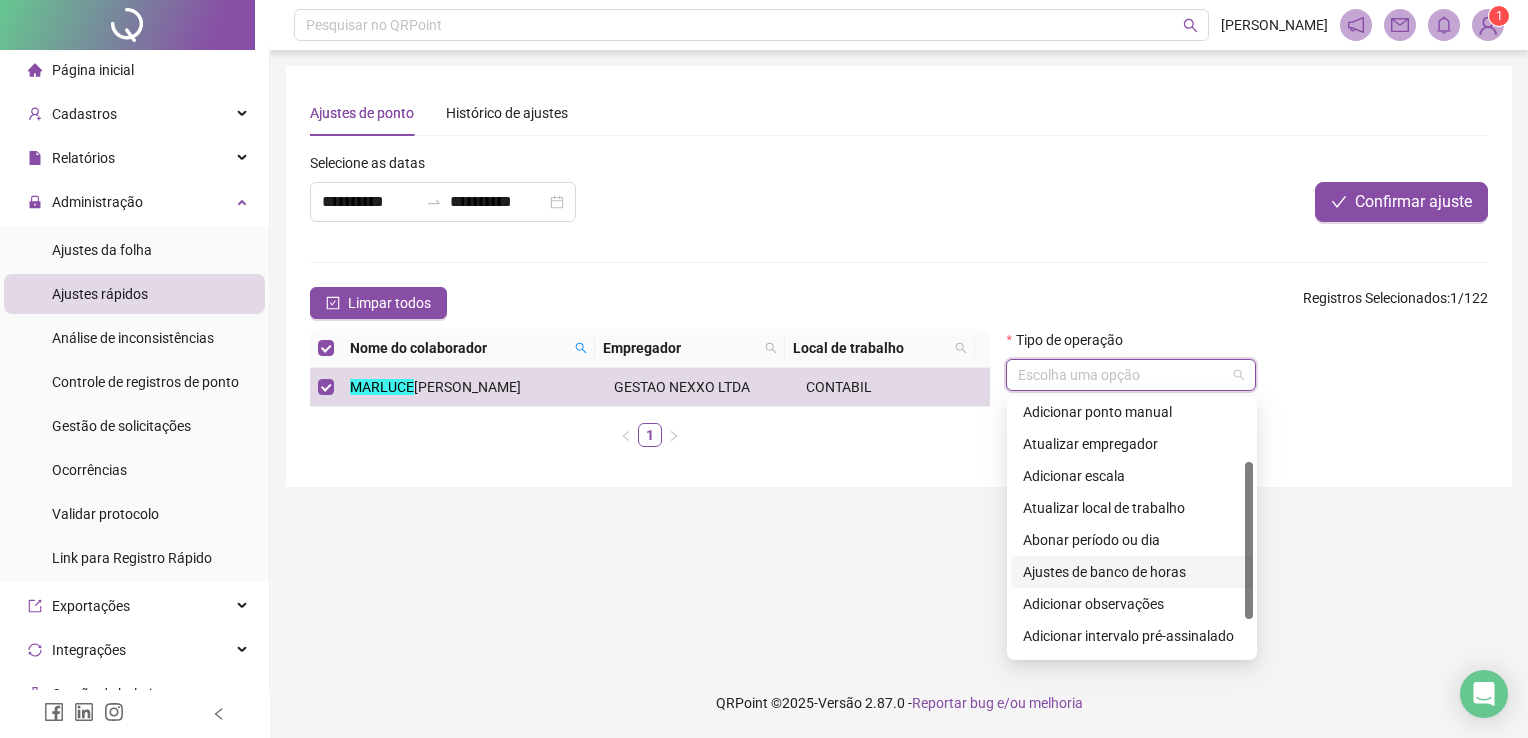 click on "Ajustes de banco de horas" at bounding box center [1132, 572] 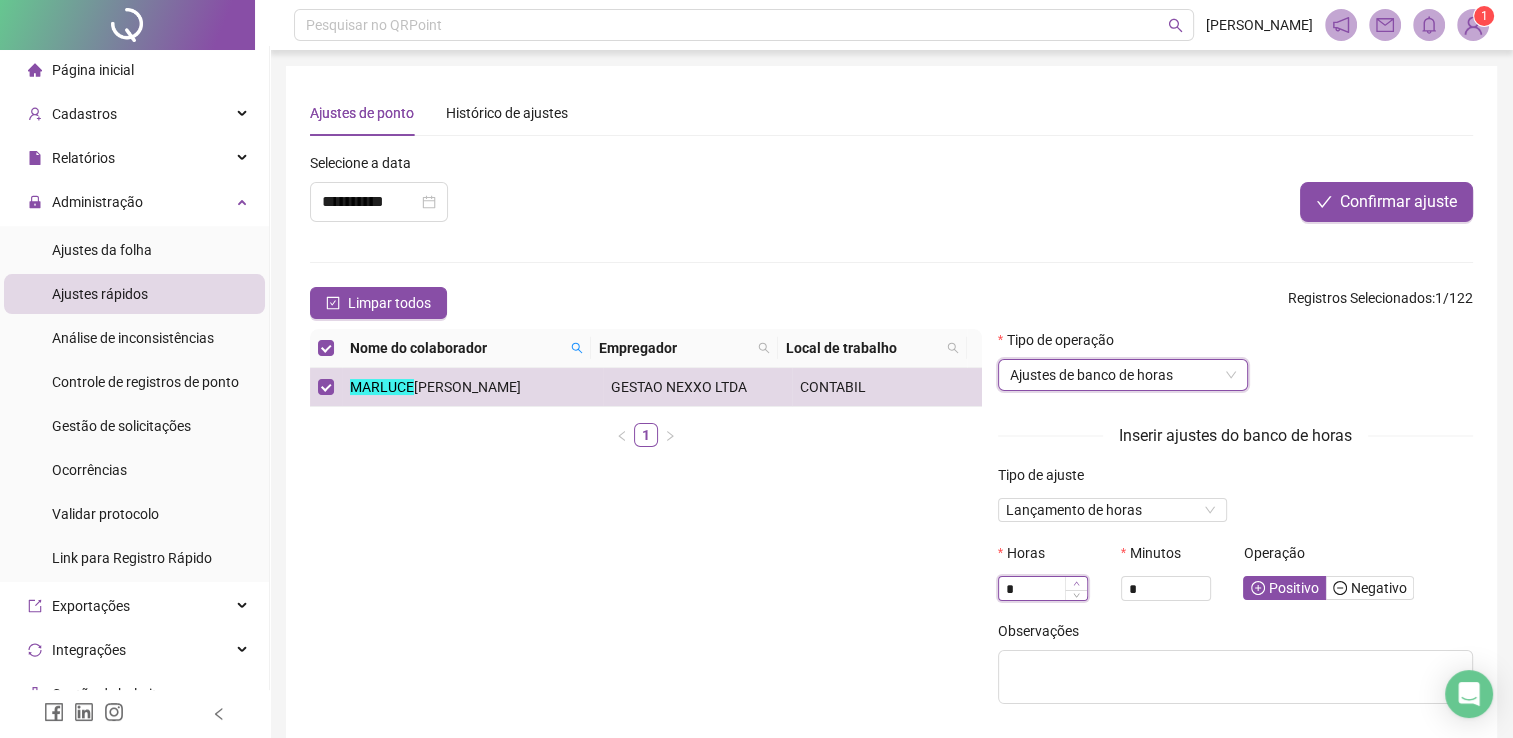 type on "*" 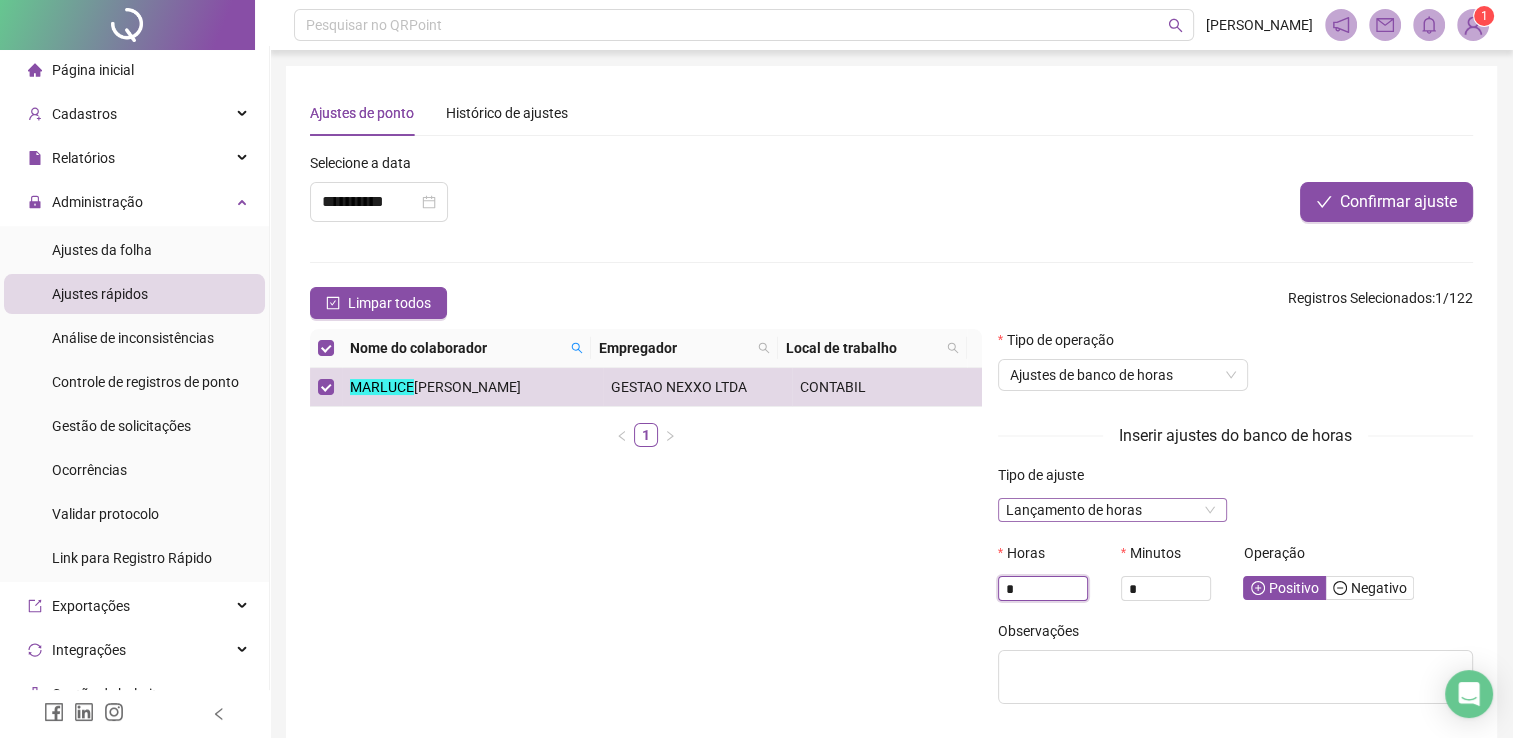 click on "Lançamento de horas" at bounding box center [1113, 510] 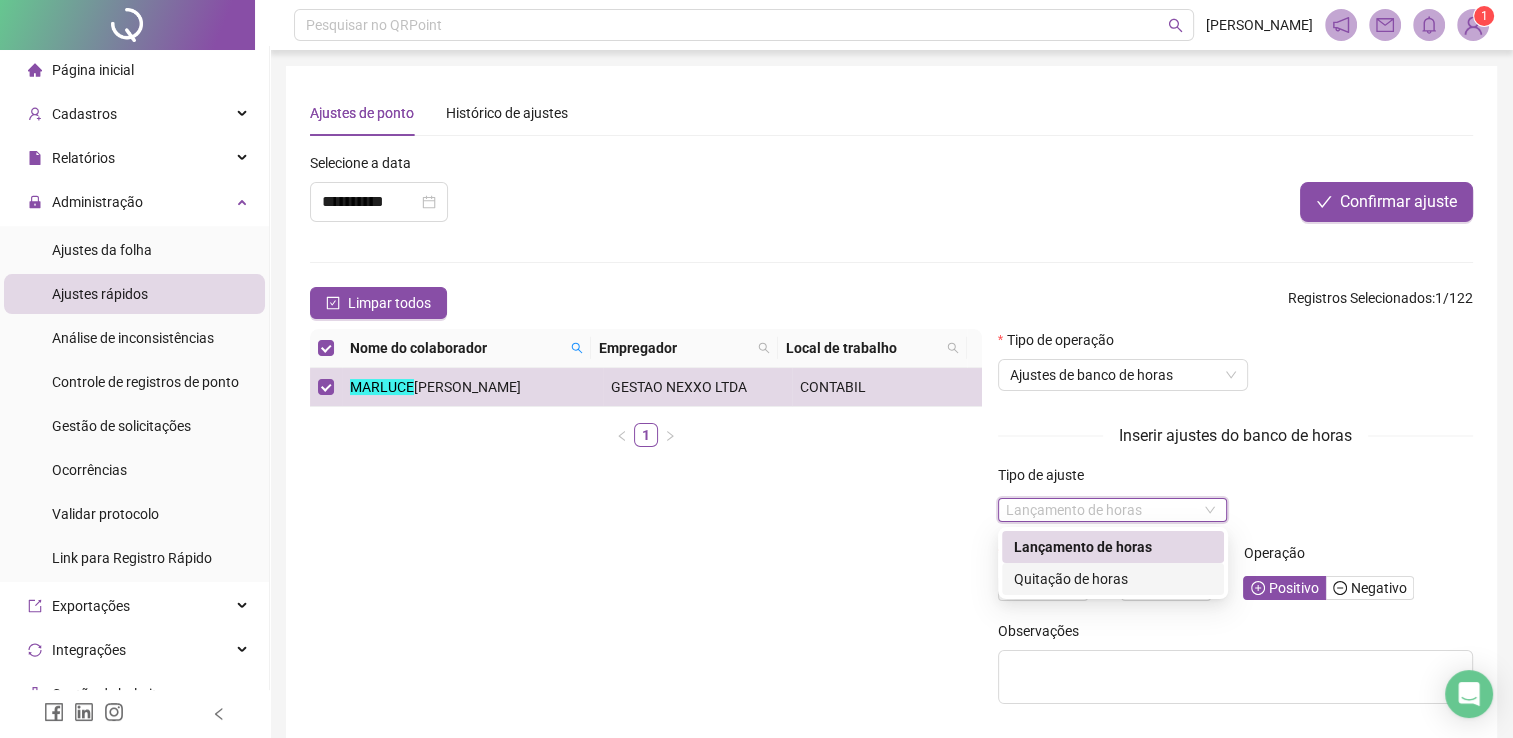 click on "Quitação de horas" at bounding box center (1113, 579) 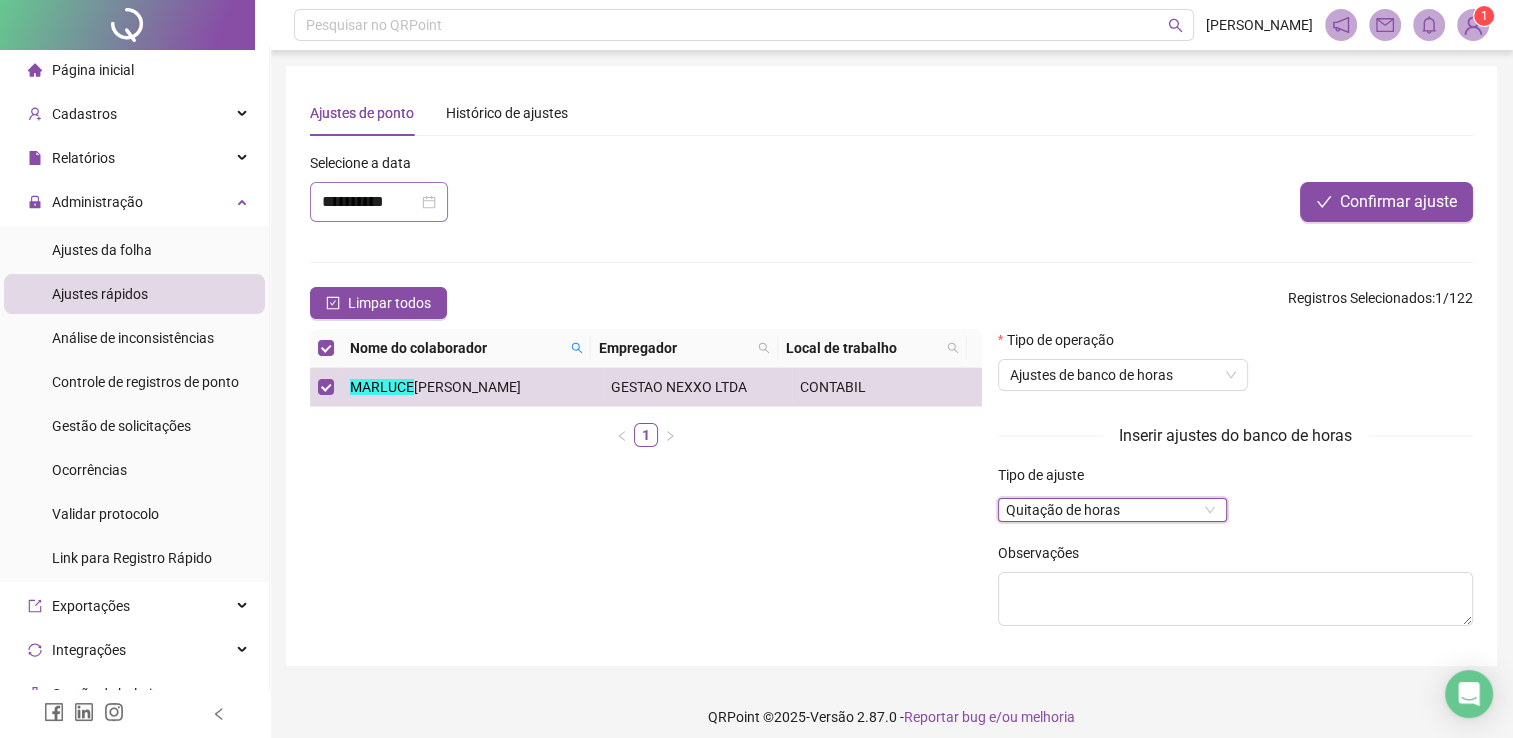 click on "**********" at bounding box center (379, 202) 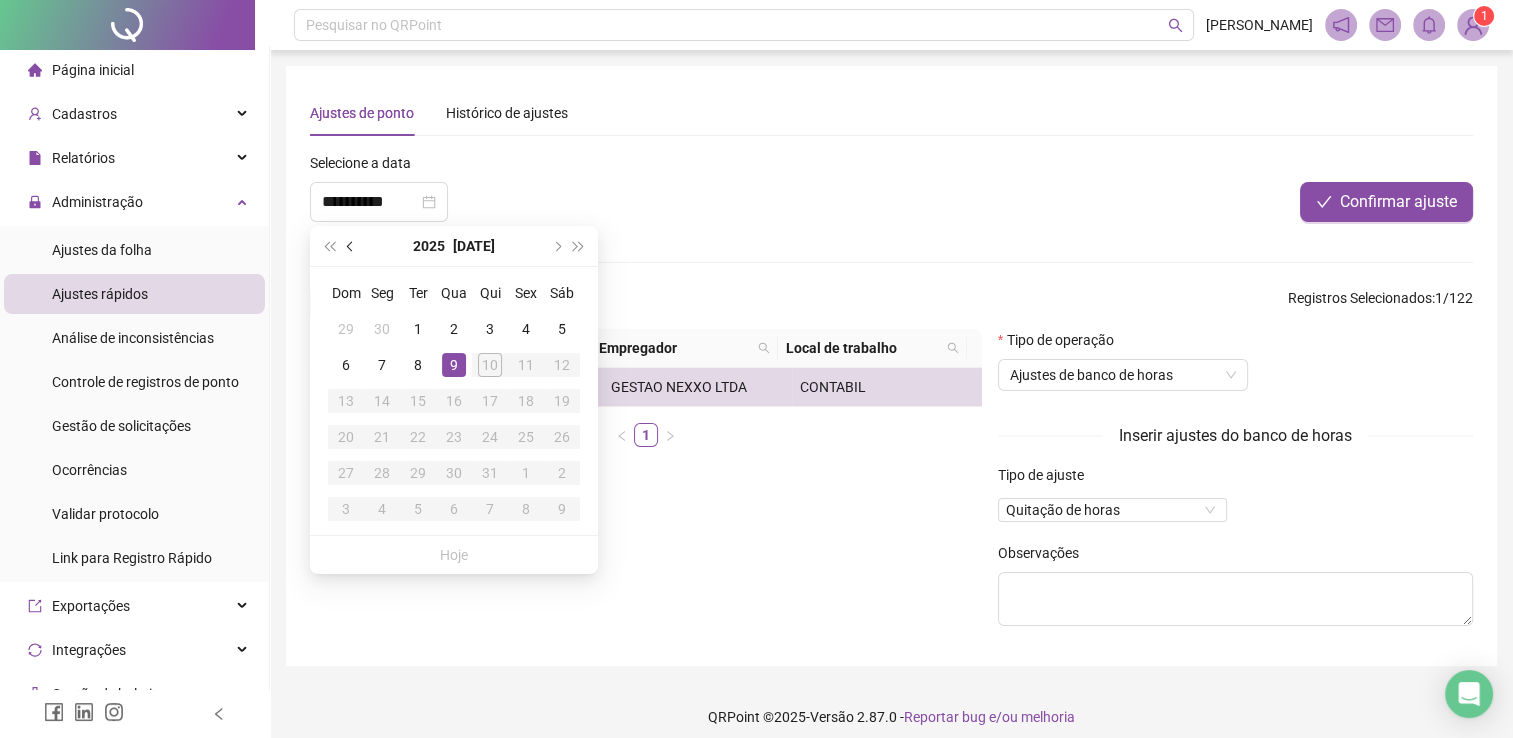 click at bounding box center (351, 246) 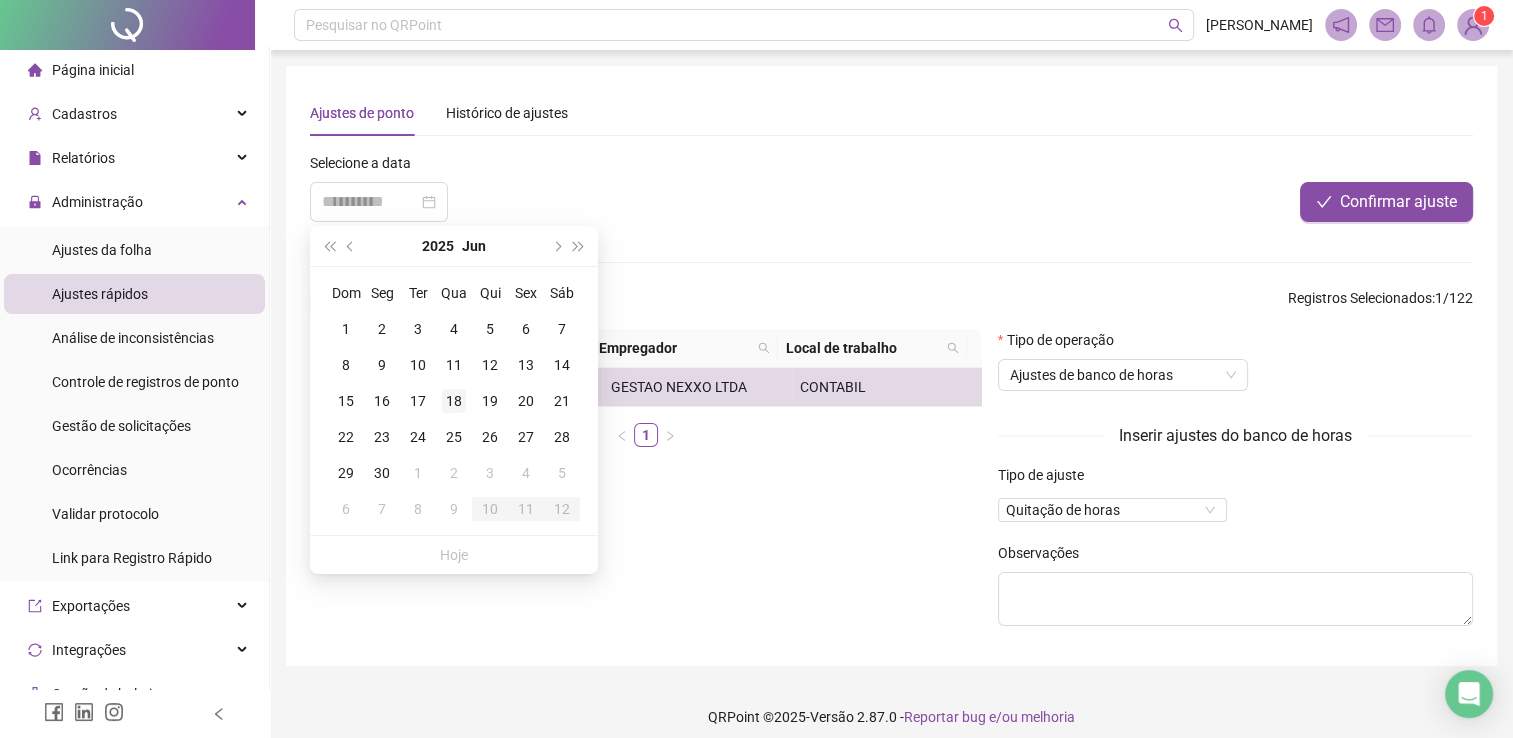 type on "**********" 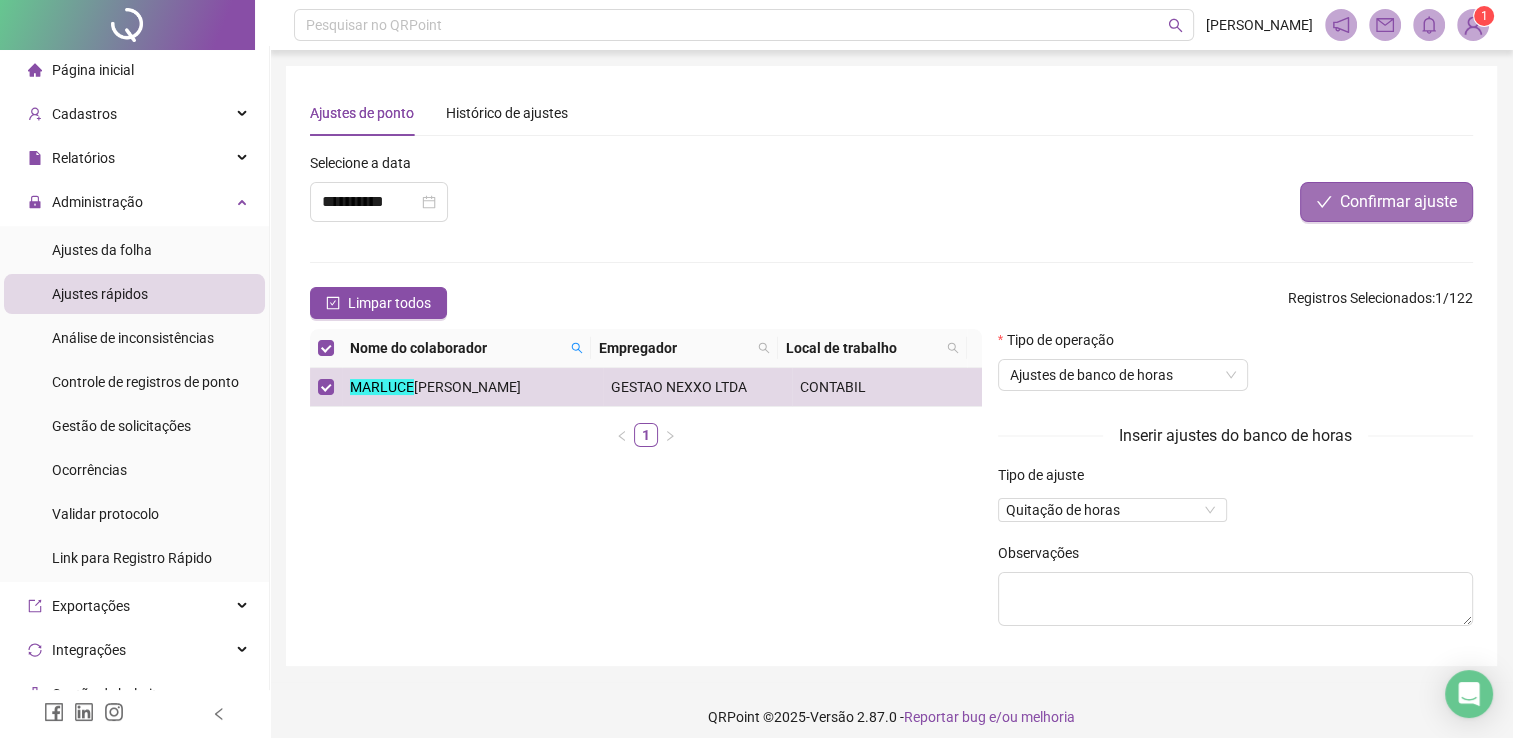 click on "Confirmar ajuste" at bounding box center [1398, 202] 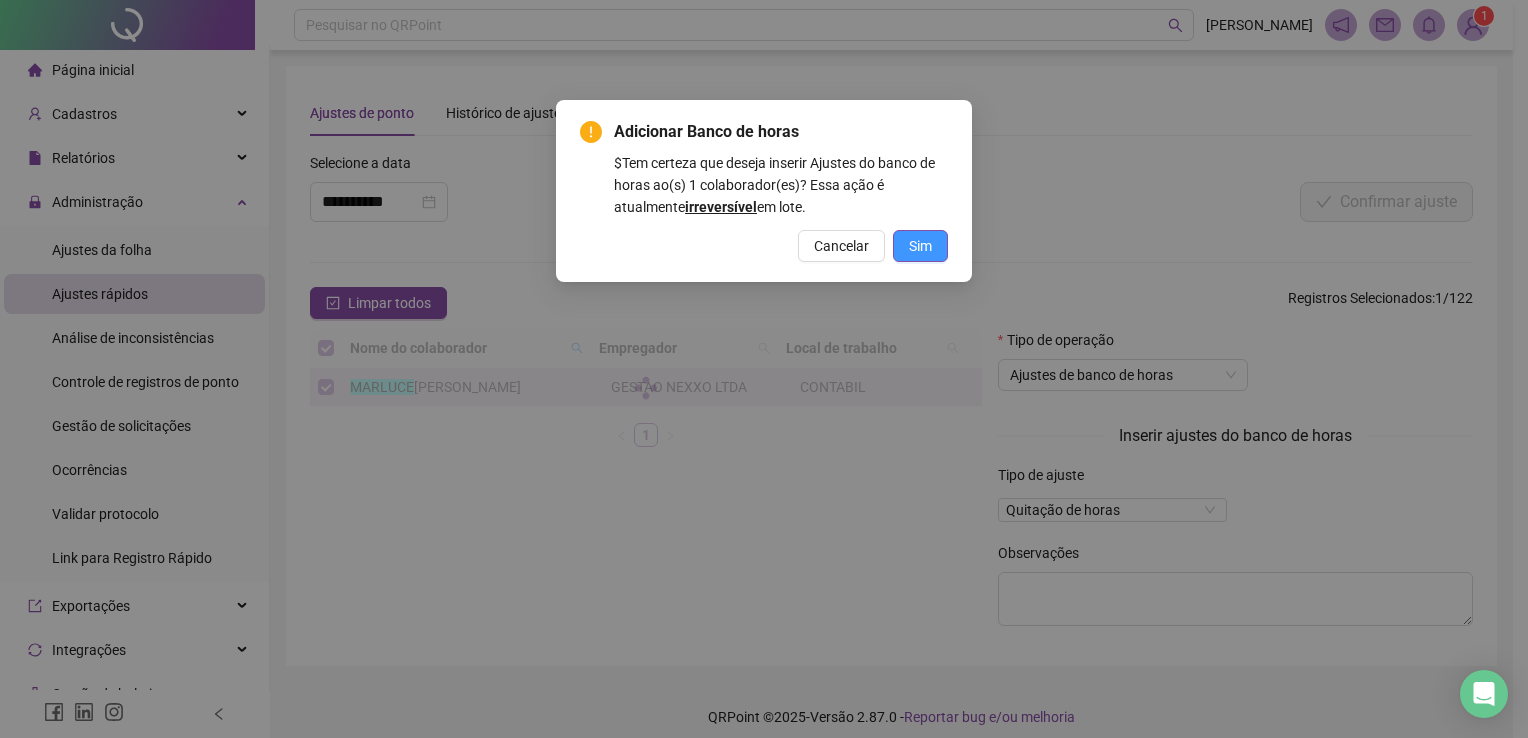 click on "Sim" at bounding box center [920, 246] 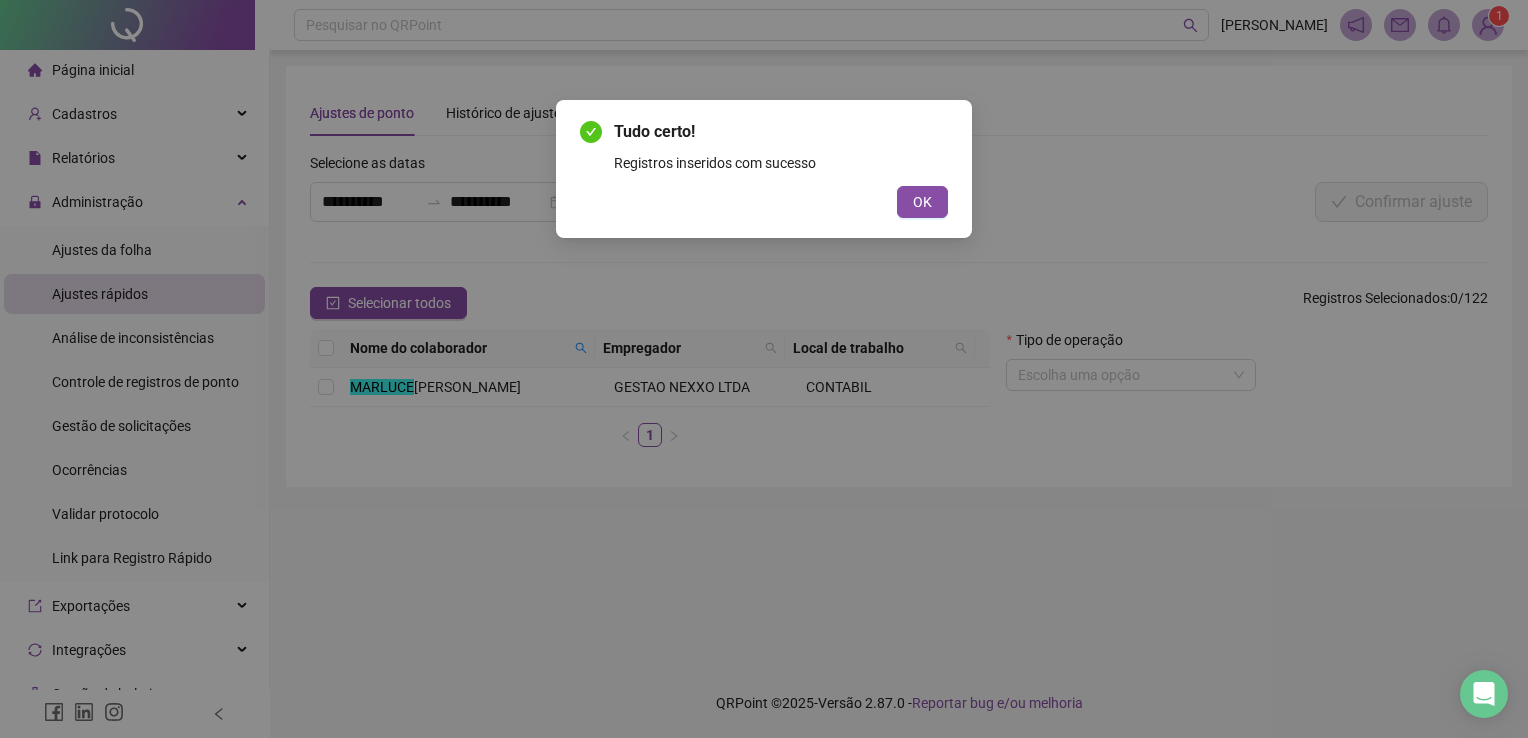 click on "OK" at bounding box center [764, 202] 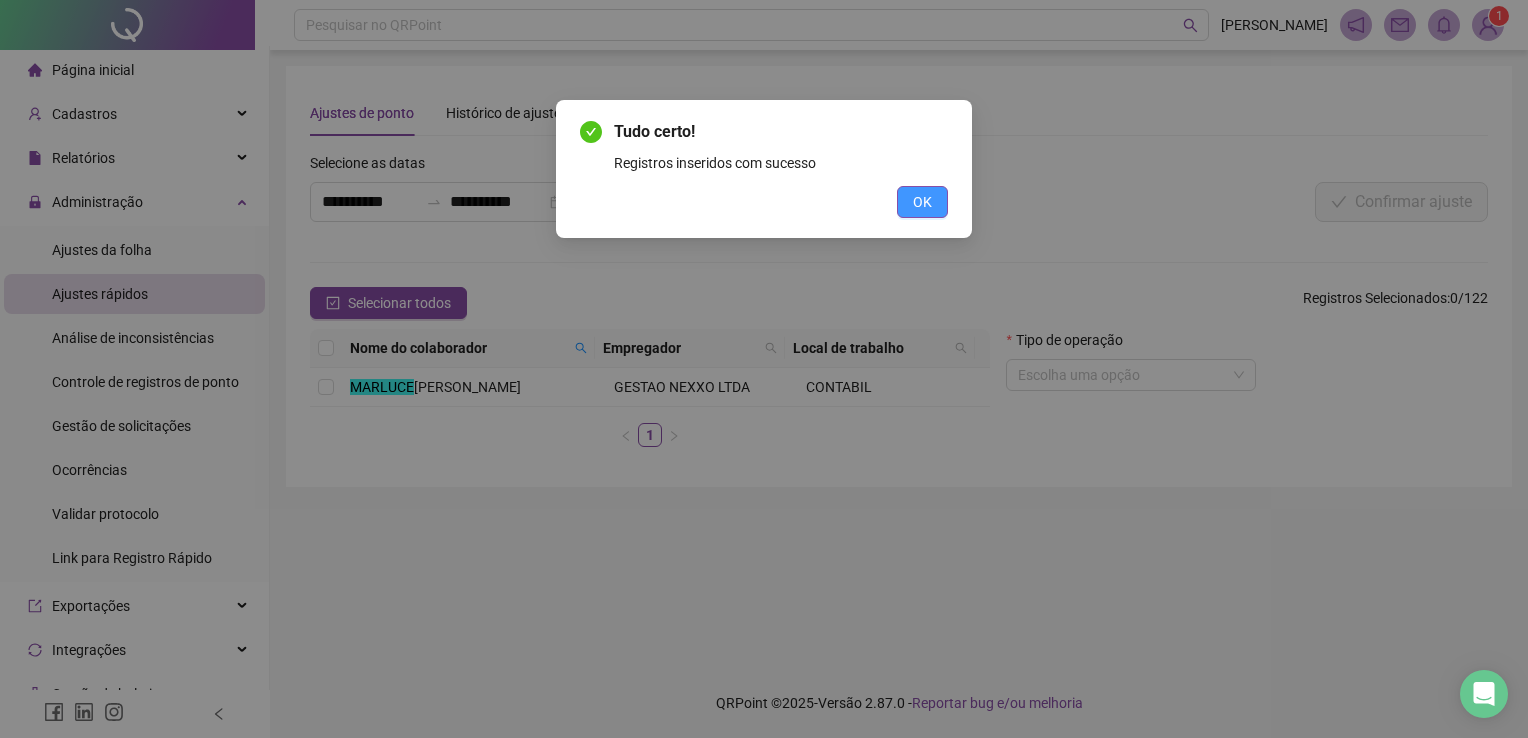 click on "OK" at bounding box center [922, 202] 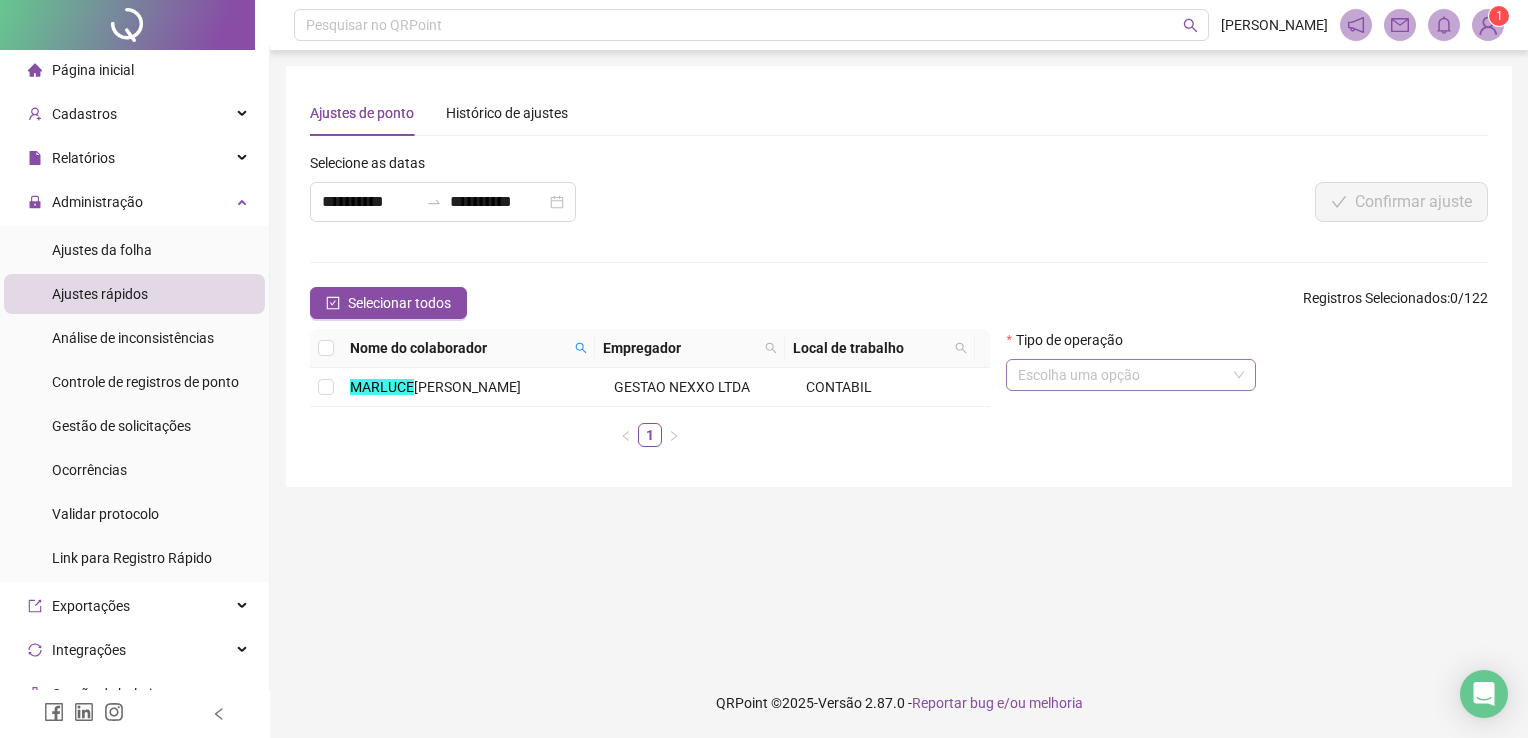 click at bounding box center [1125, 375] 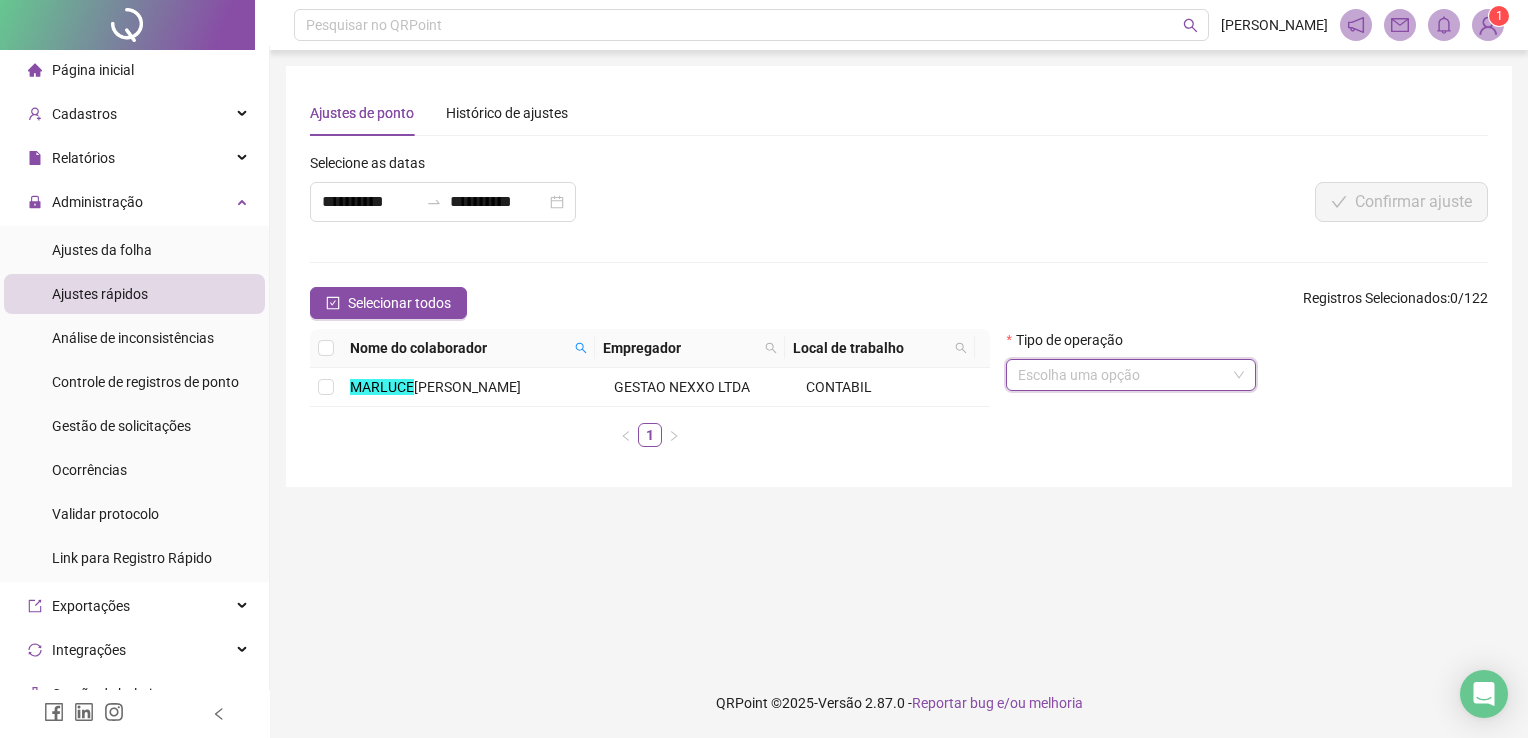 click on "**********" at bounding box center (899, 359) 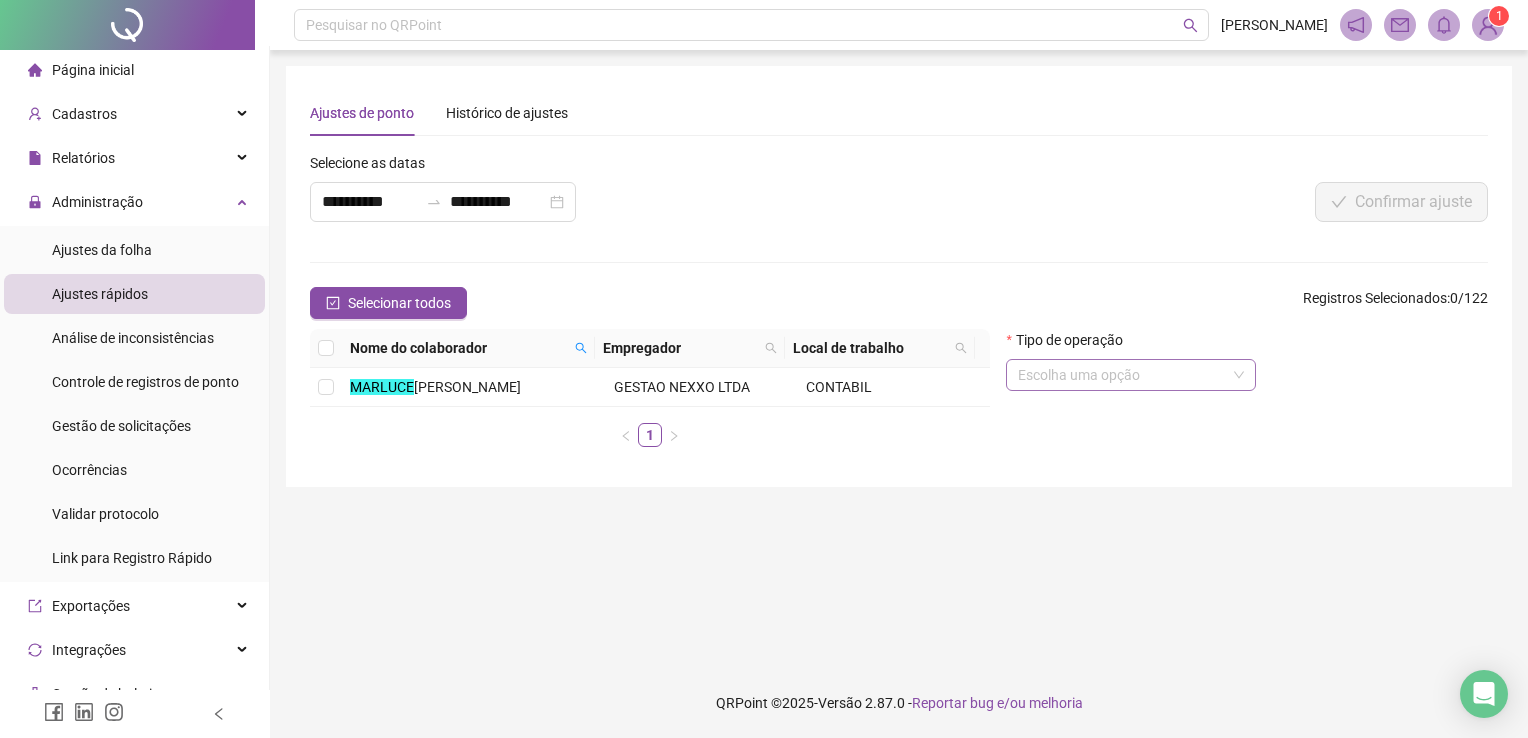 click at bounding box center [1125, 375] 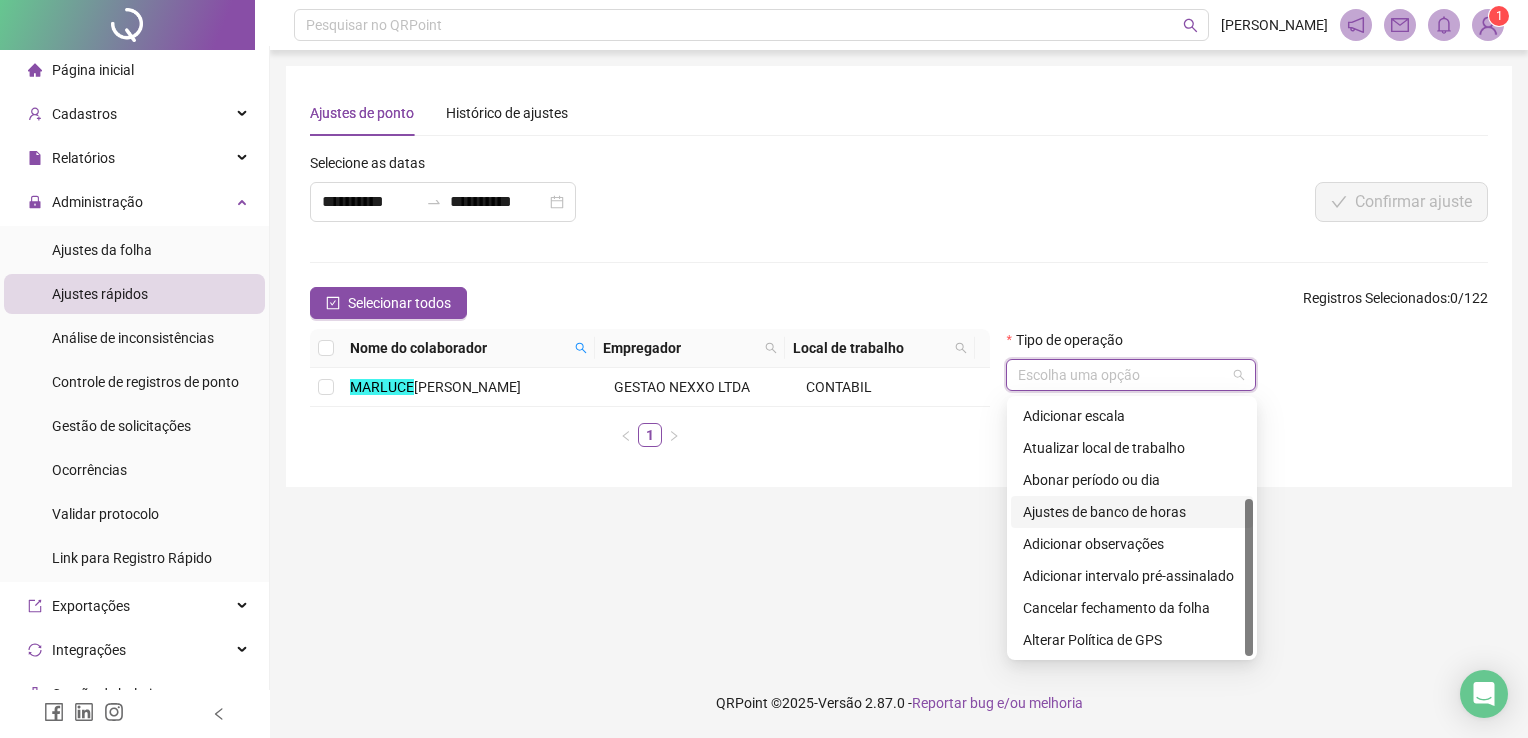 scroll, scrollTop: 160, scrollLeft: 0, axis: vertical 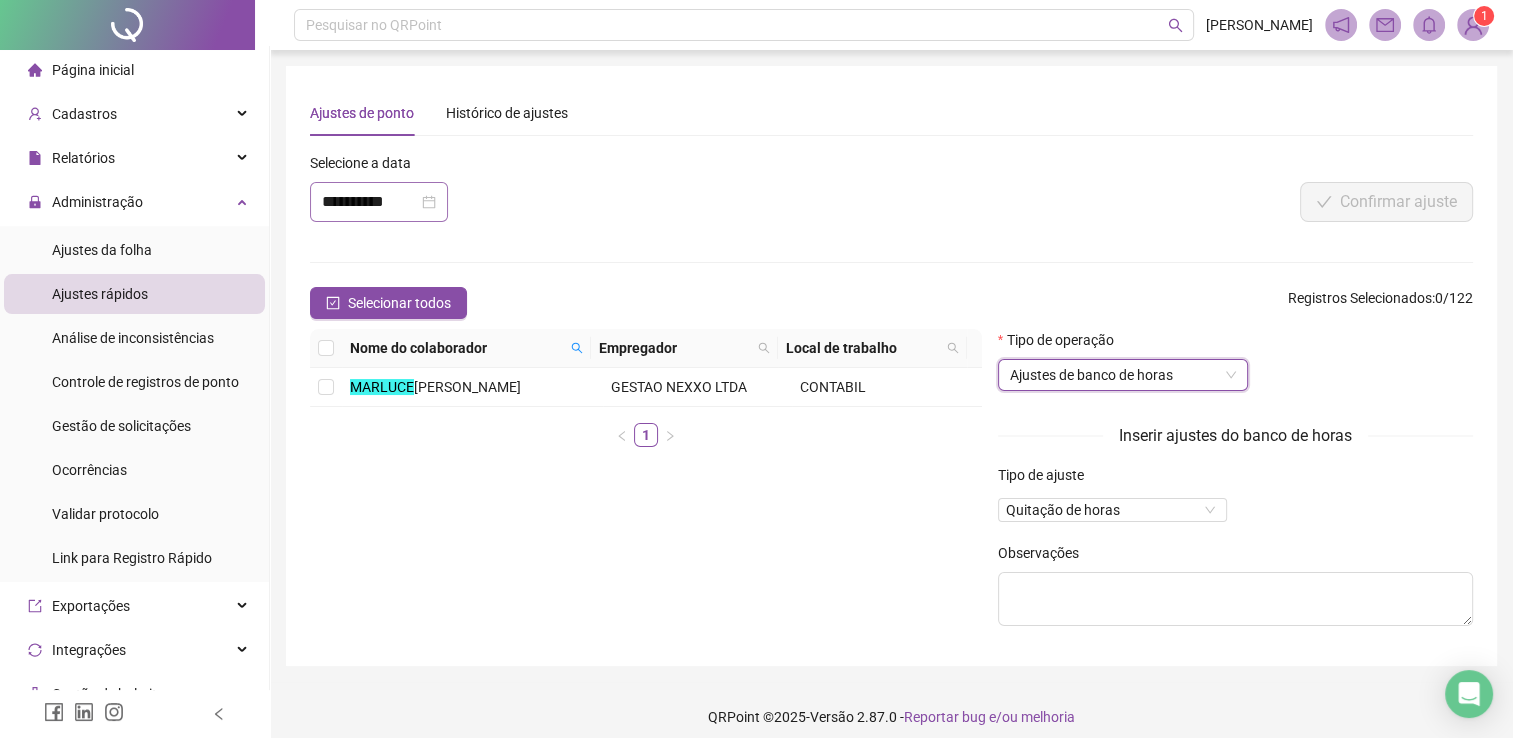 click on "**********" at bounding box center (379, 202) 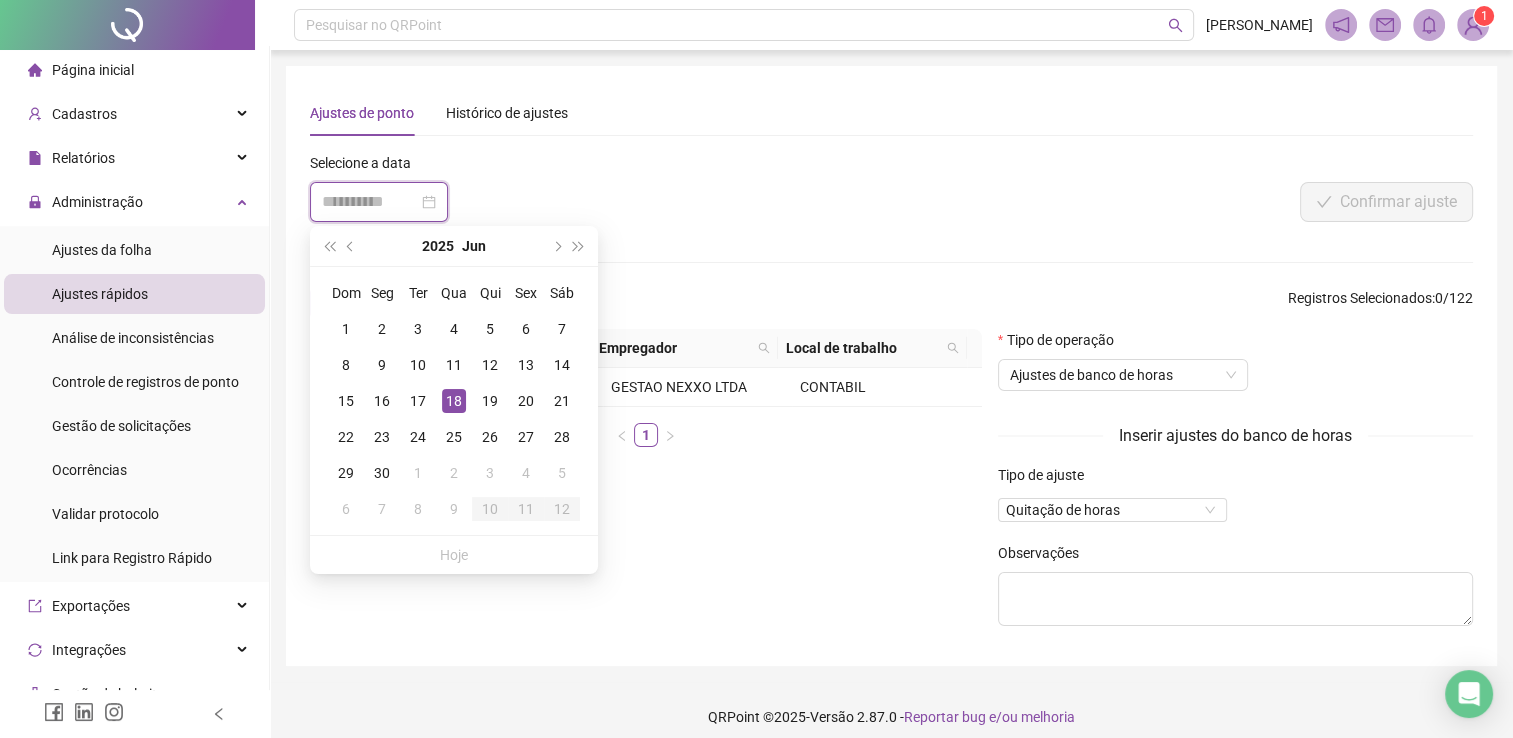 type on "**********" 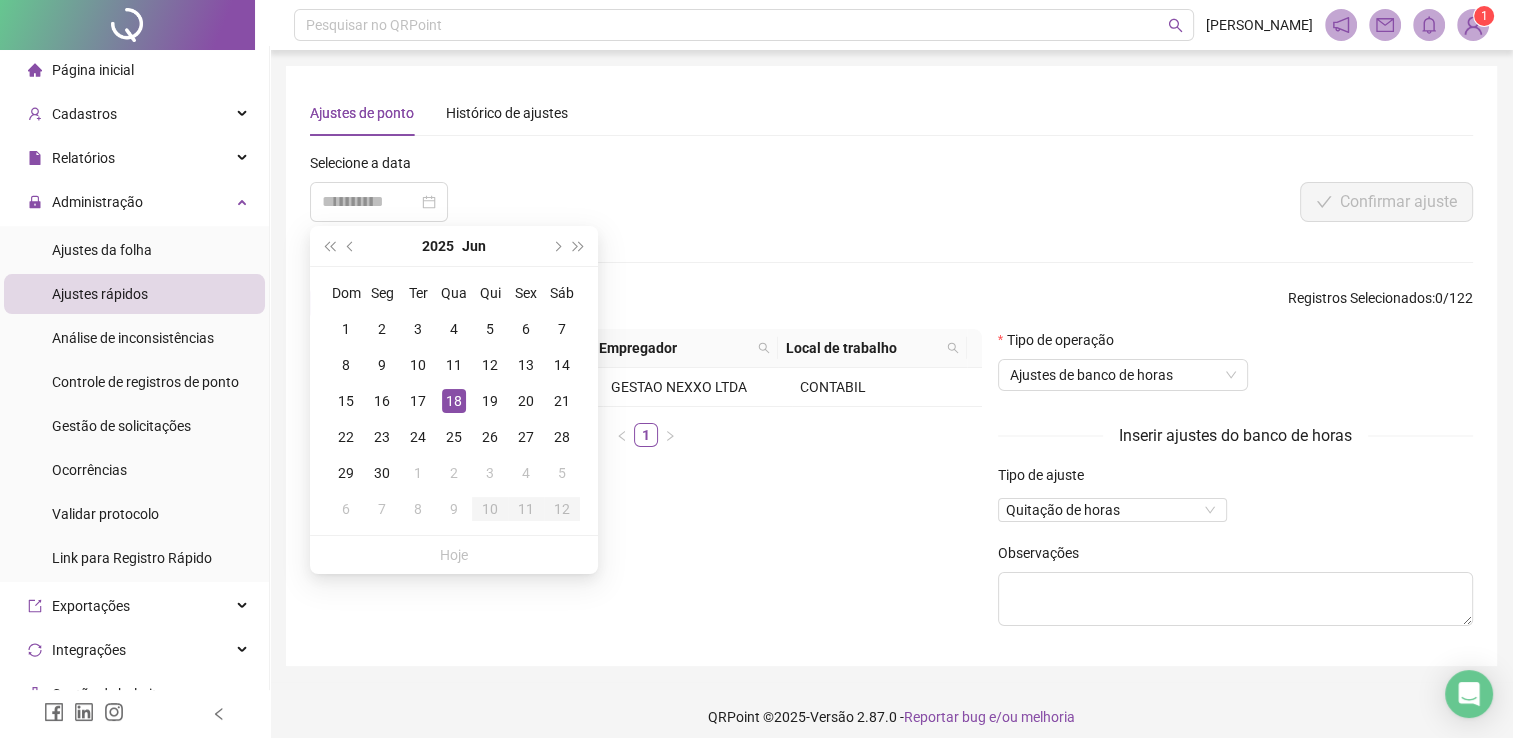 click on "18" at bounding box center (454, 401) 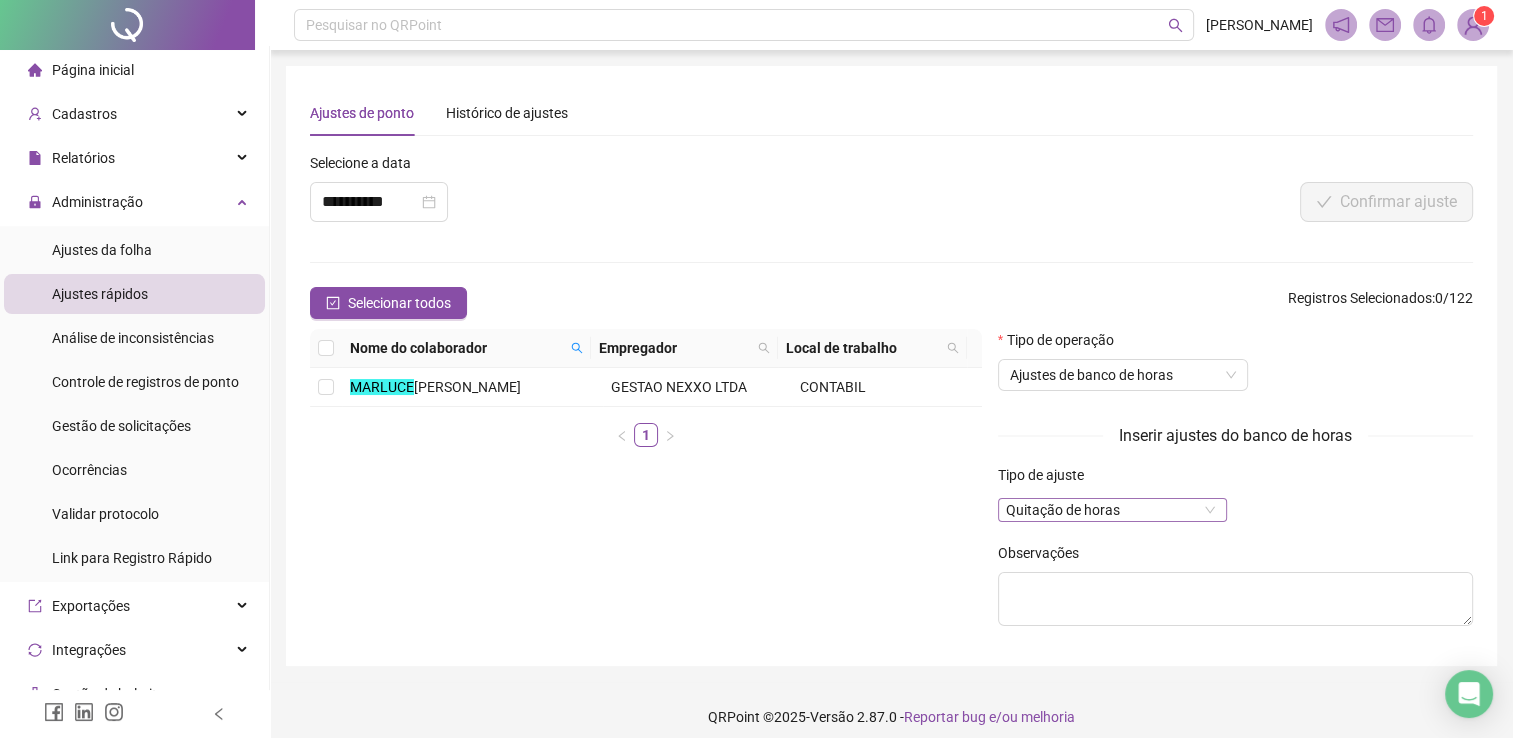 click on "Quitação de horas" at bounding box center (1113, 510) 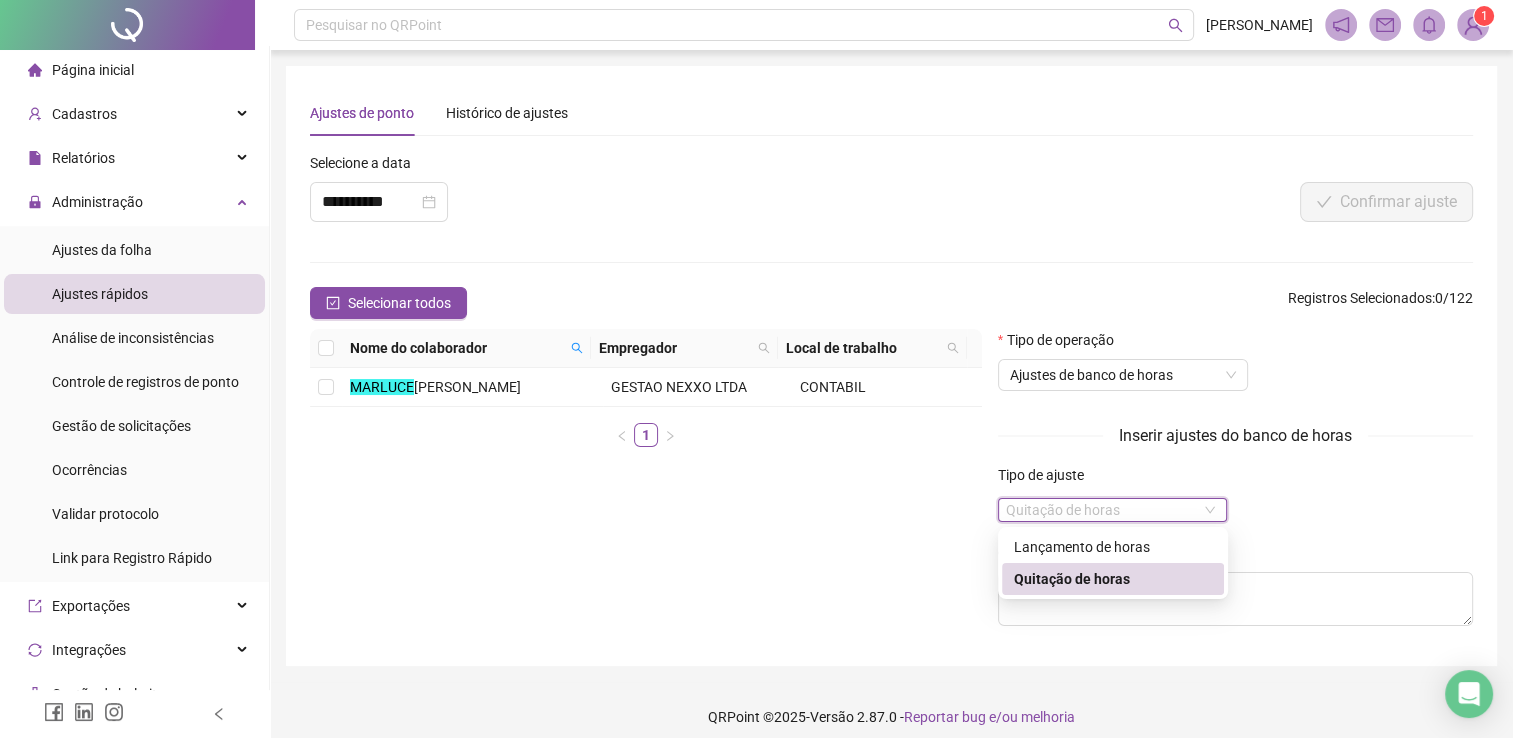 click on "Quitação de horas" at bounding box center (1113, 579) 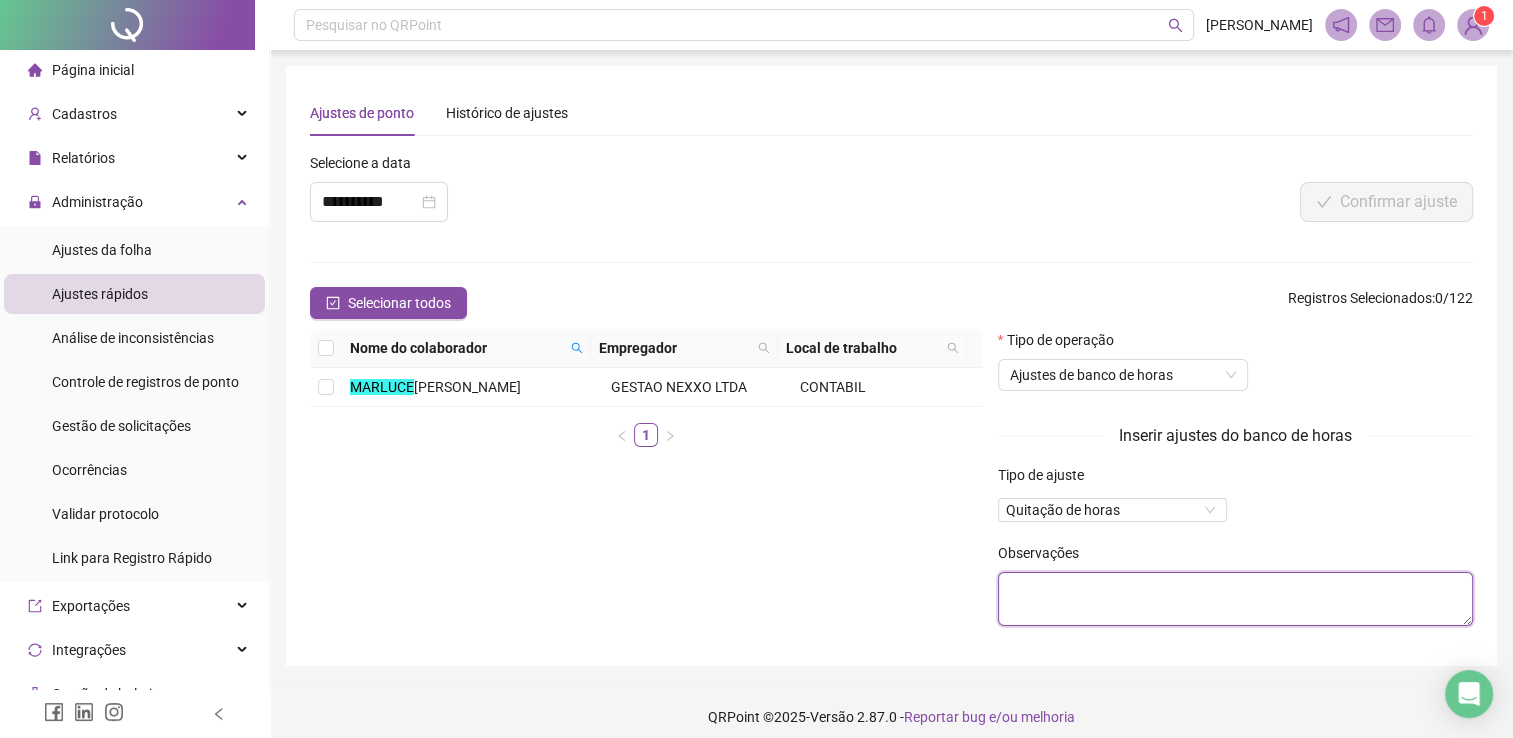 click at bounding box center [1235, 599] 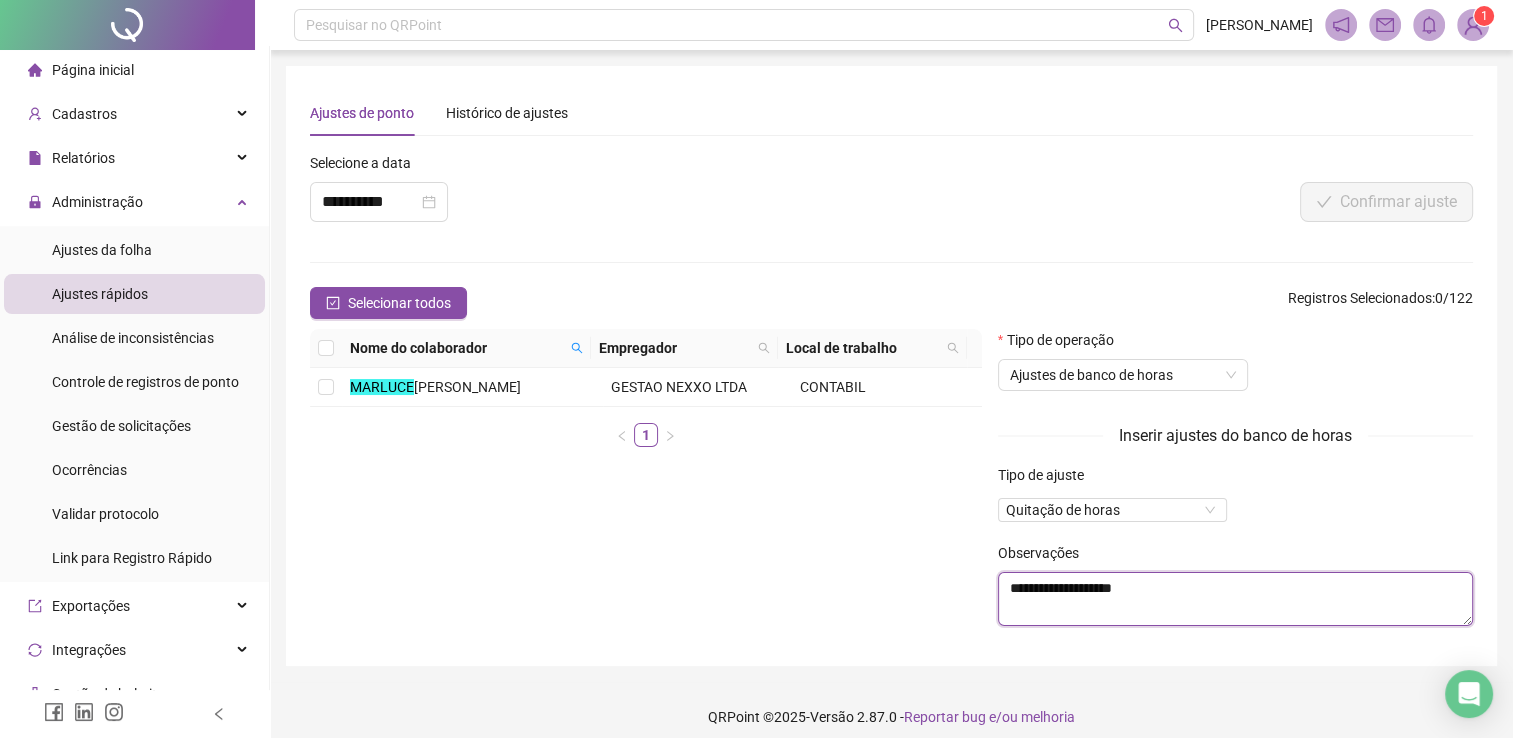 type on "**********" 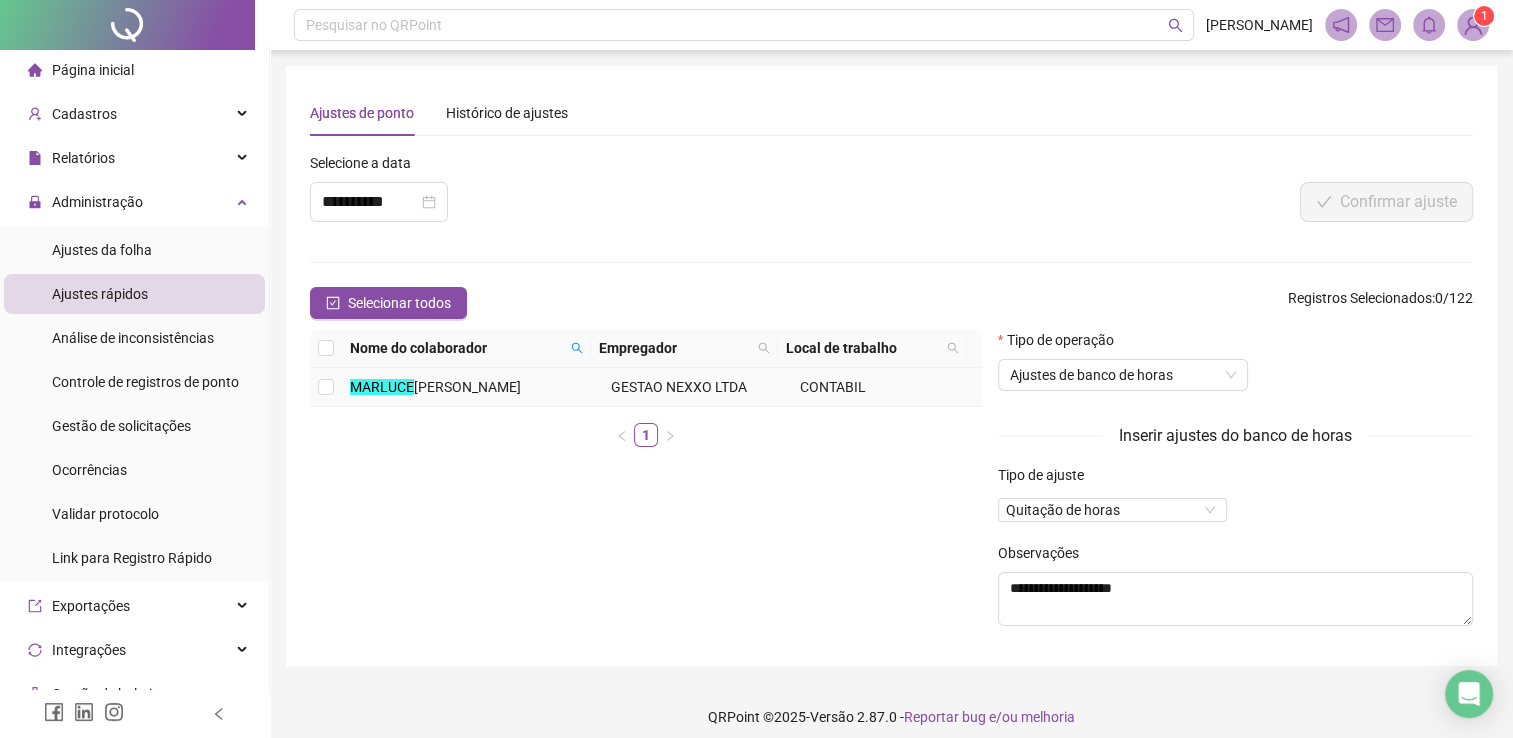 click at bounding box center (326, 387) 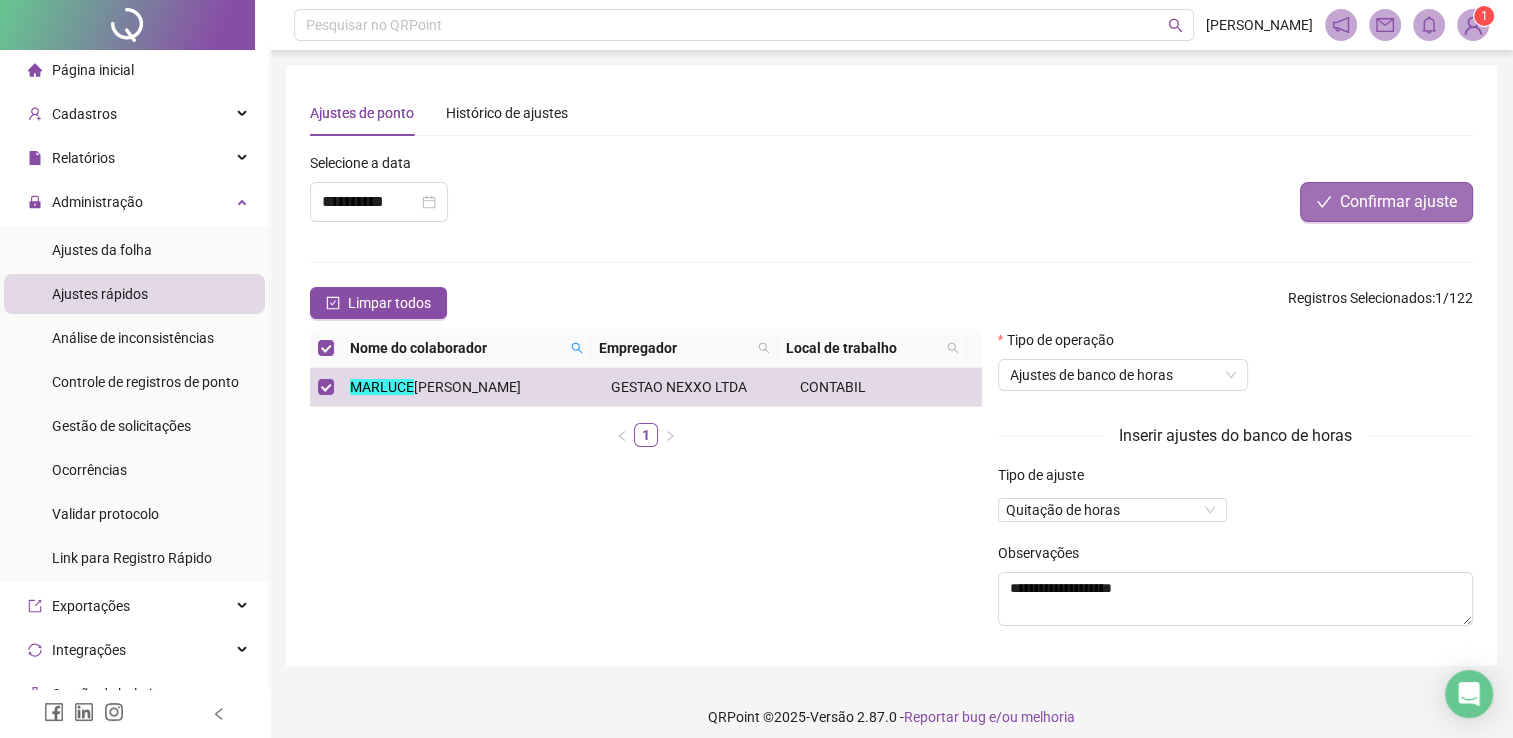 click on "Confirmar ajuste" at bounding box center [1398, 202] 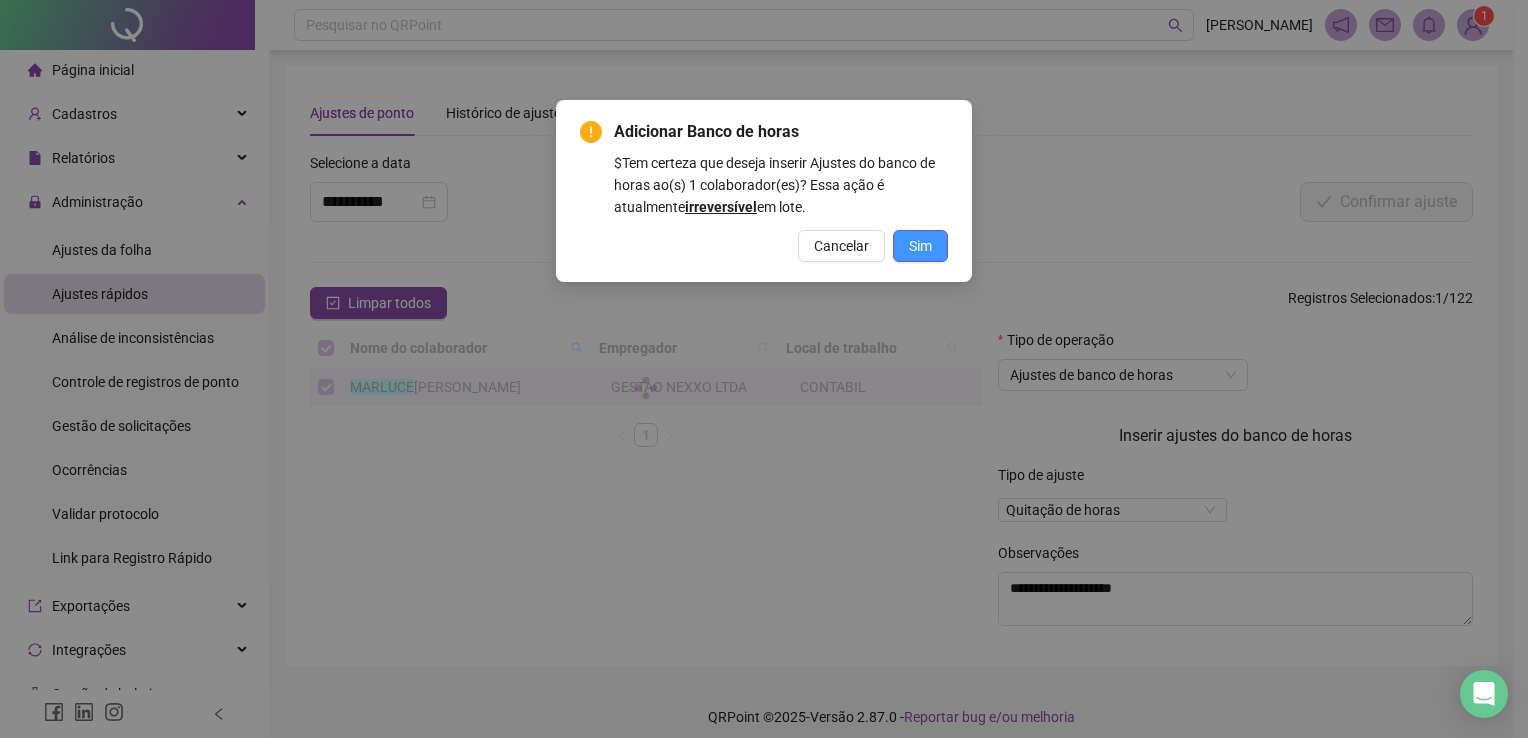 click on "Sim" at bounding box center [920, 246] 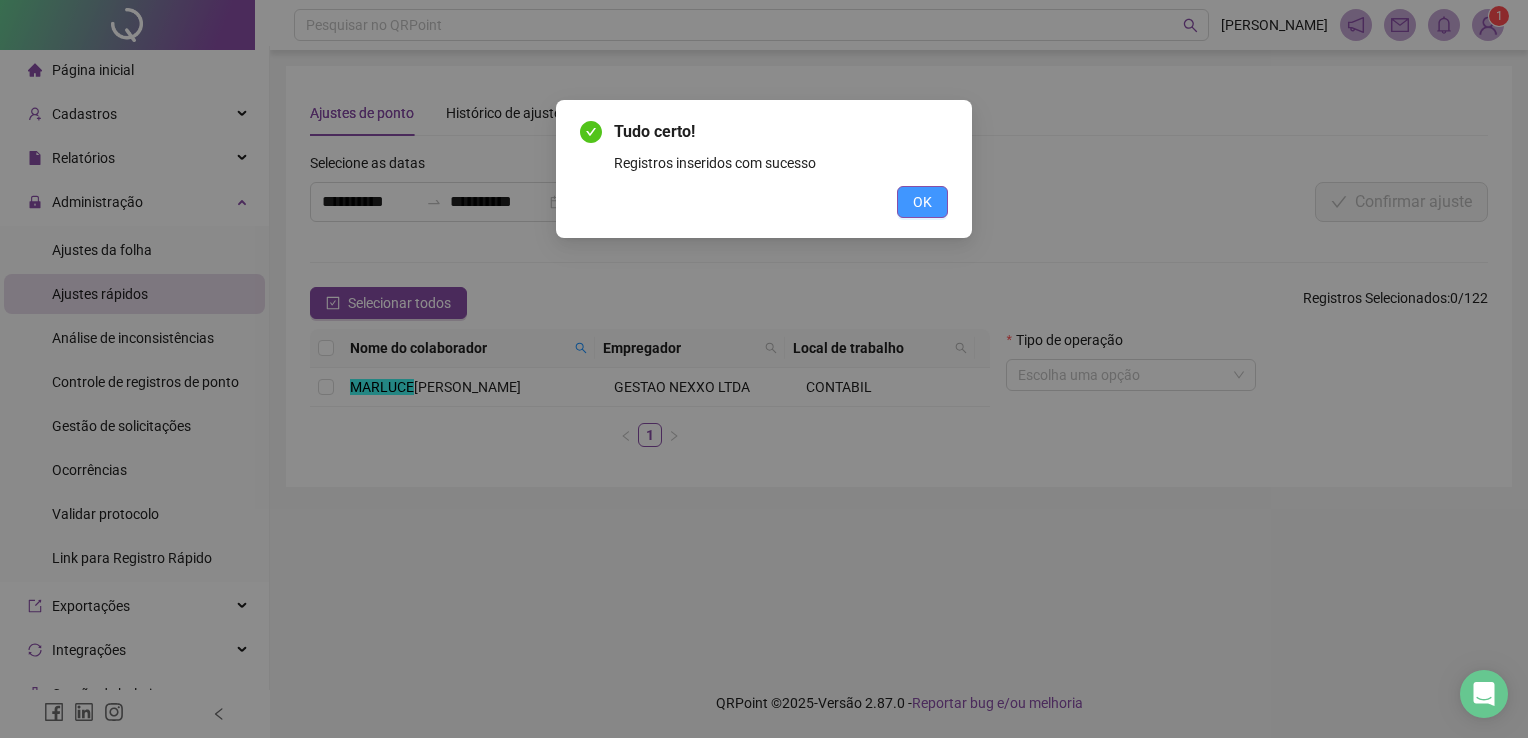 click on "OK" at bounding box center [922, 202] 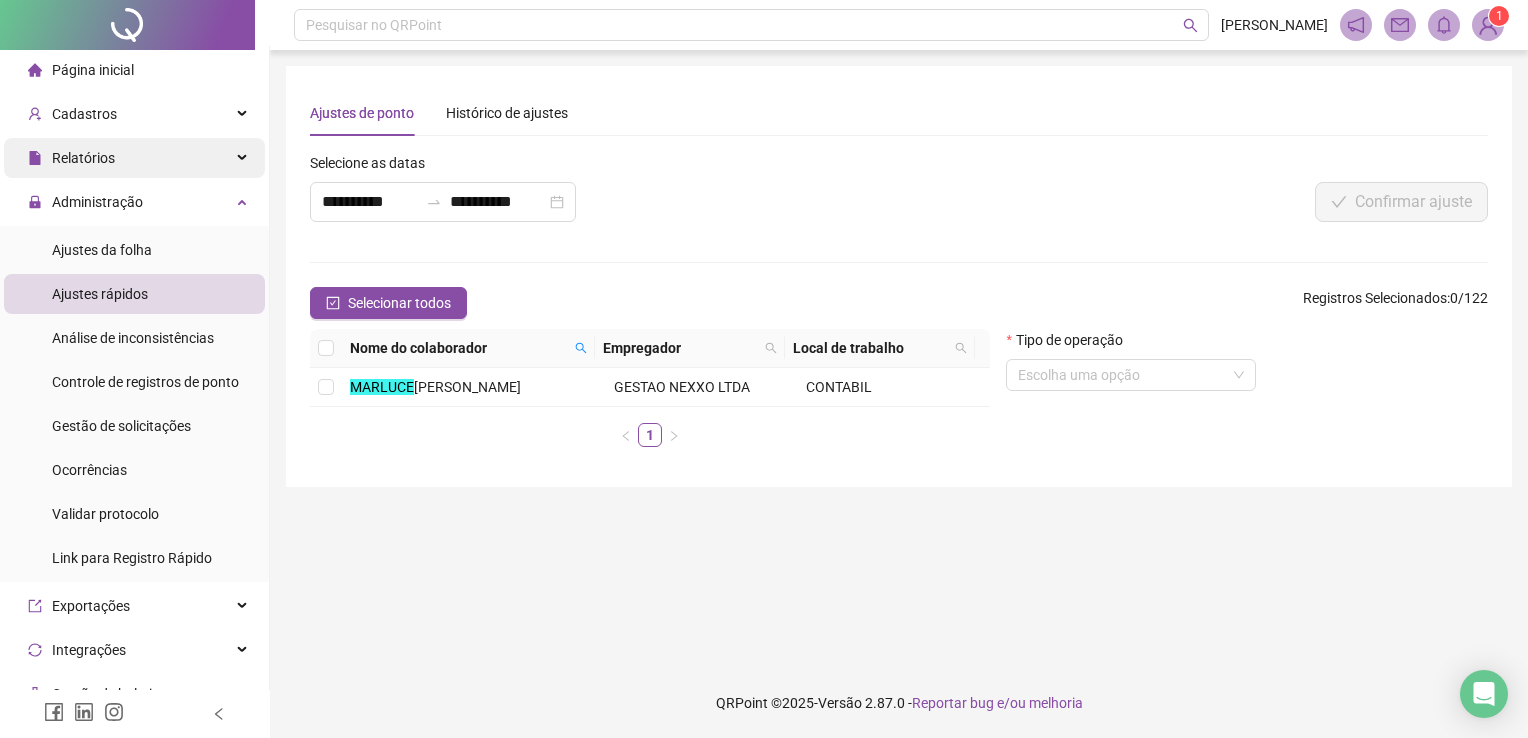 click on "Relatórios" at bounding box center [134, 158] 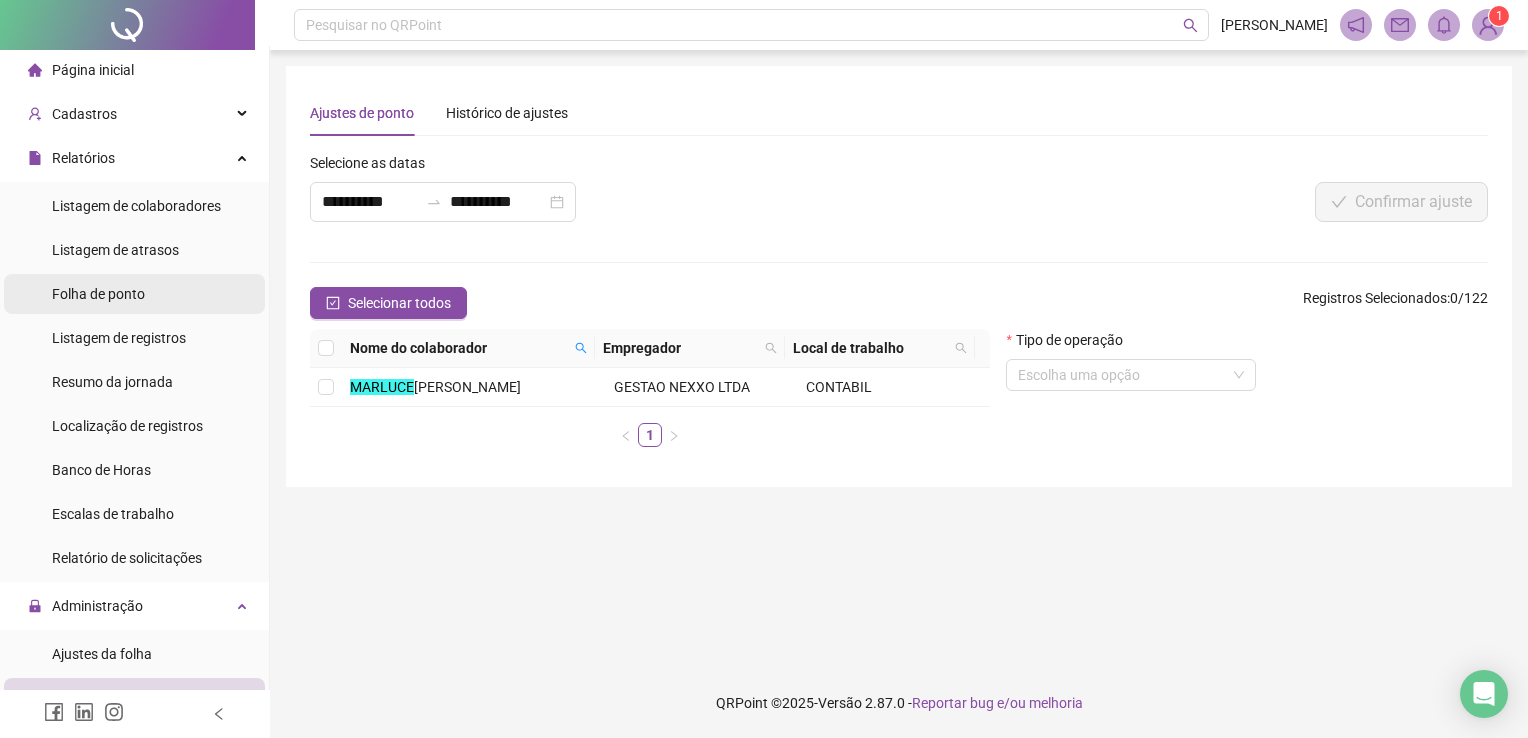 click on "Folha de ponto" at bounding box center (98, 294) 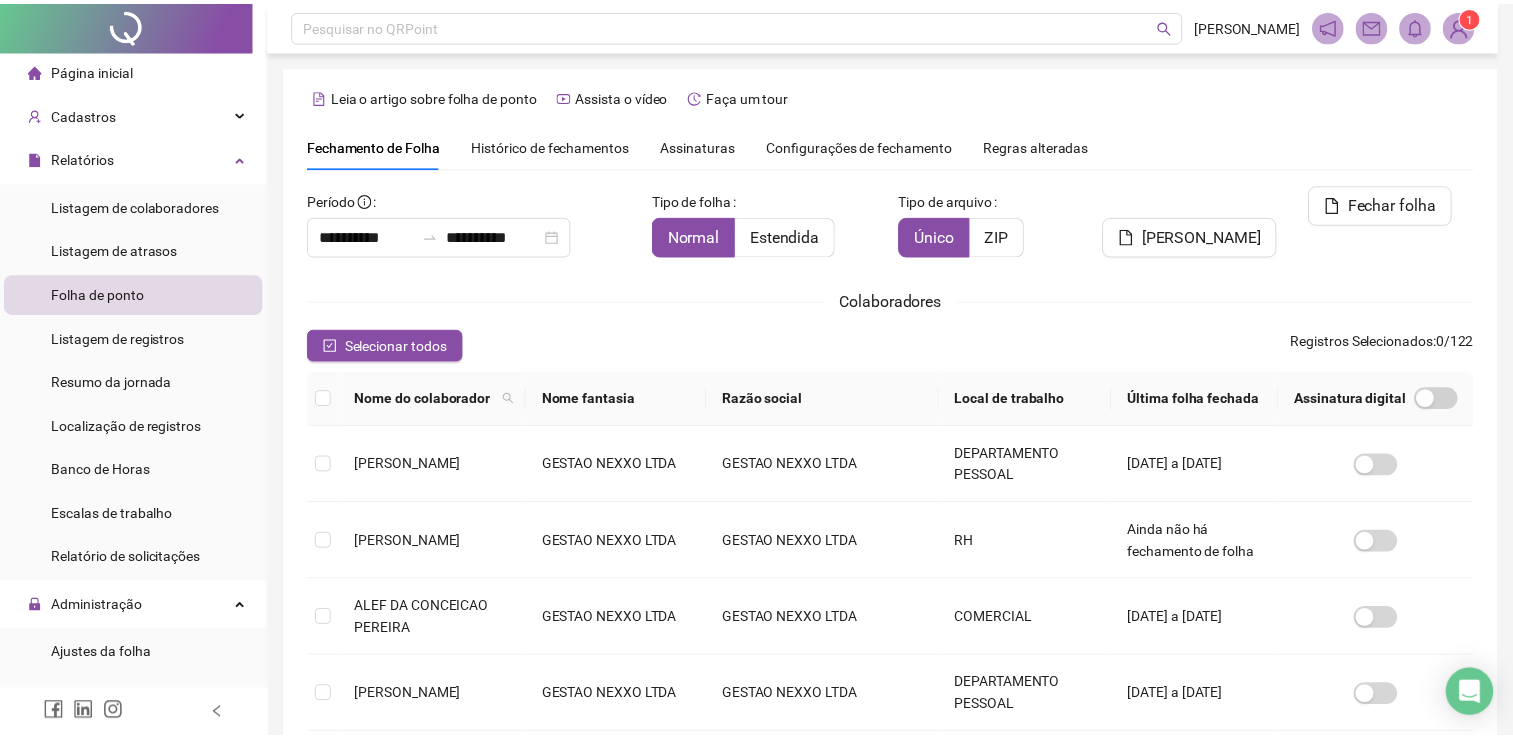 scroll, scrollTop: 40, scrollLeft: 0, axis: vertical 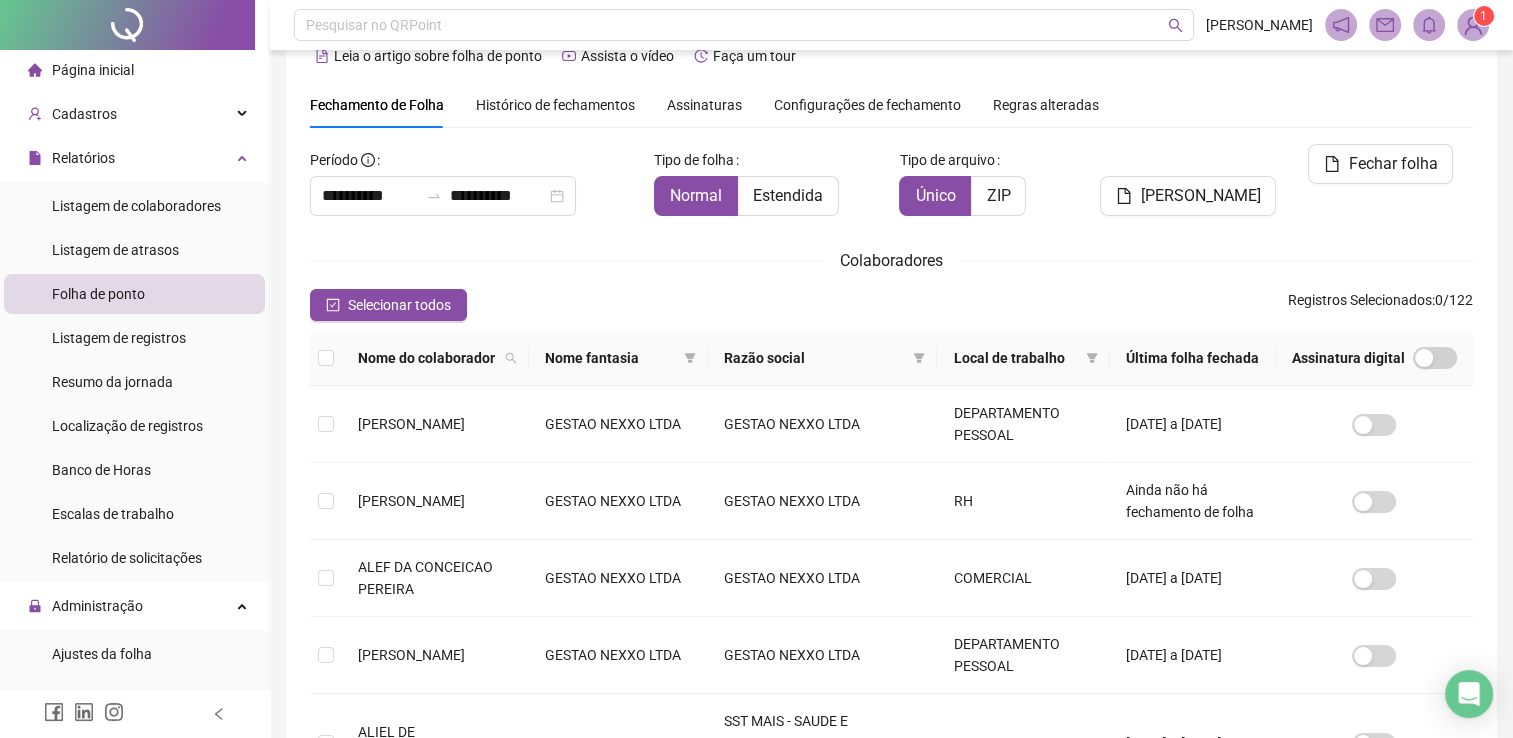 click on "Nome do colaborador" at bounding box center (435, 358) 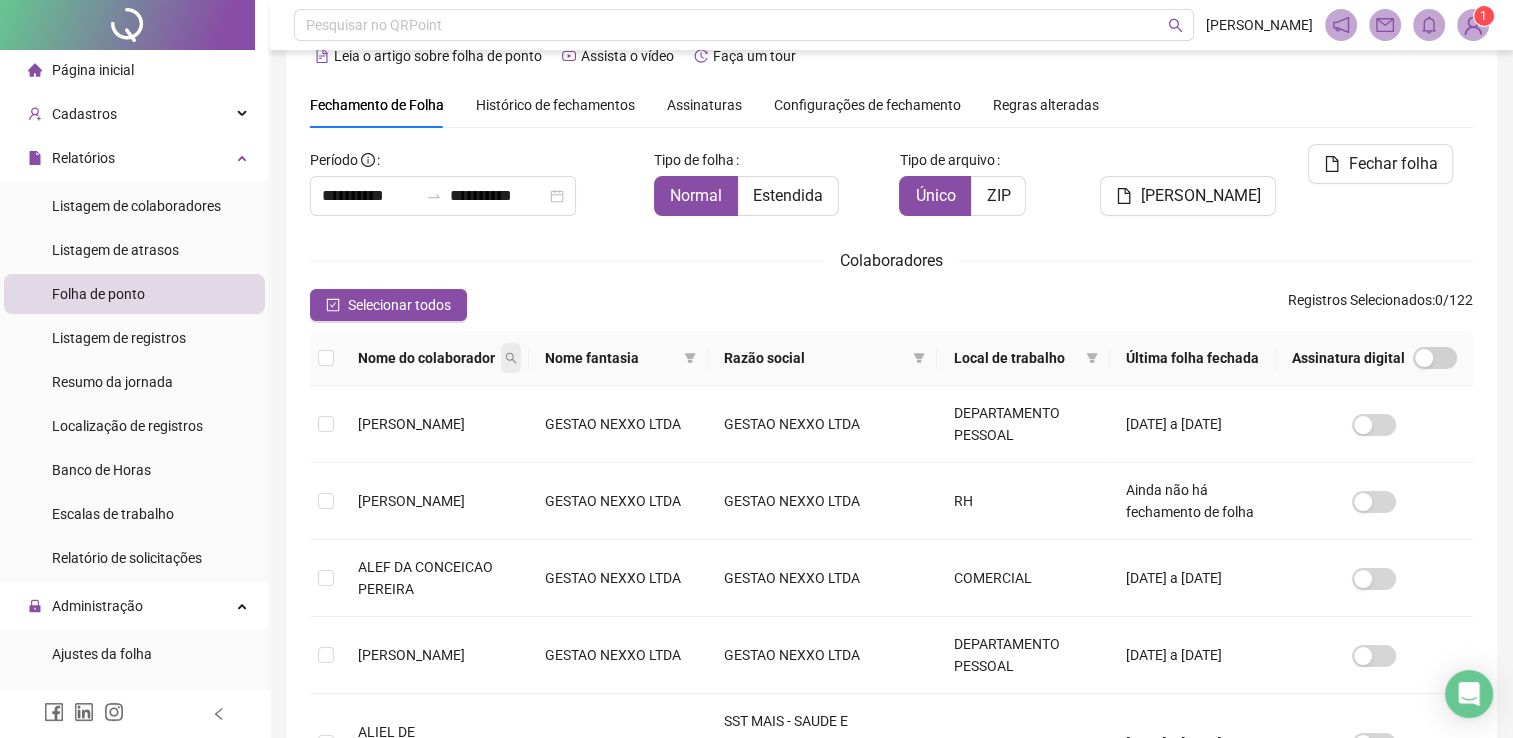 click 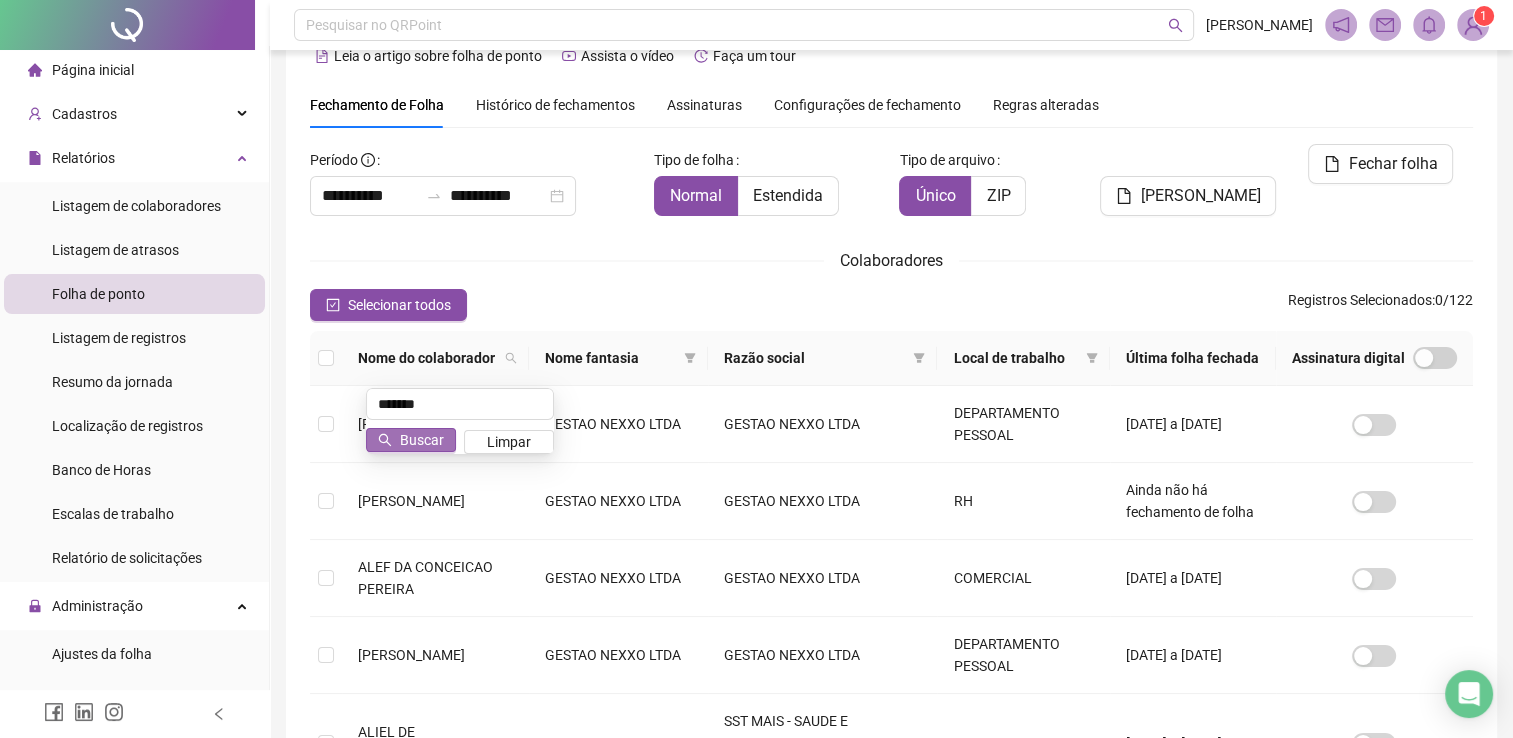 type on "*******" 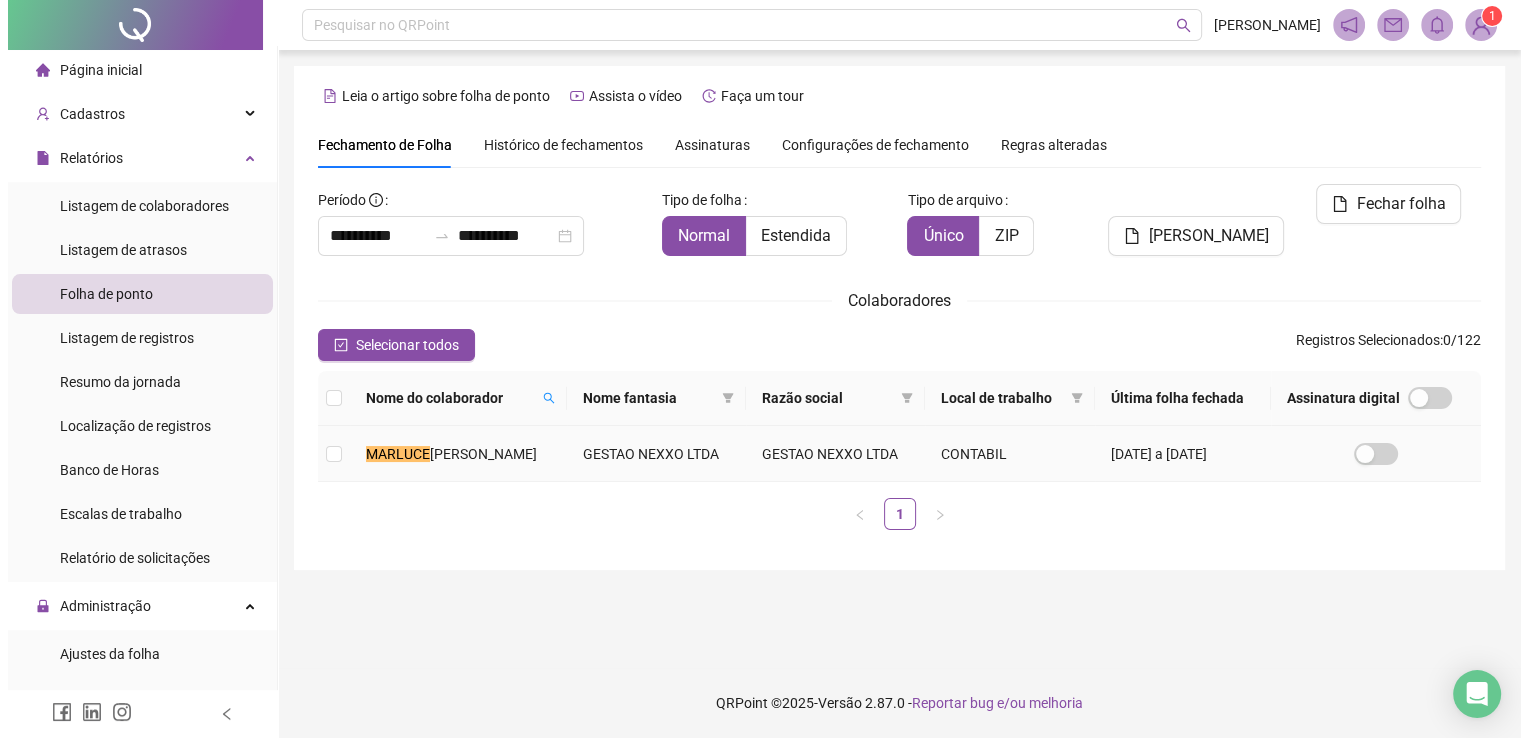 scroll, scrollTop: 0, scrollLeft: 0, axis: both 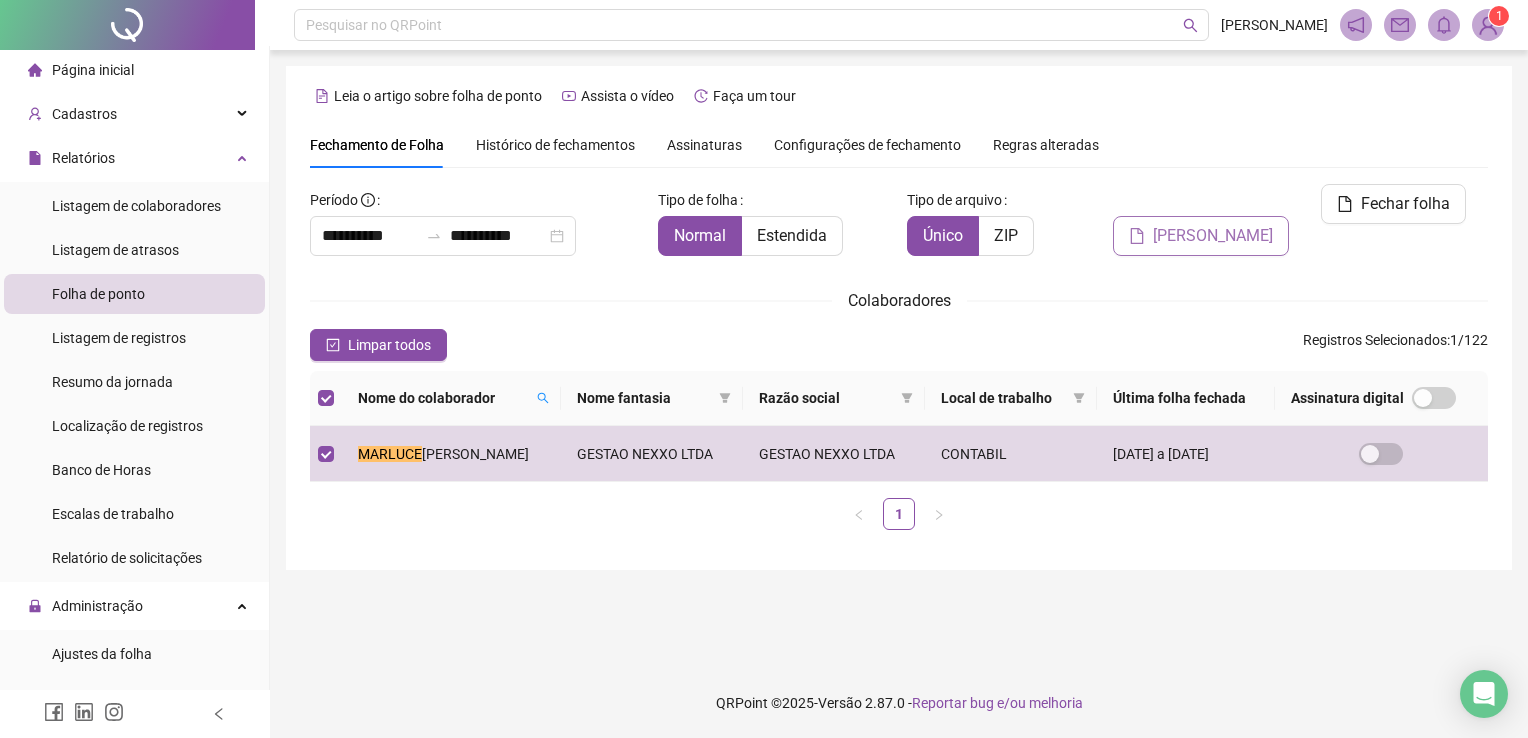click on "[PERSON_NAME]" at bounding box center [1201, 236] 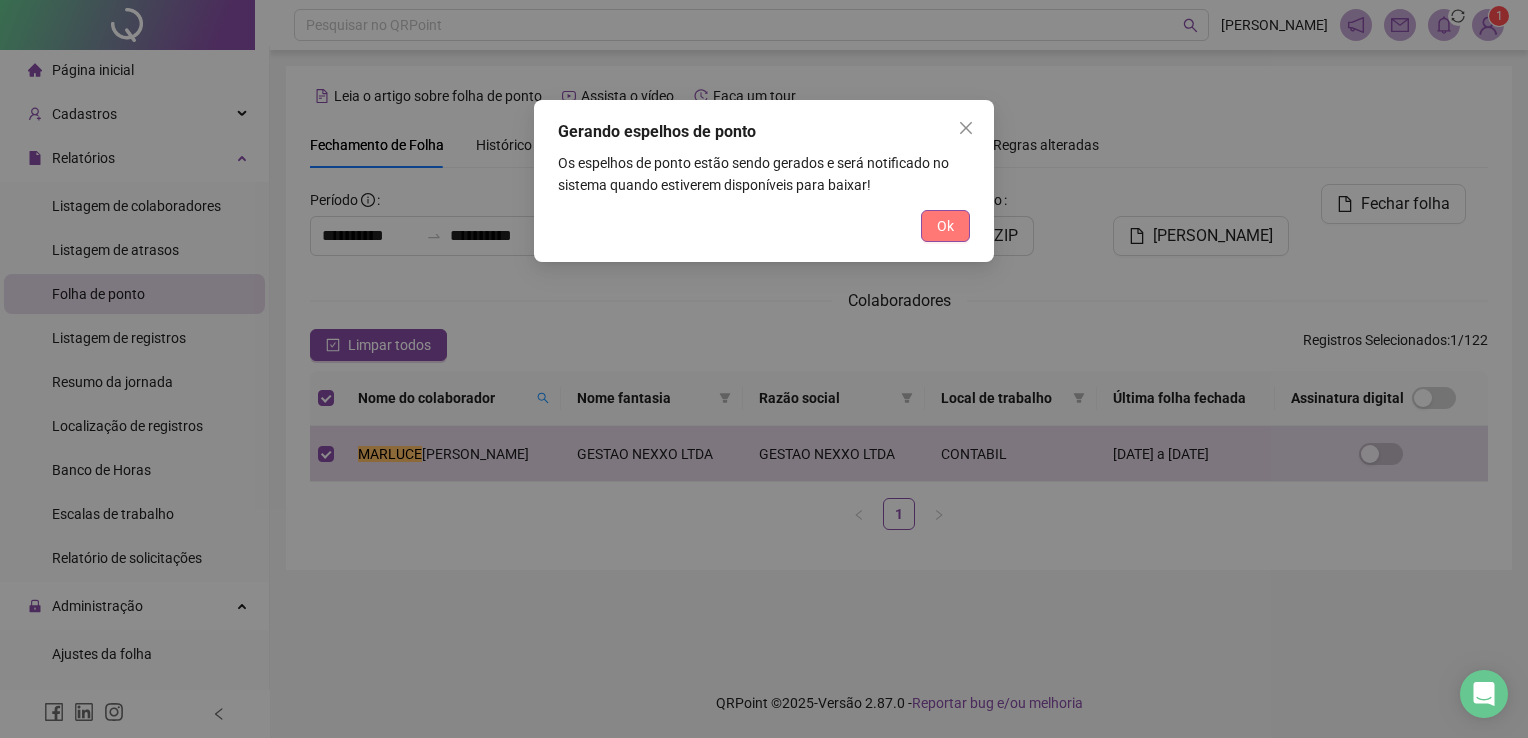 click on "Ok" at bounding box center (945, 226) 